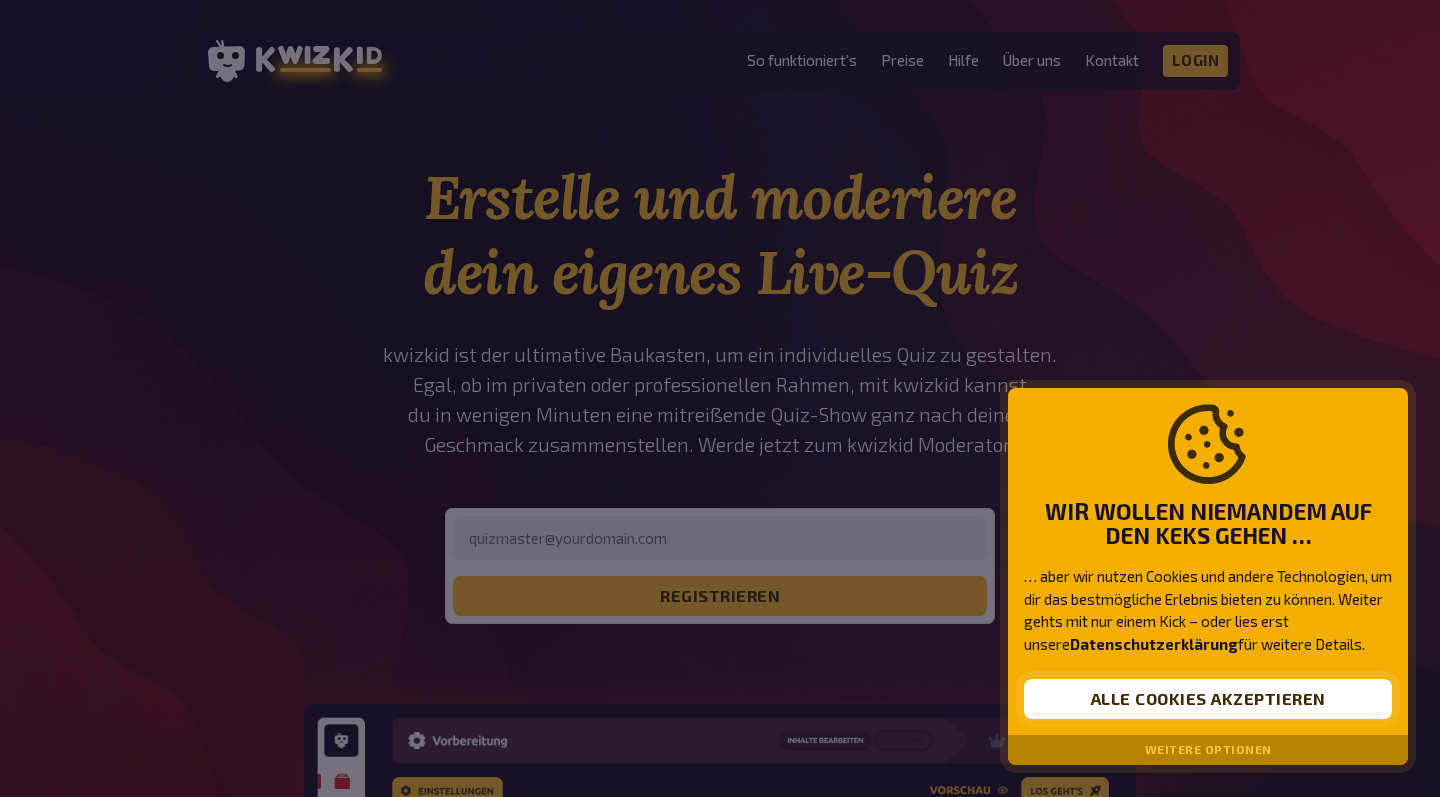scroll, scrollTop: 0, scrollLeft: 0, axis: both 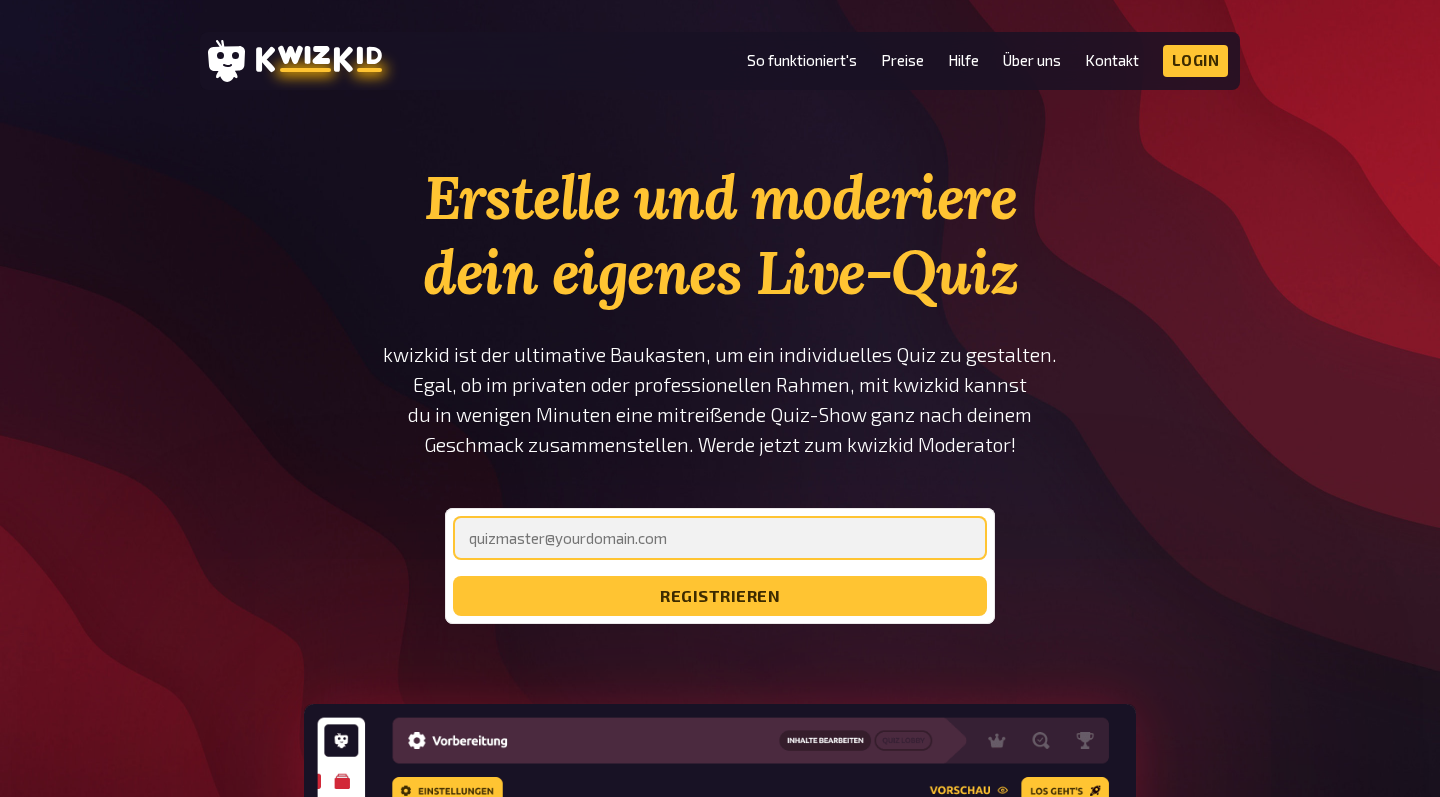 click at bounding box center [720, 538] 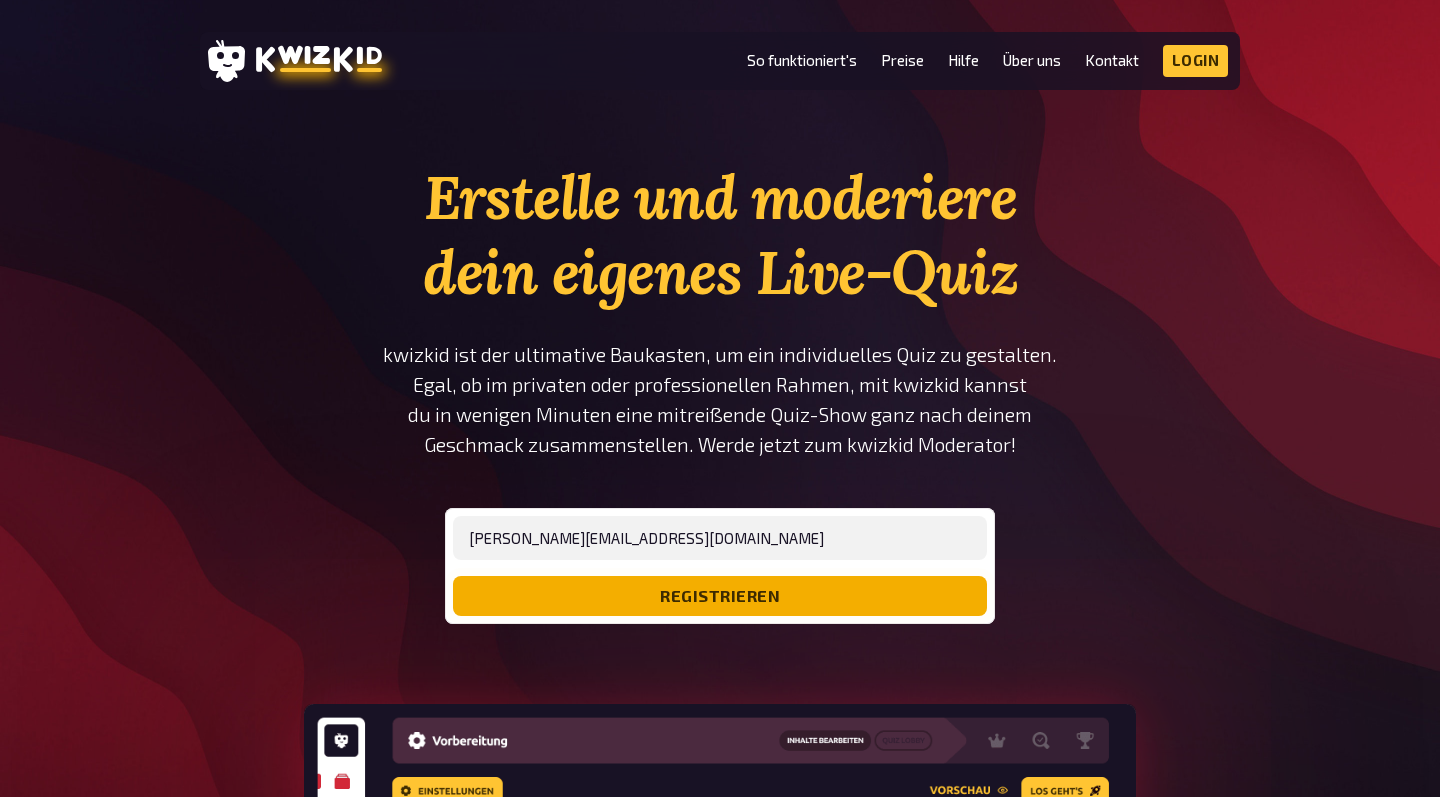 click on "registrieren" at bounding box center [720, 596] 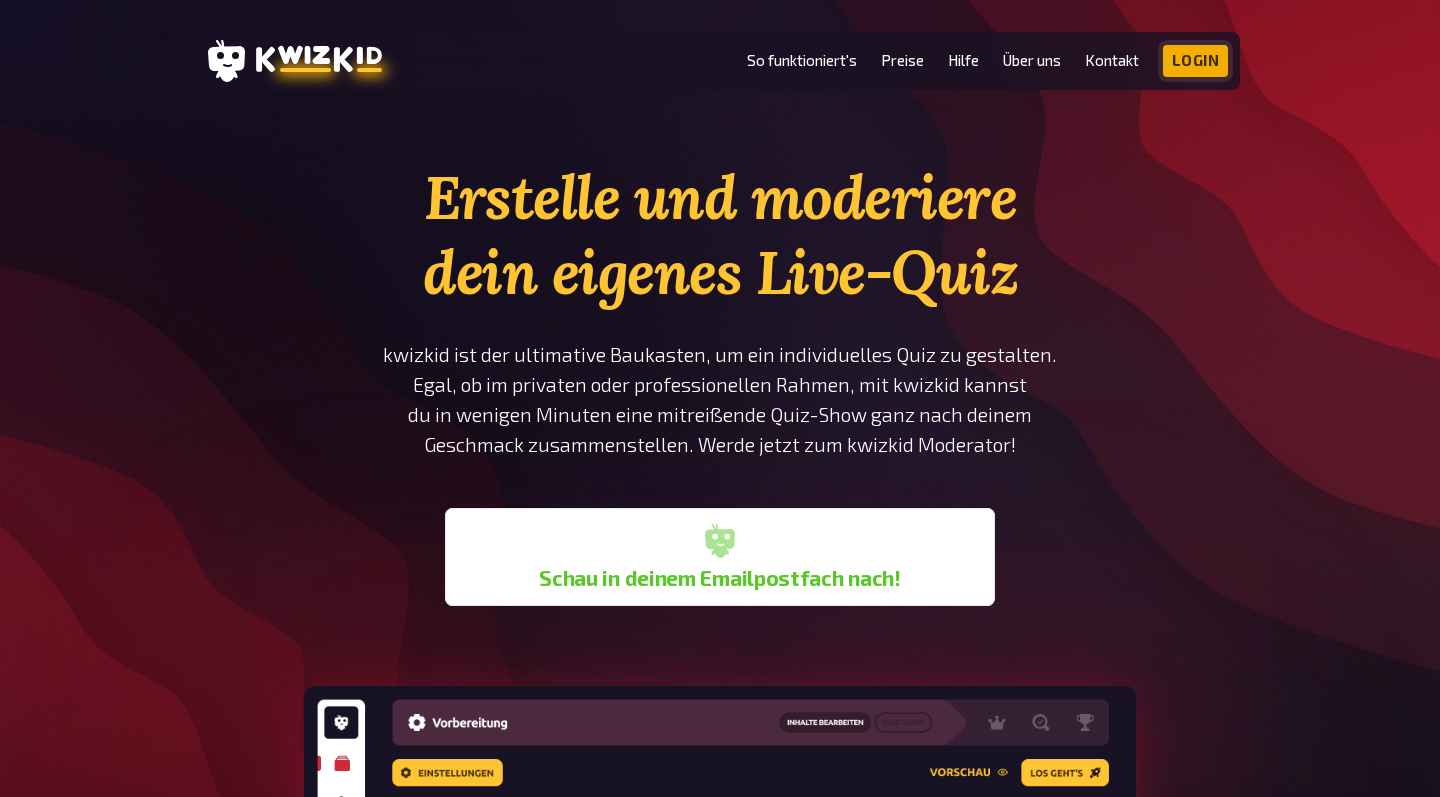click on "Login" at bounding box center [1196, 61] 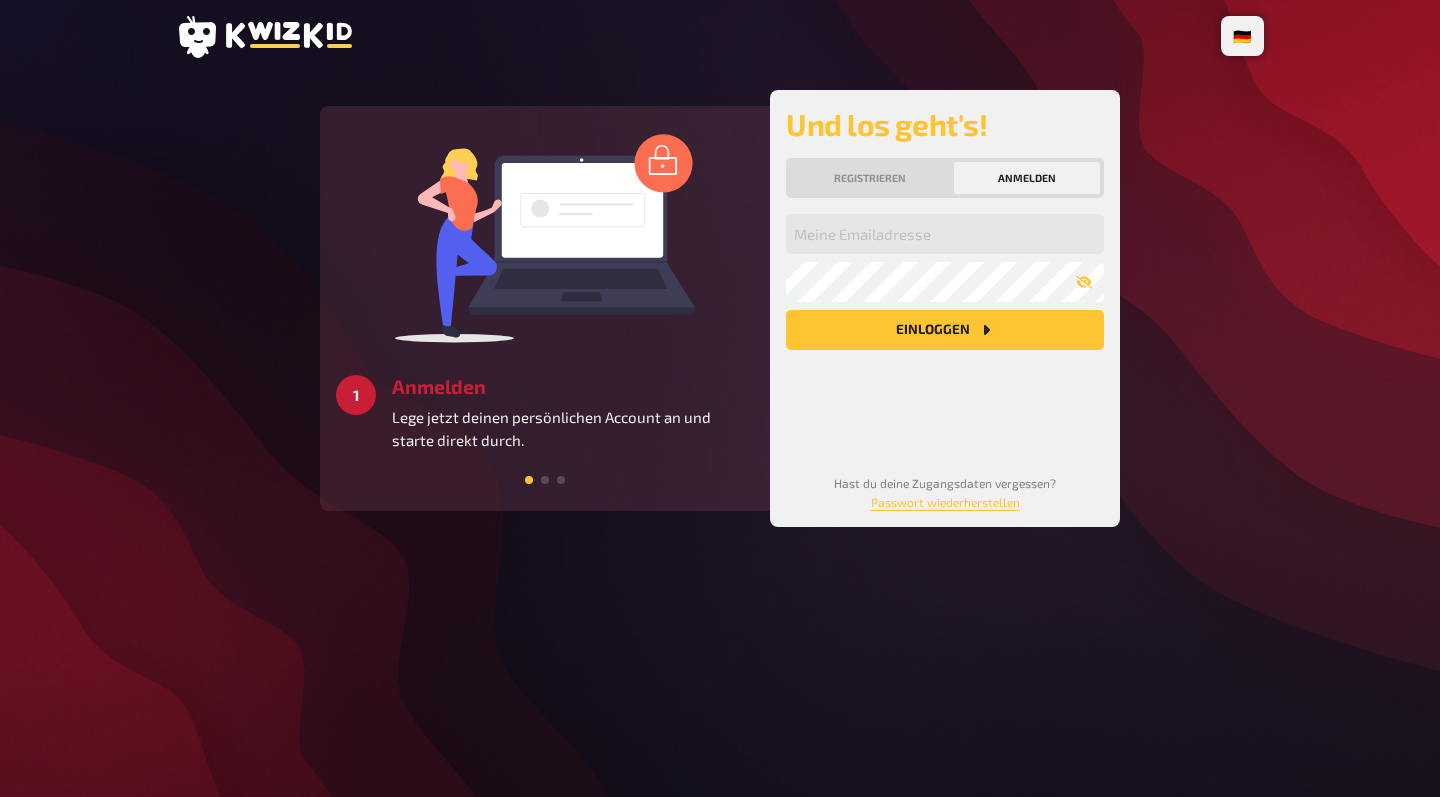 scroll, scrollTop: 0, scrollLeft: 0, axis: both 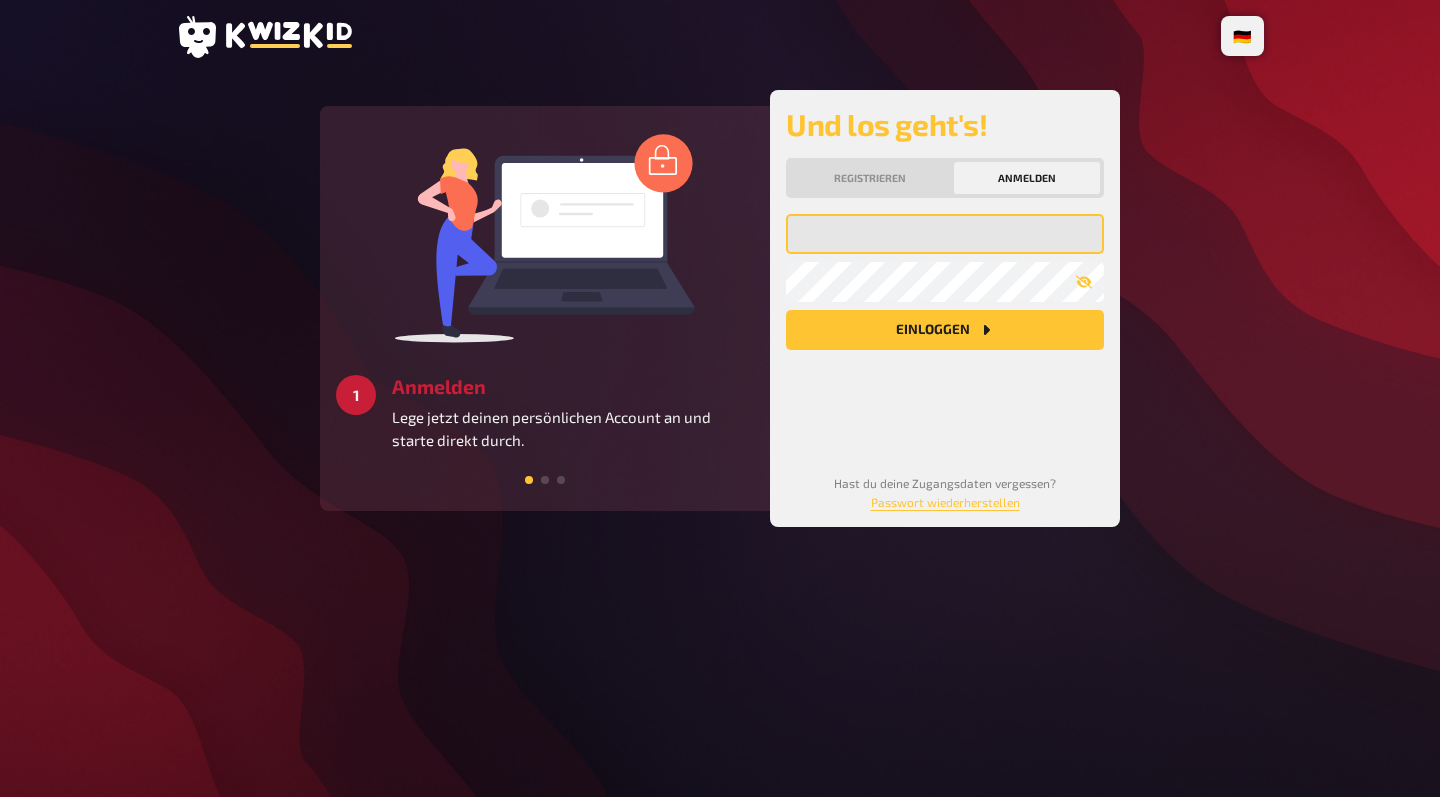click at bounding box center (945, 234) 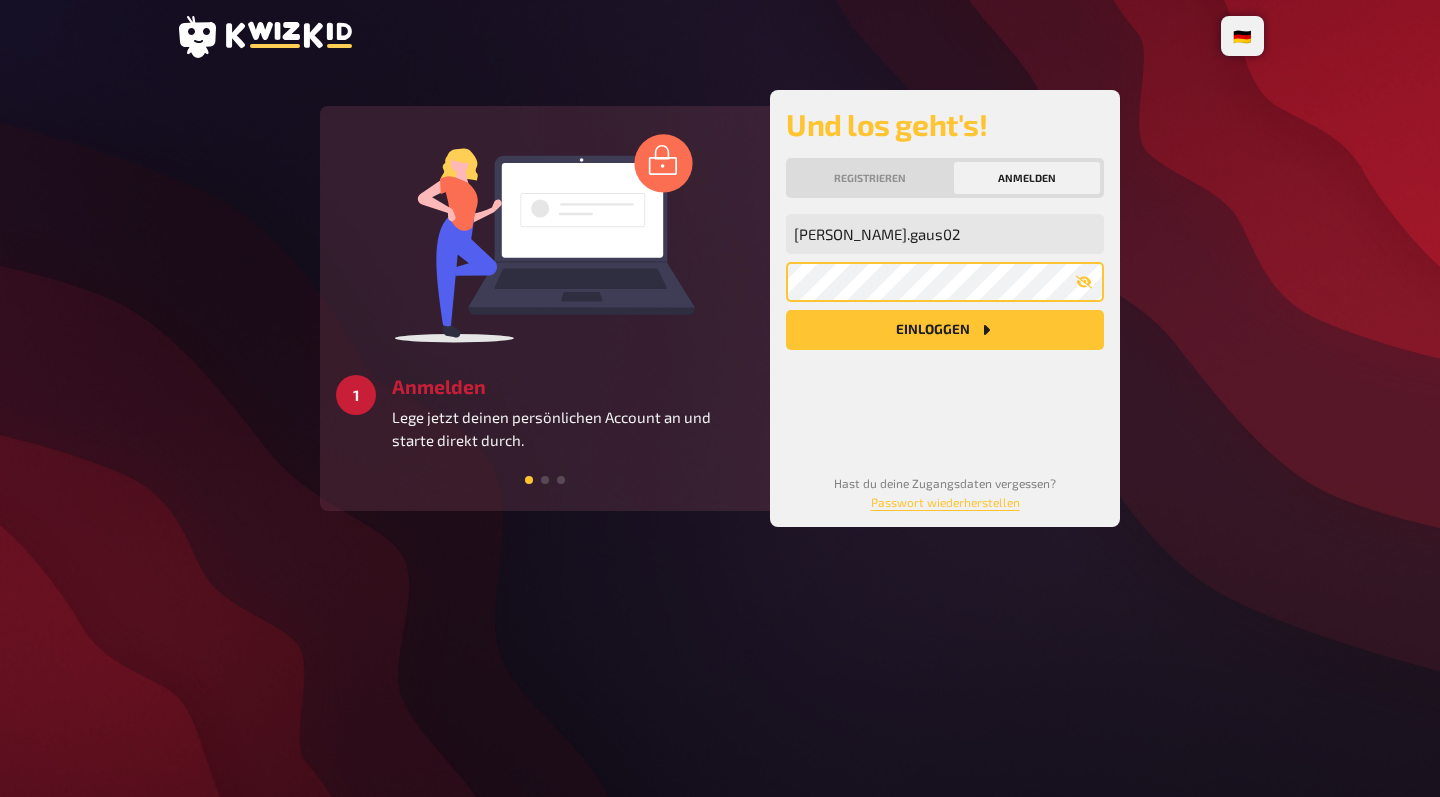 click on "Einloggen" at bounding box center (945, 330) 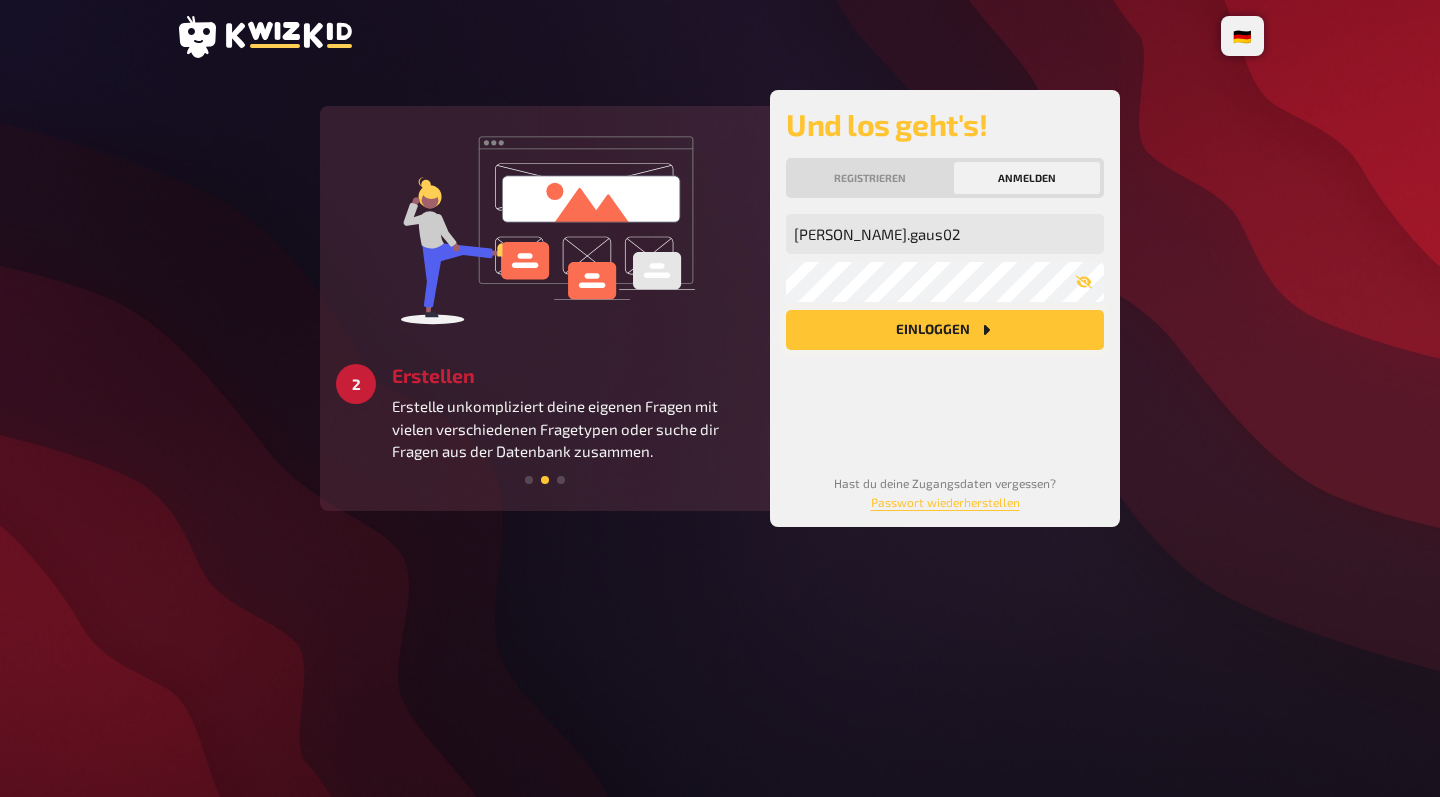 click on "Einloggen" at bounding box center [945, 330] 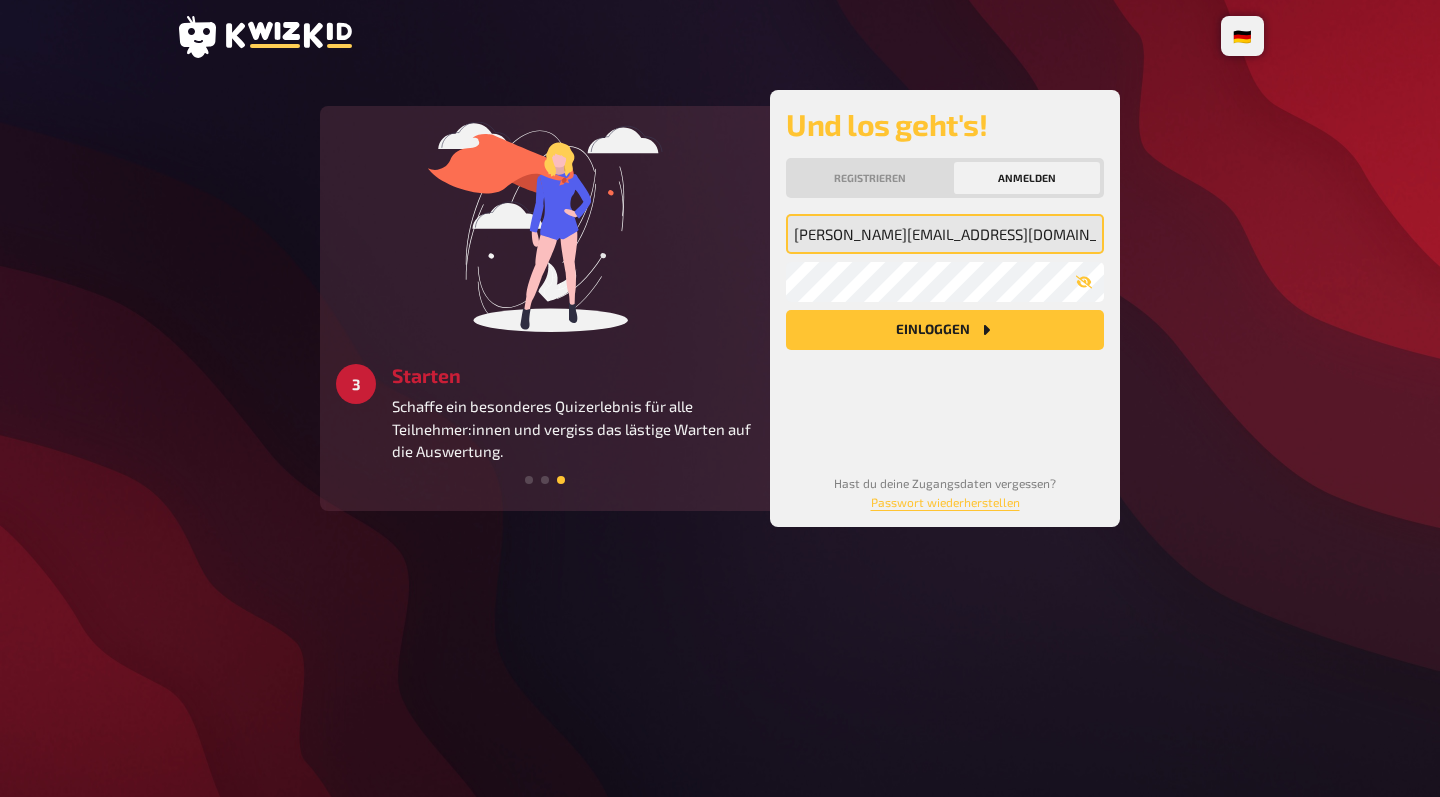 type on "[PERSON_NAME][EMAIL_ADDRESS][DOMAIN_NAME]" 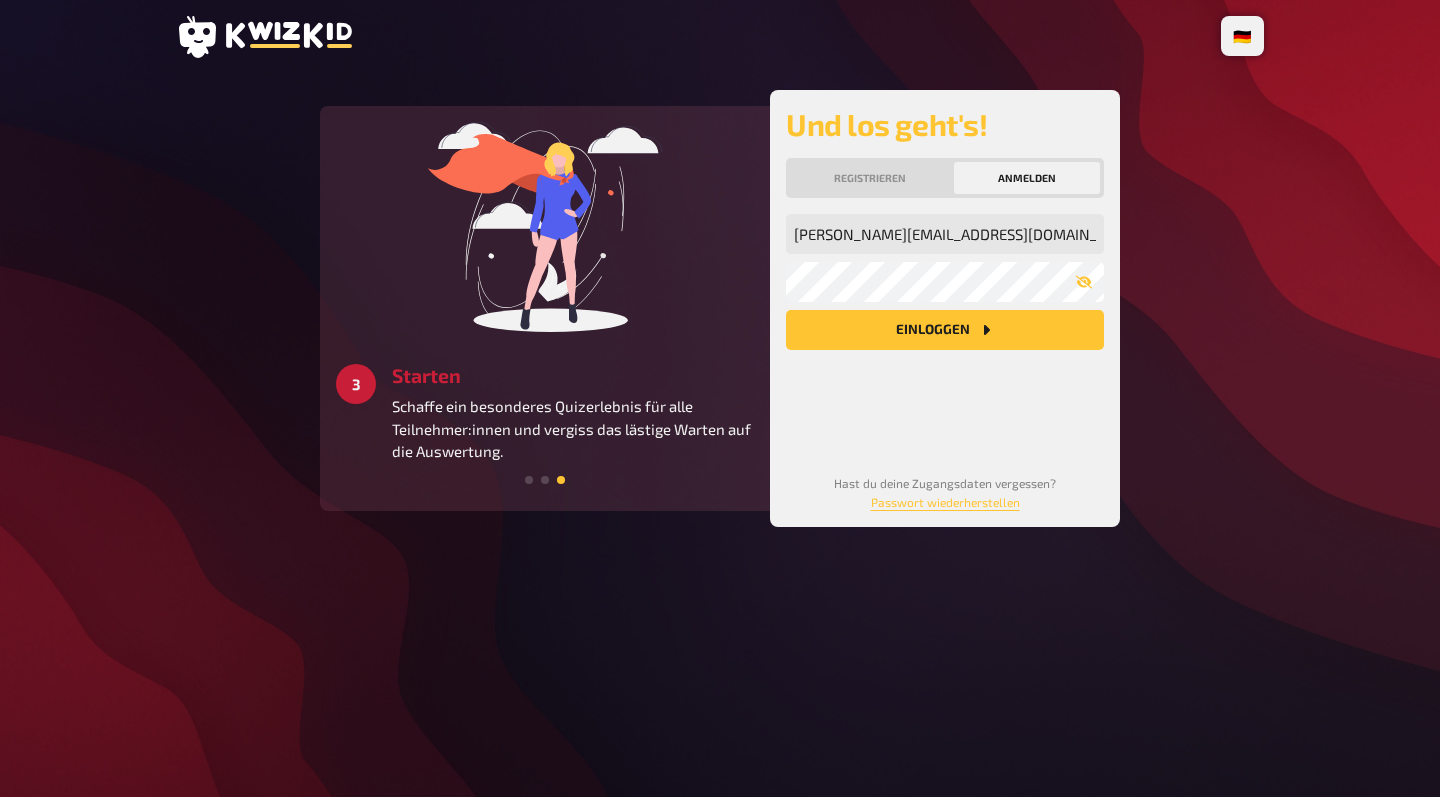 click on "katharina.gaus02@gmail.com Meine Emailadresse Mein Passwort Einloggen" at bounding box center [945, 327] 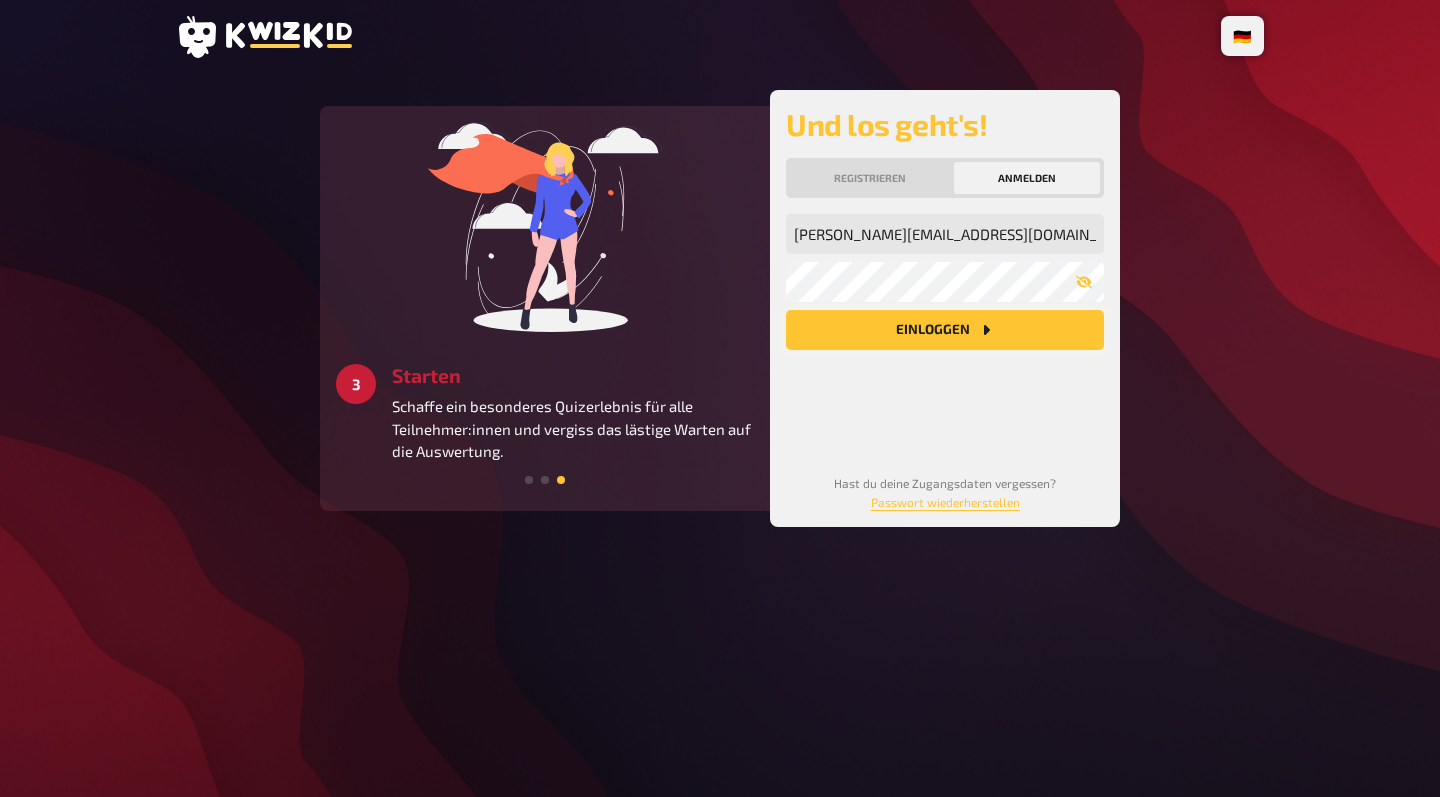 click on "Einloggen" at bounding box center [945, 330] 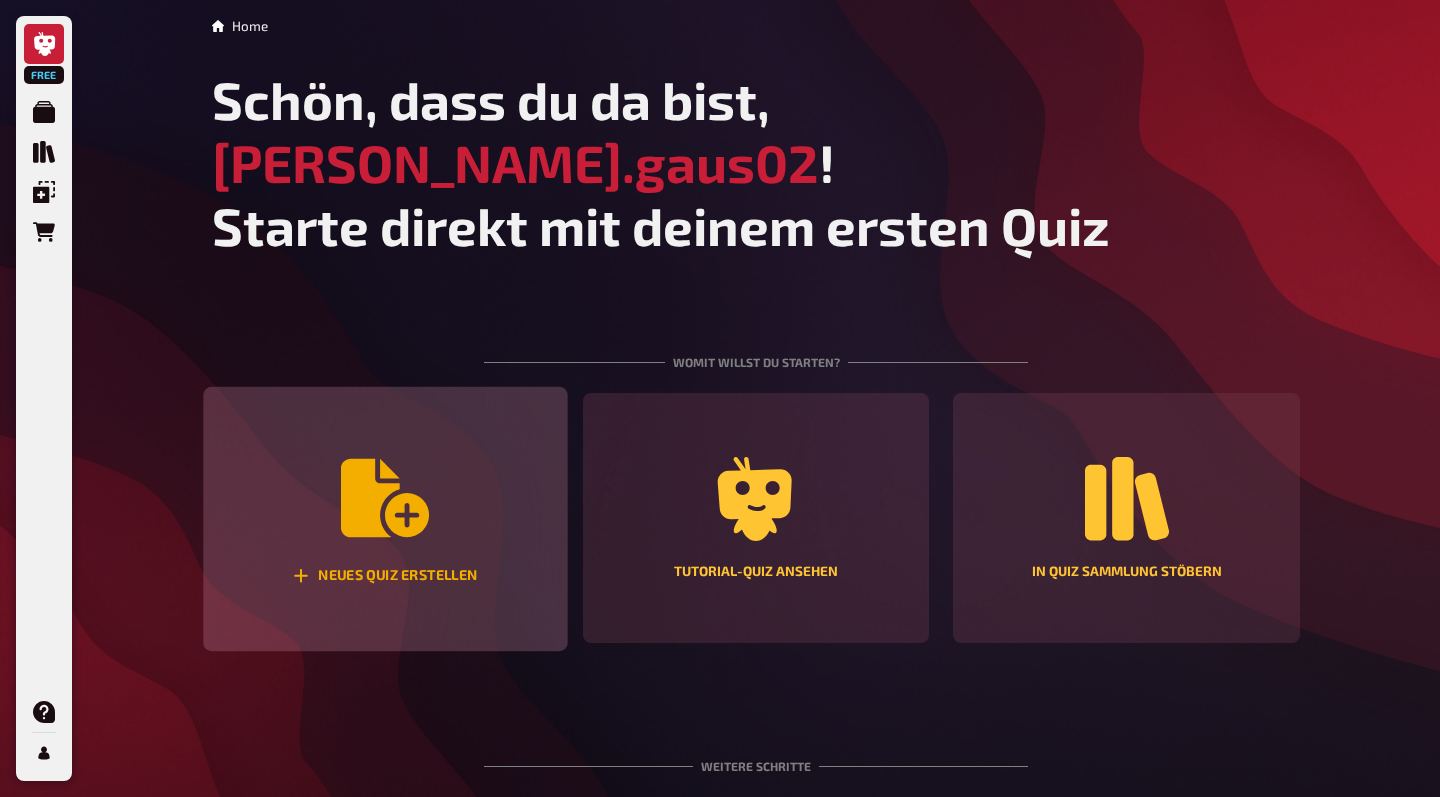 click on "Neues Quiz erstellen" at bounding box center (385, 576) 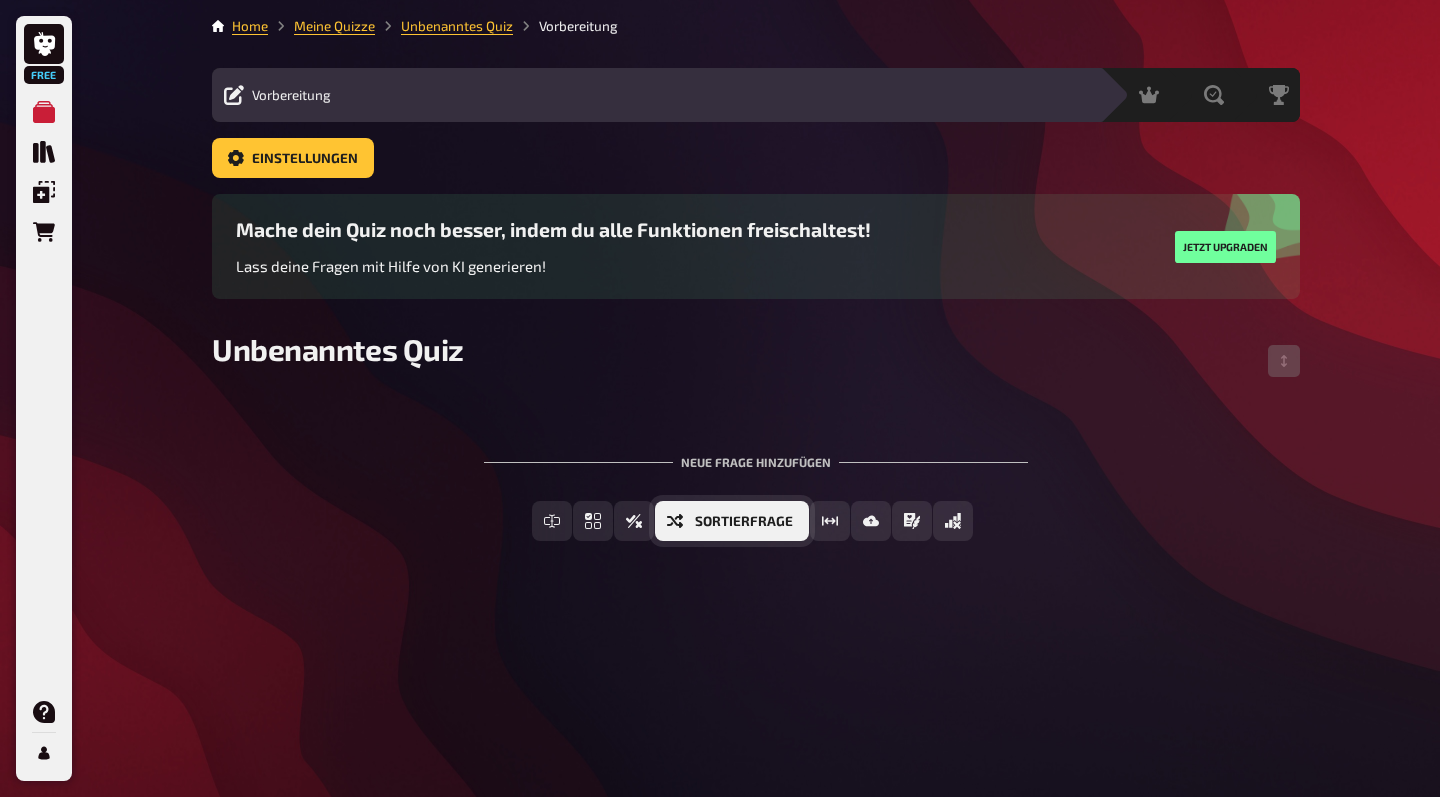 click on "Sortierfrage" at bounding box center (744, 522) 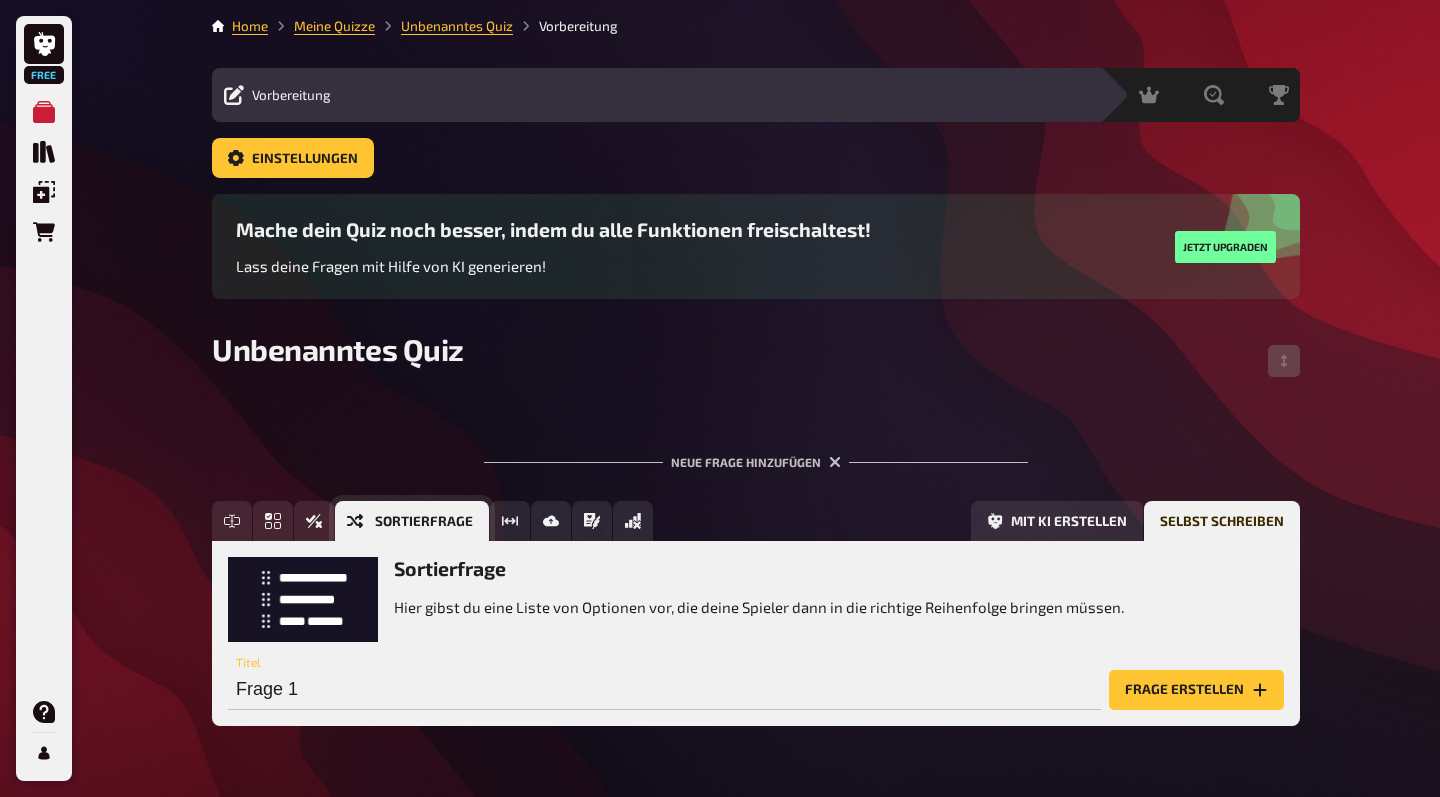 scroll, scrollTop: 33, scrollLeft: 0, axis: vertical 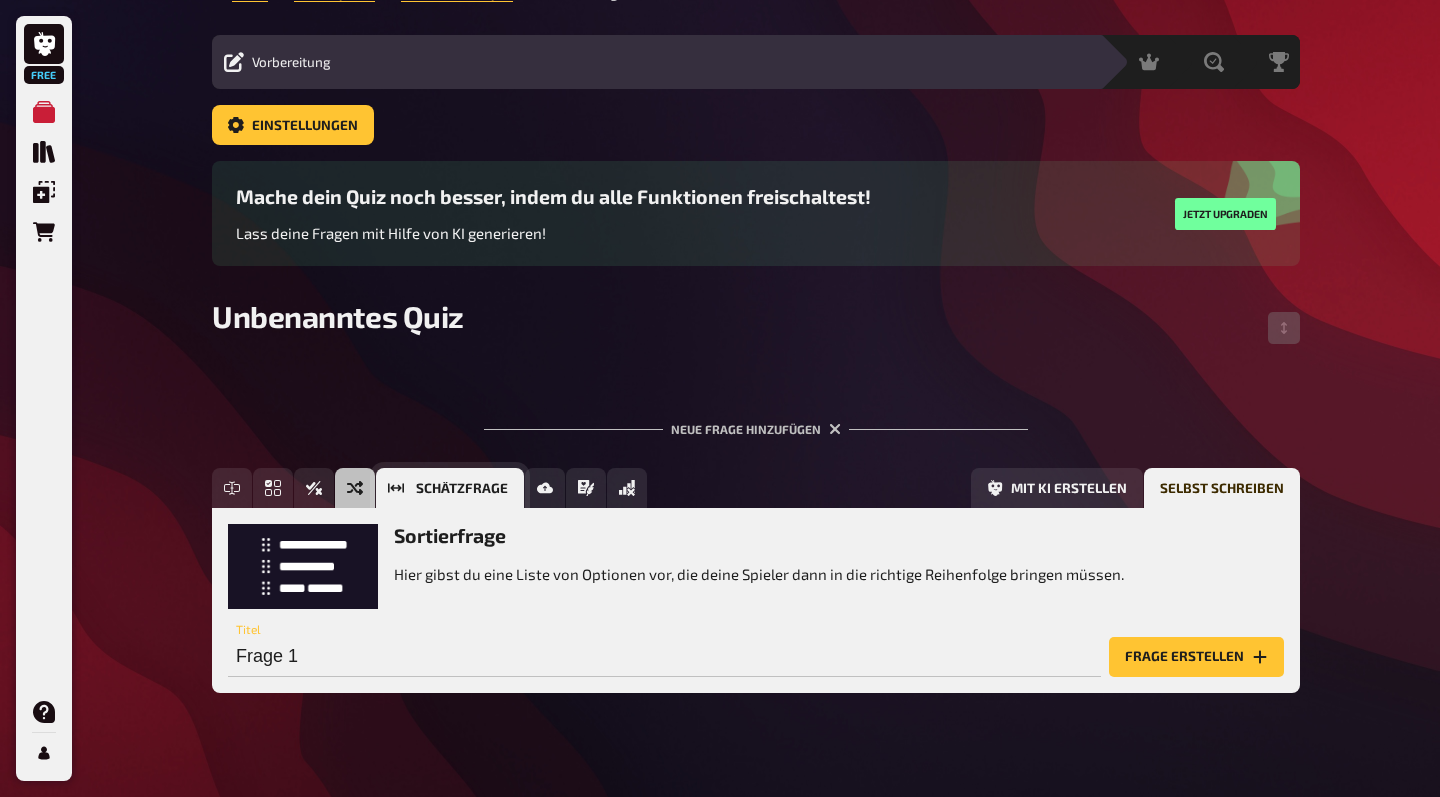 click 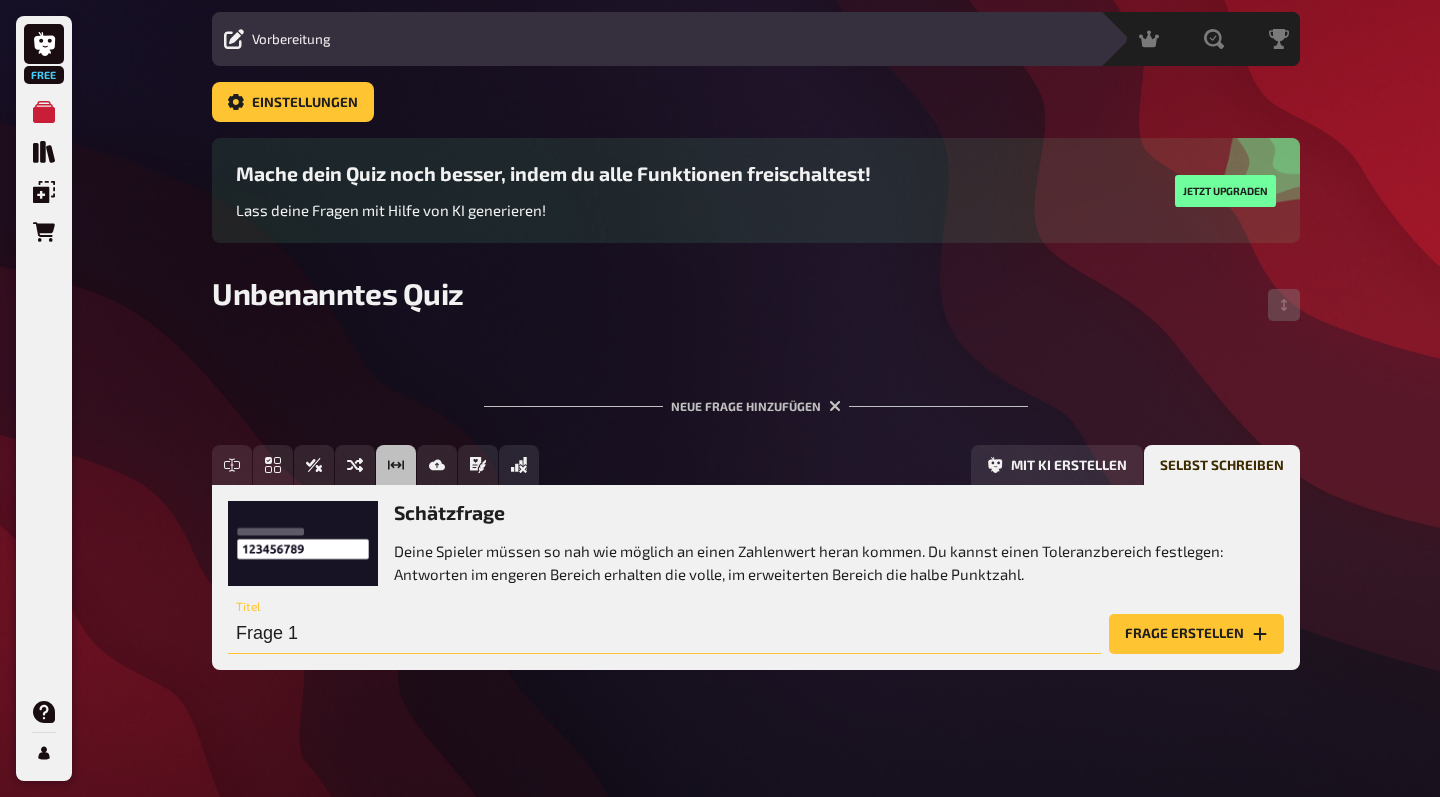 click on "Frage 1" at bounding box center (664, 634) 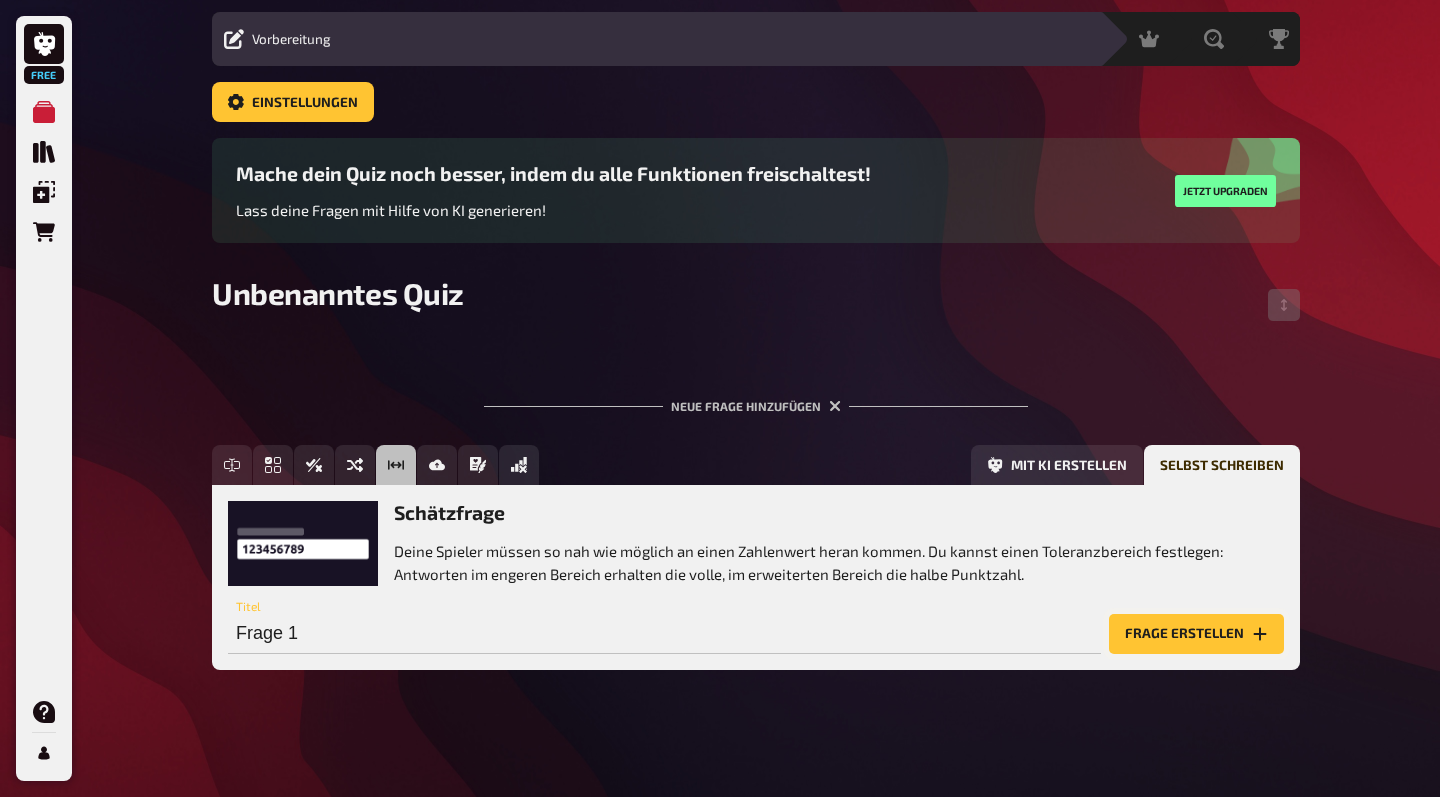 click on "Frage erstellen" at bounding box center (1196, 634) 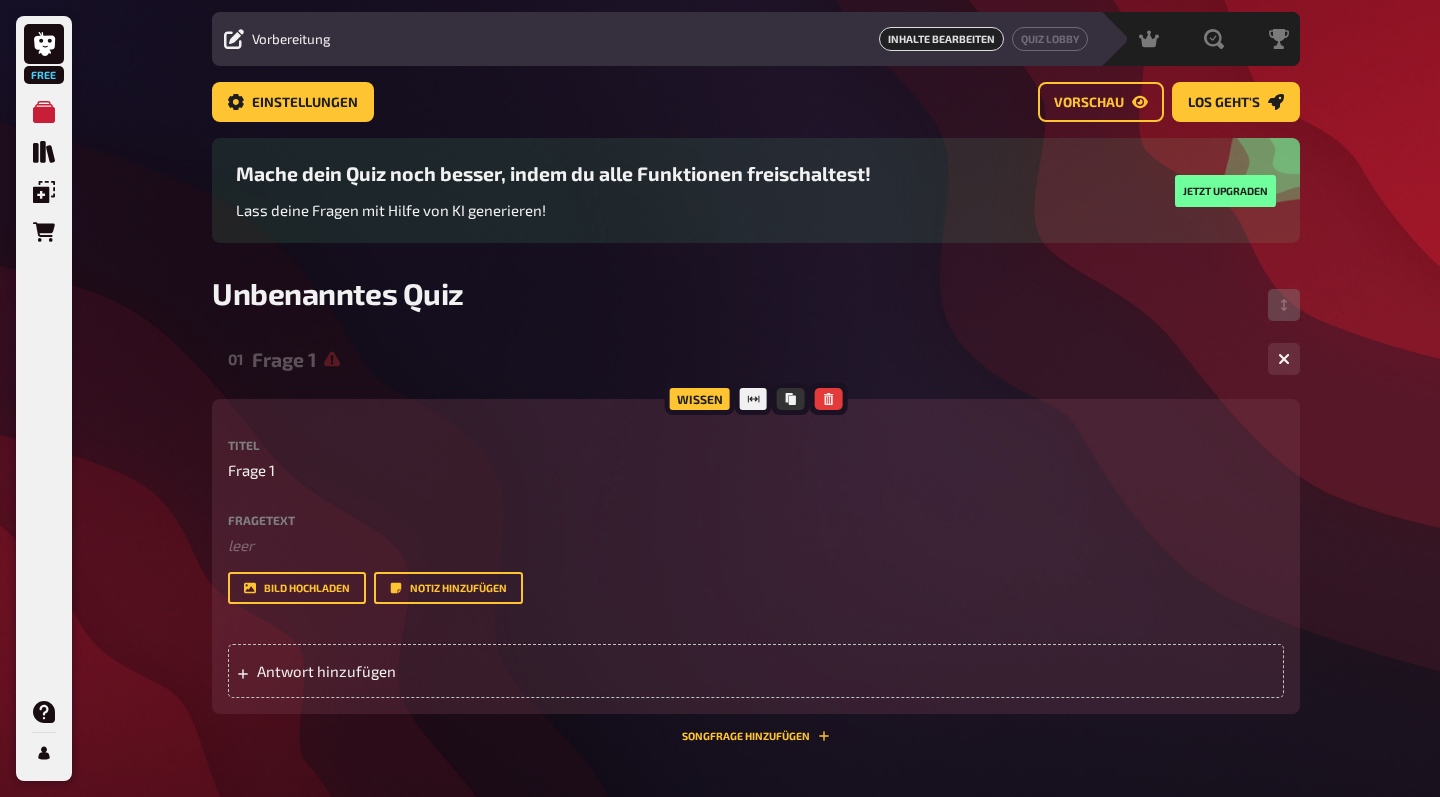 click on "Titel Frage 1 Fragetext ﻿ leer Hier hinziehen für Dateiupload Bild hochladen   Notiz hinzufügen" at bounding box center (756, 521) 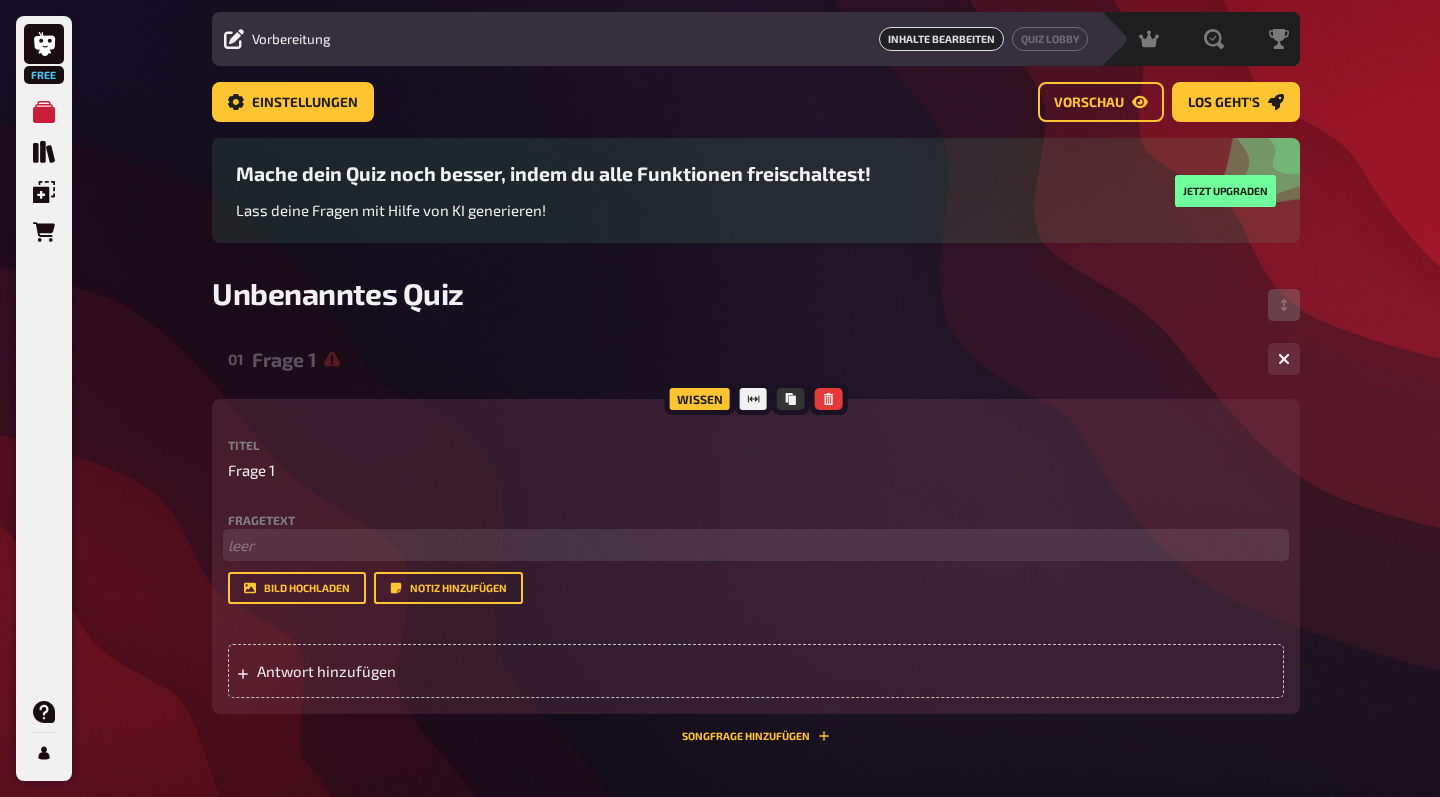 click on "﻿ leer" at bounding box center [756, 545] 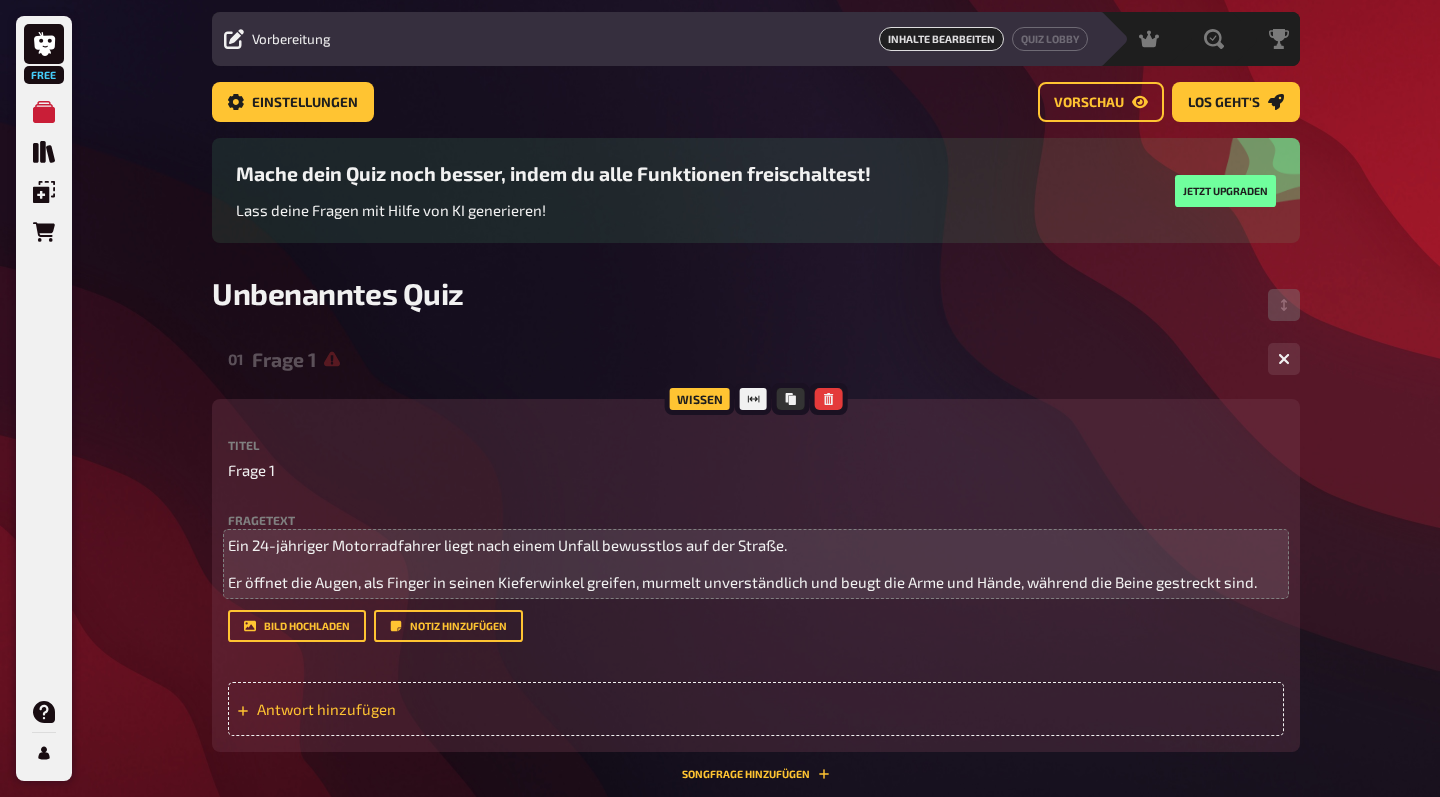 click on "Antwort hinzufügen" at bounding box center (756, 709) 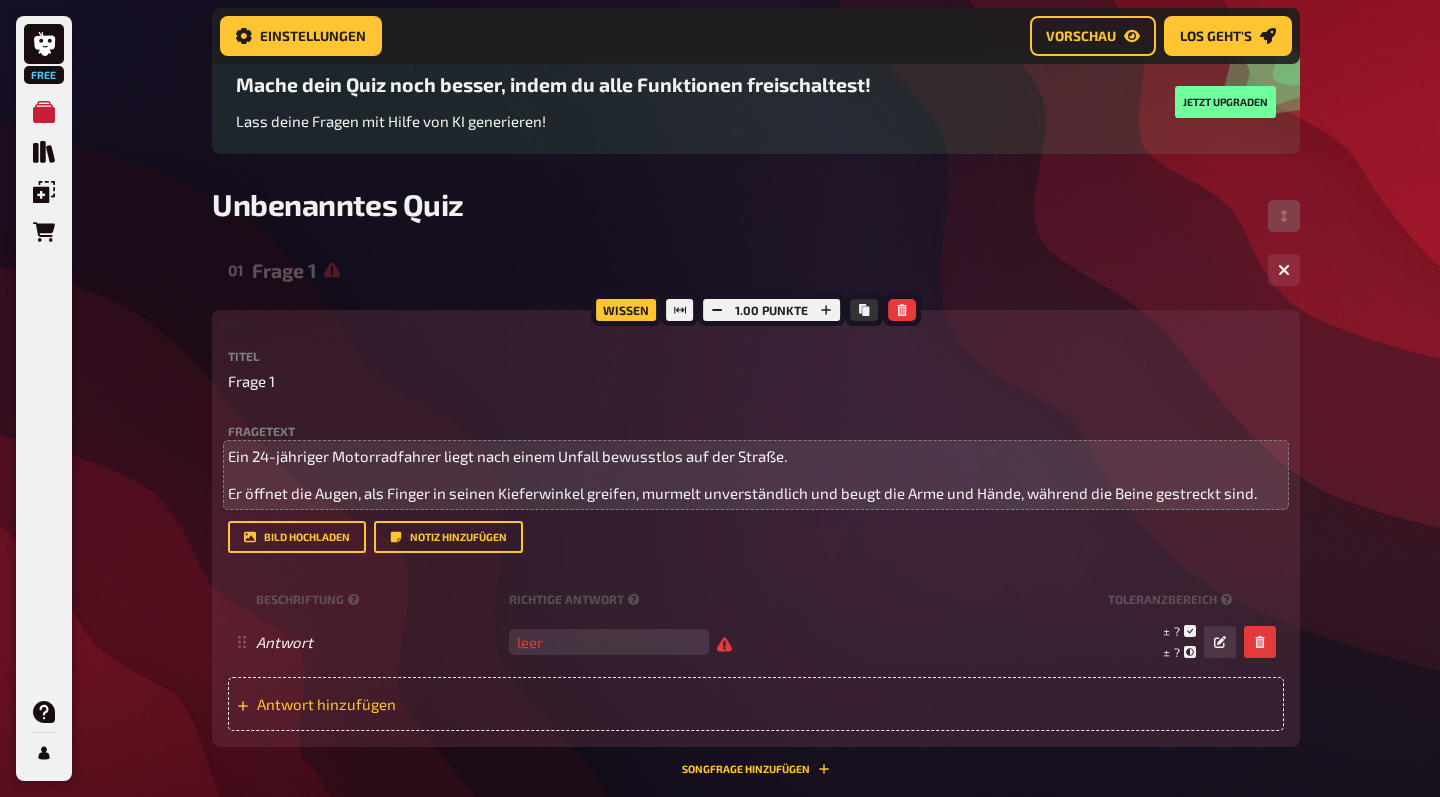 scroll, scrollTop: 227, scrollLeft: 0, axis: vertical 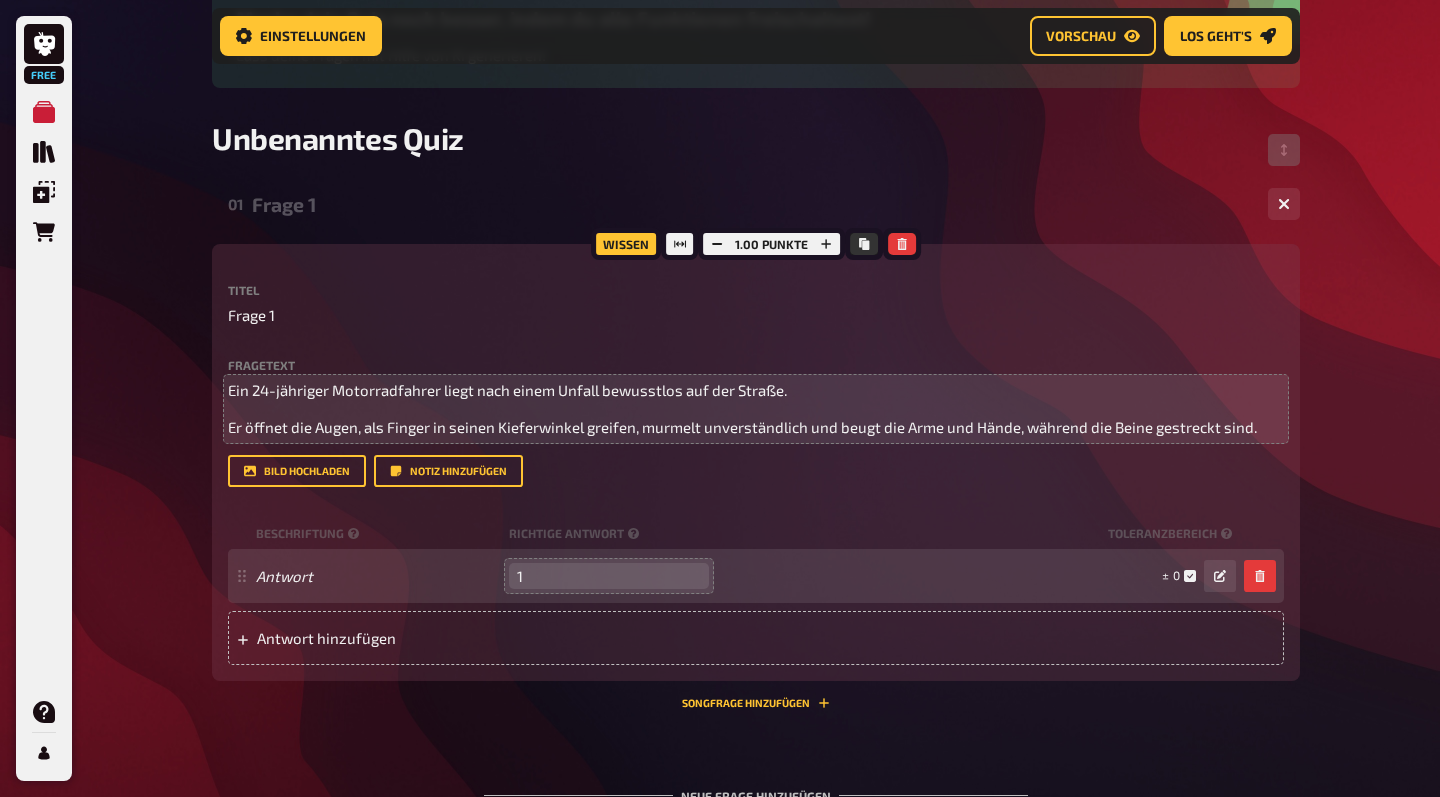 click on "1" at bounding box center [609, 576] 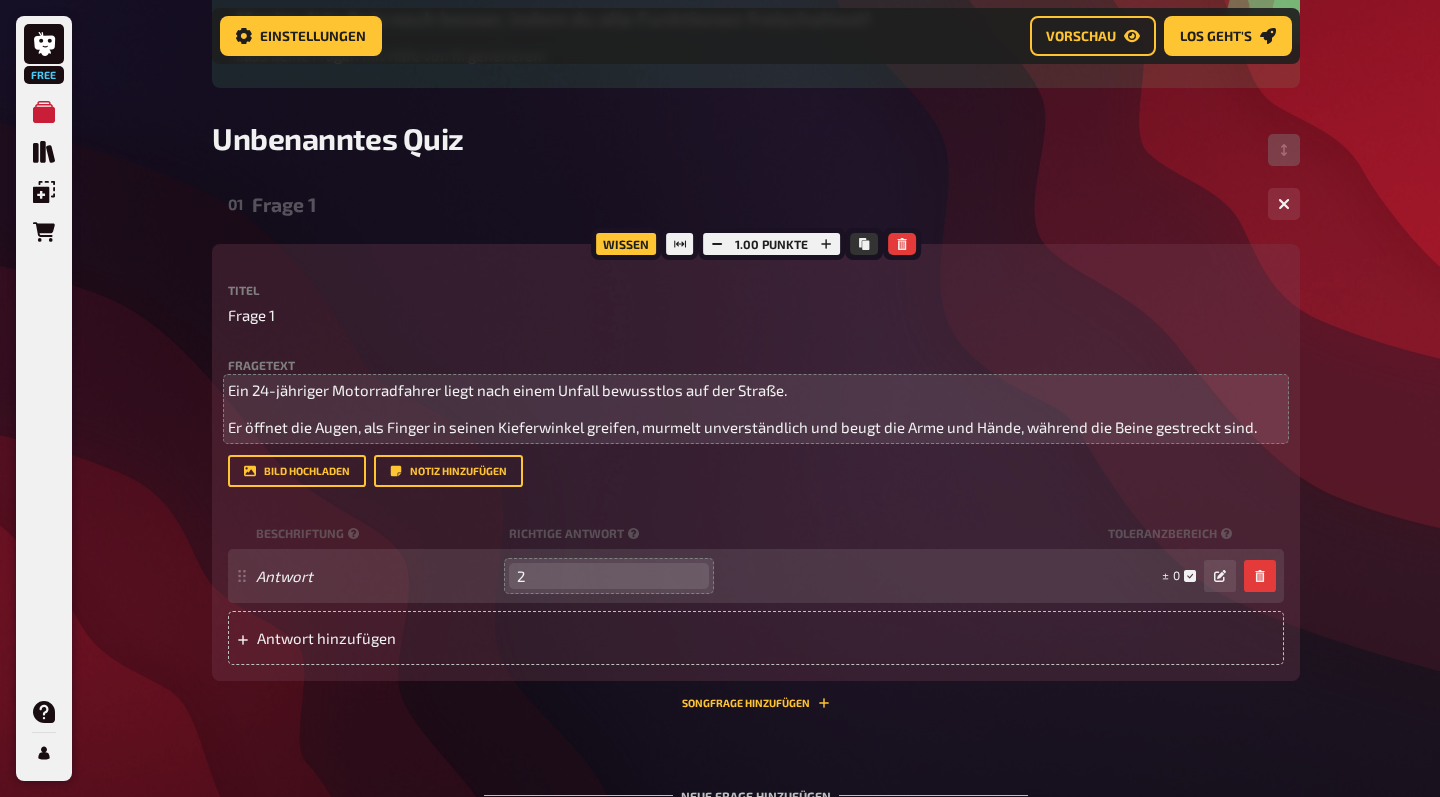 click on "2" at bounding box center (609, 576) 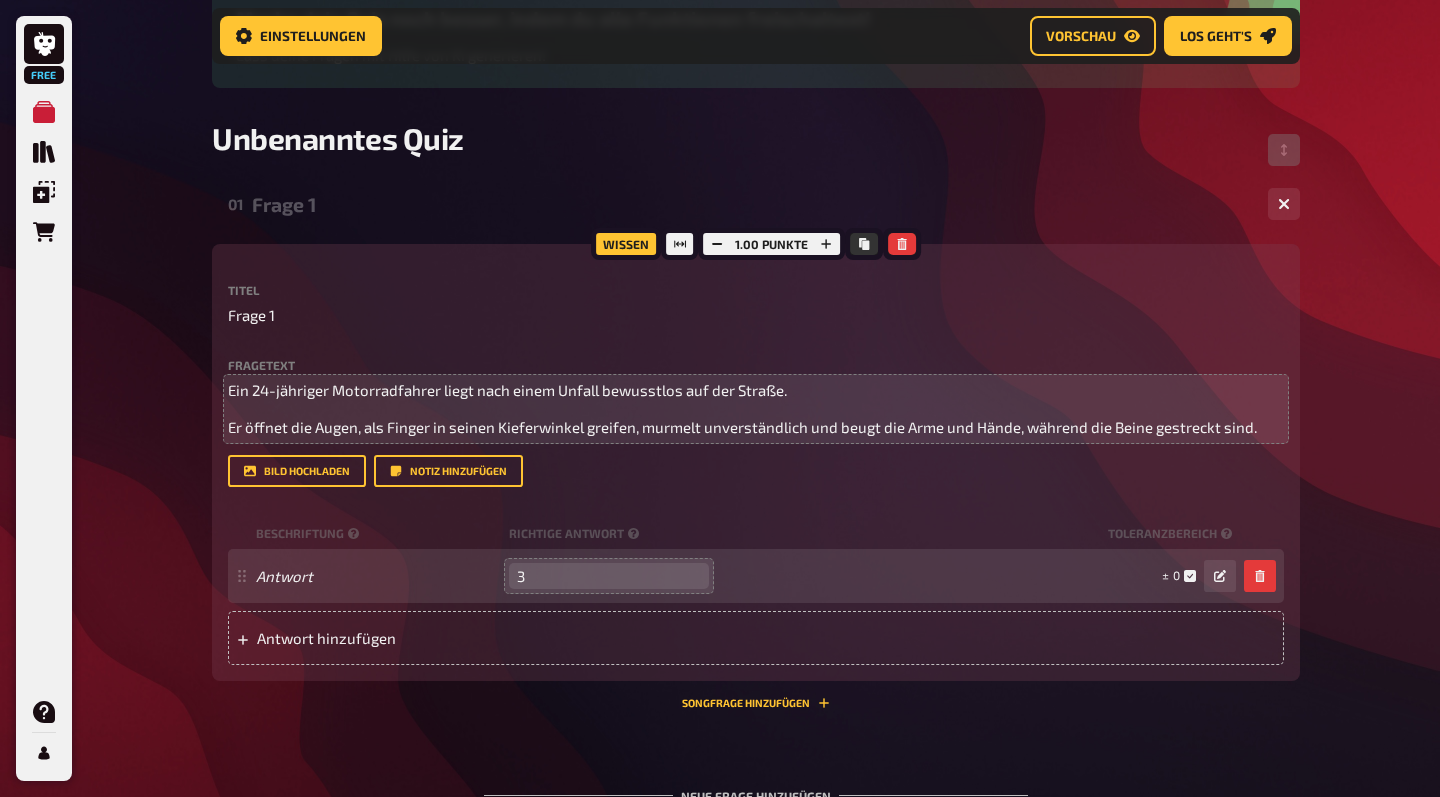 click on "3" at bounding box center [609, 576] 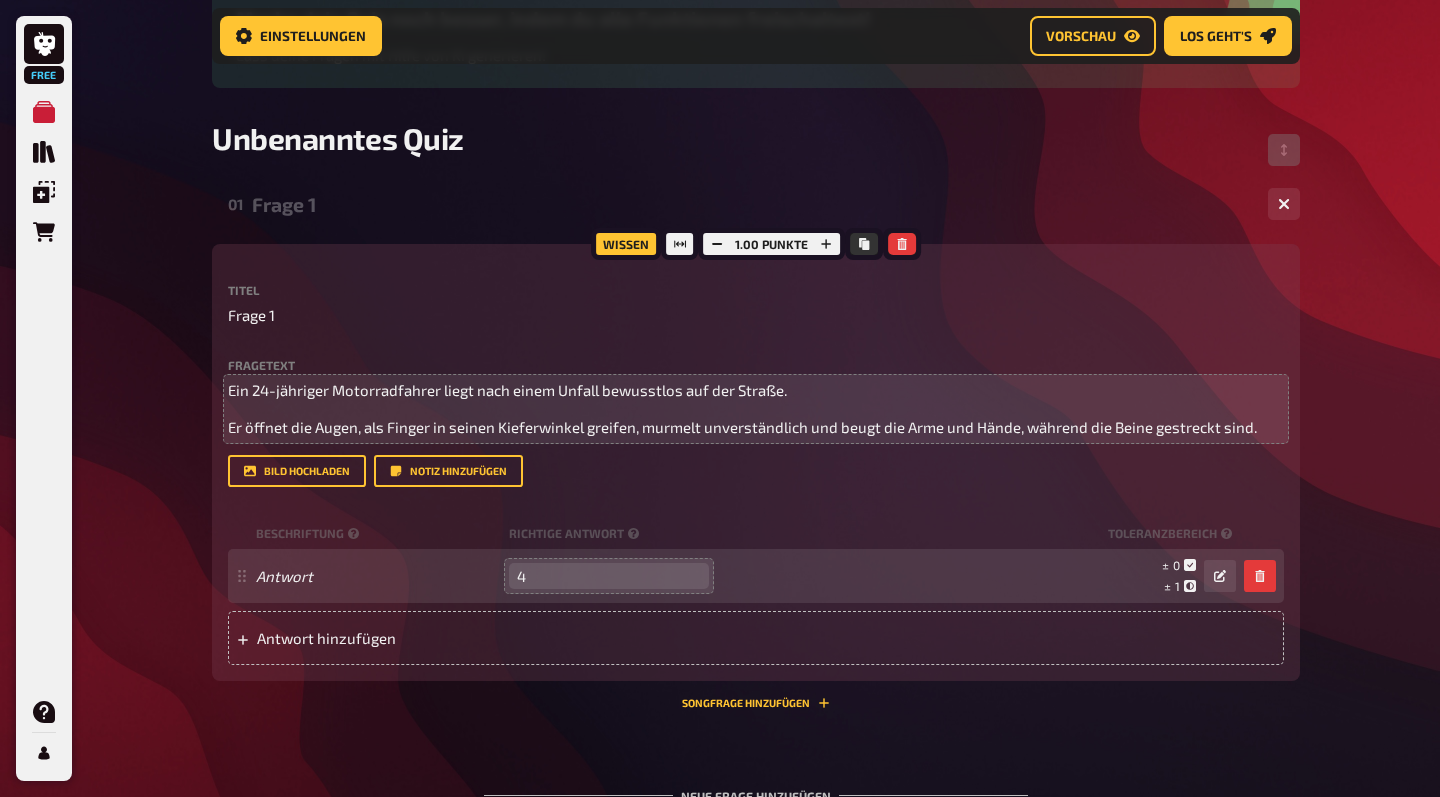click on "4" at bounding box center [609, 576] 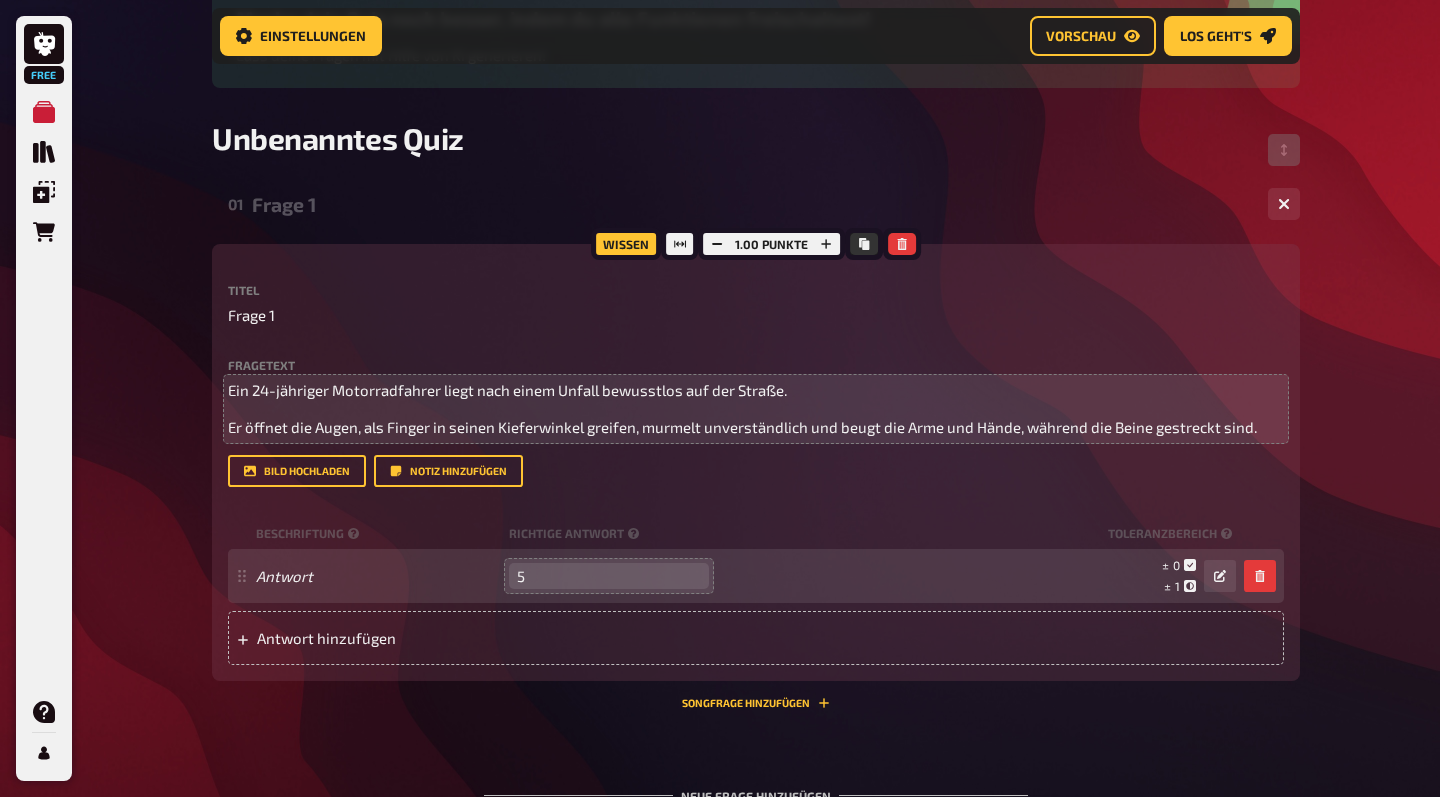 click on "5" at bounding box center (609, 576) 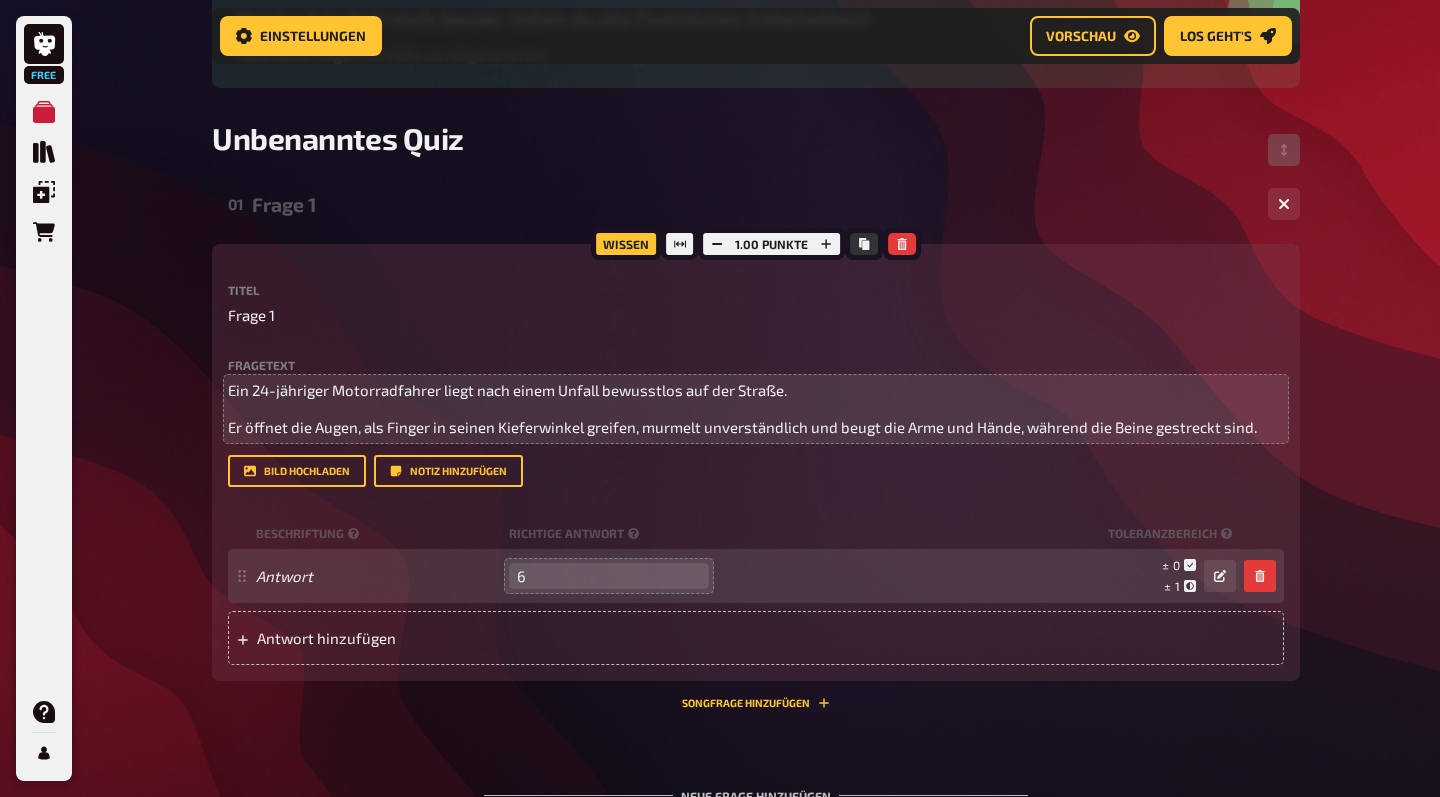 click on "6" at bounding box center [609, 576] 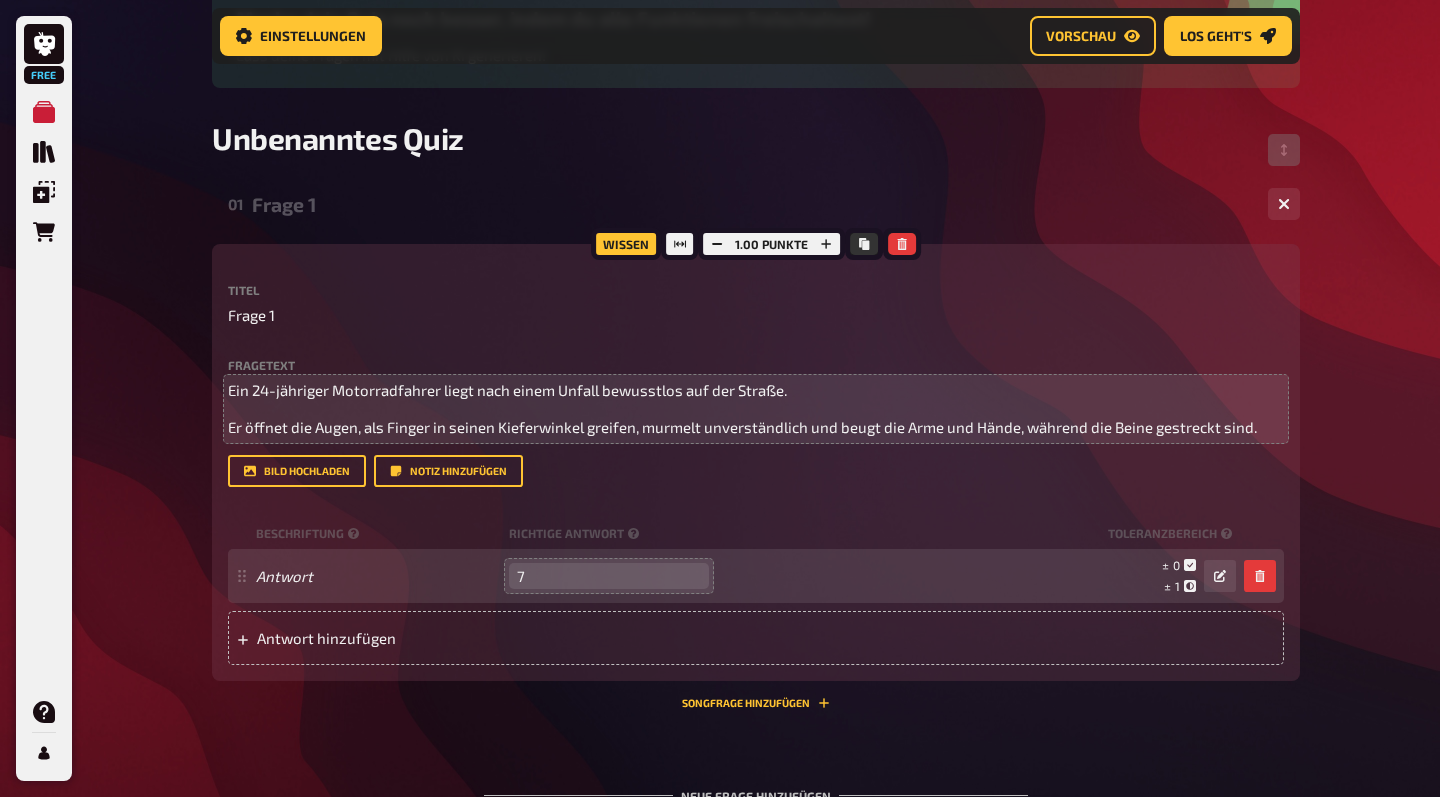 click on "7" at bounding box center (609, 576) 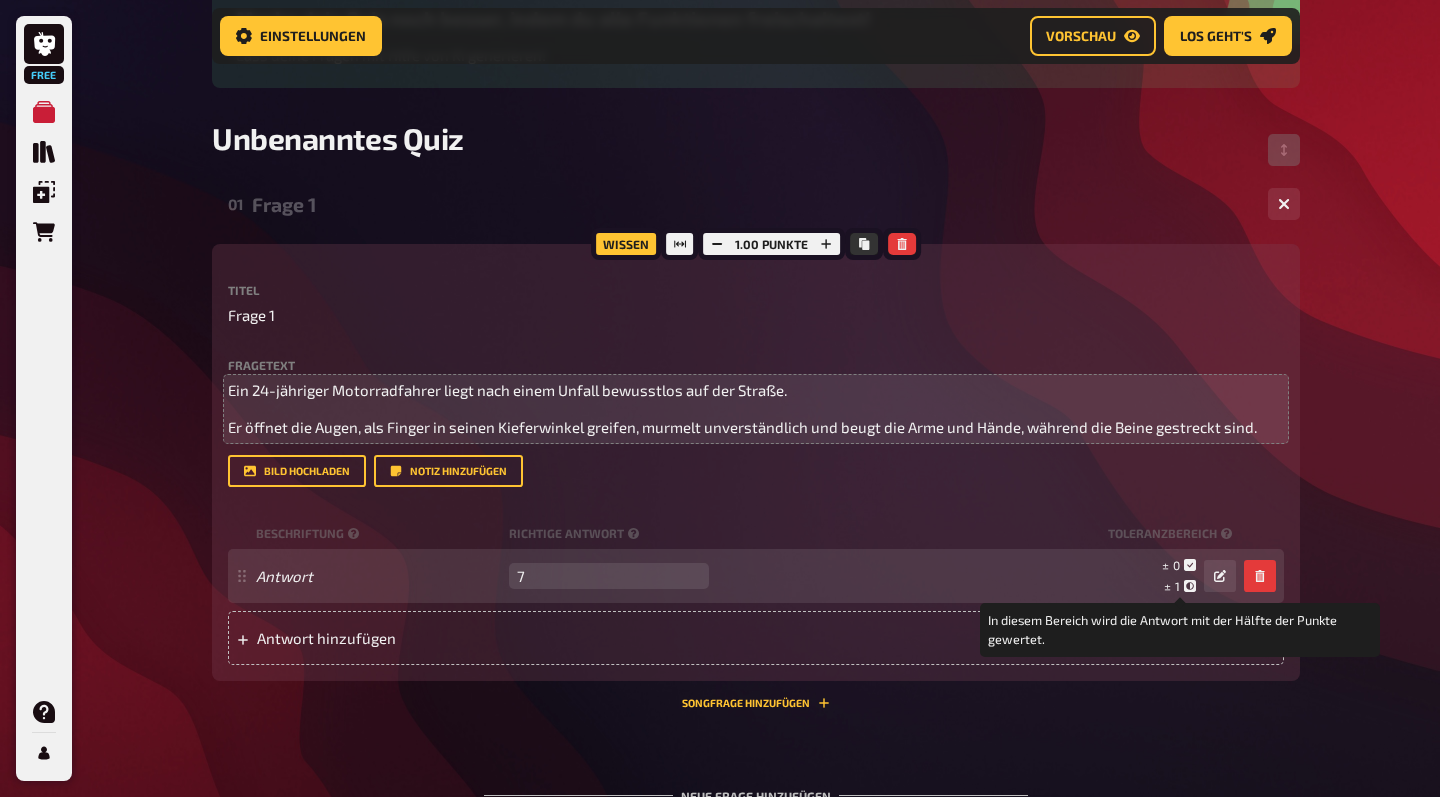 click 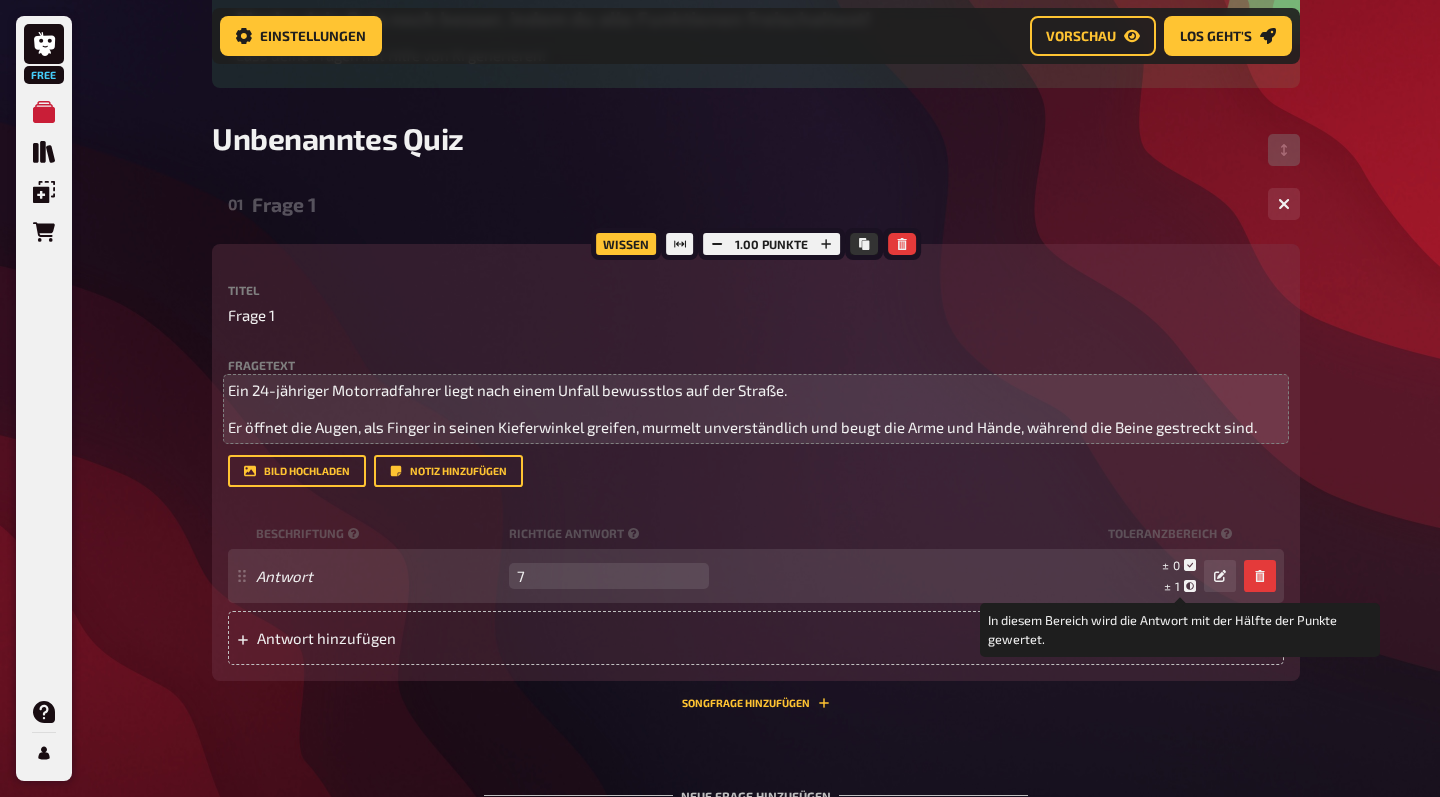 click 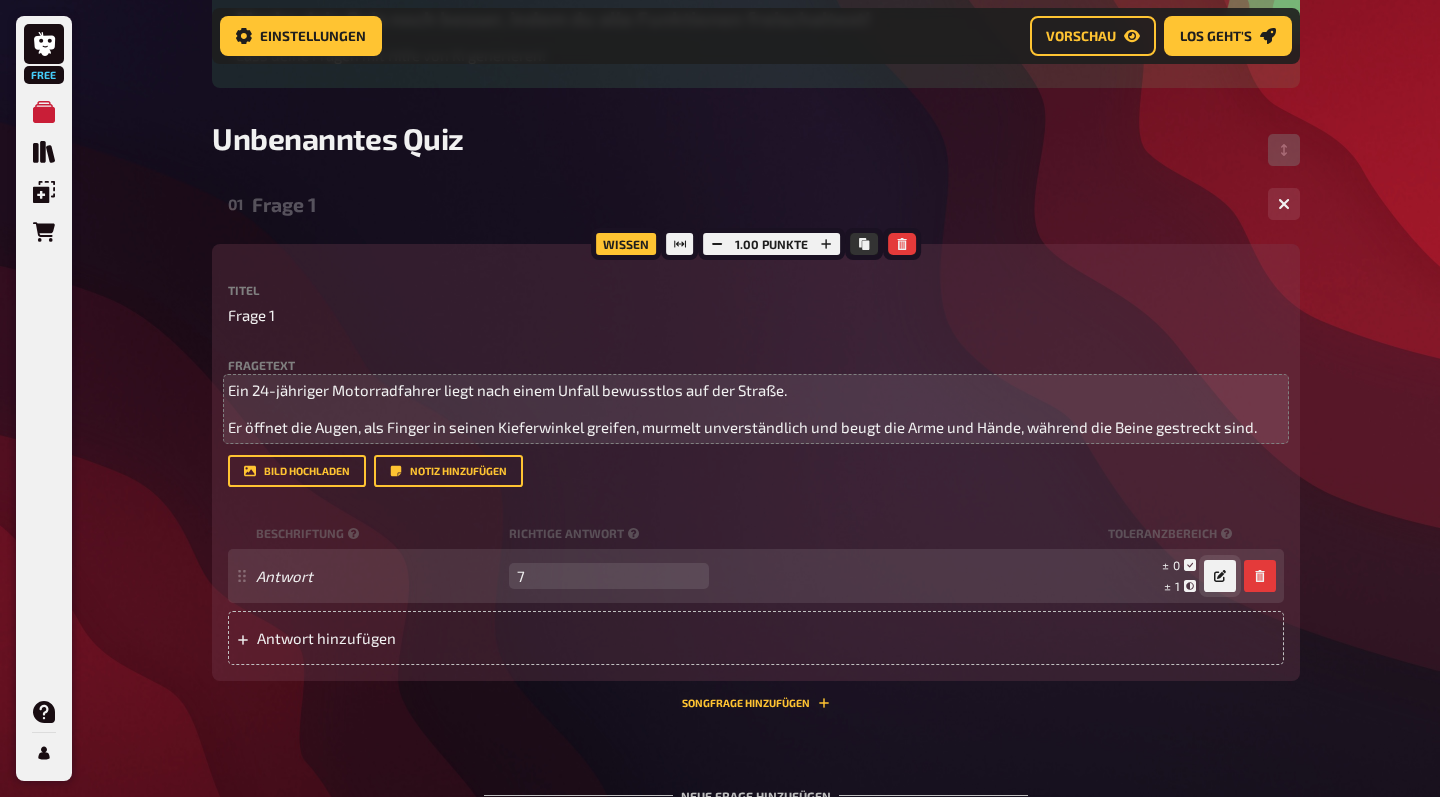 click 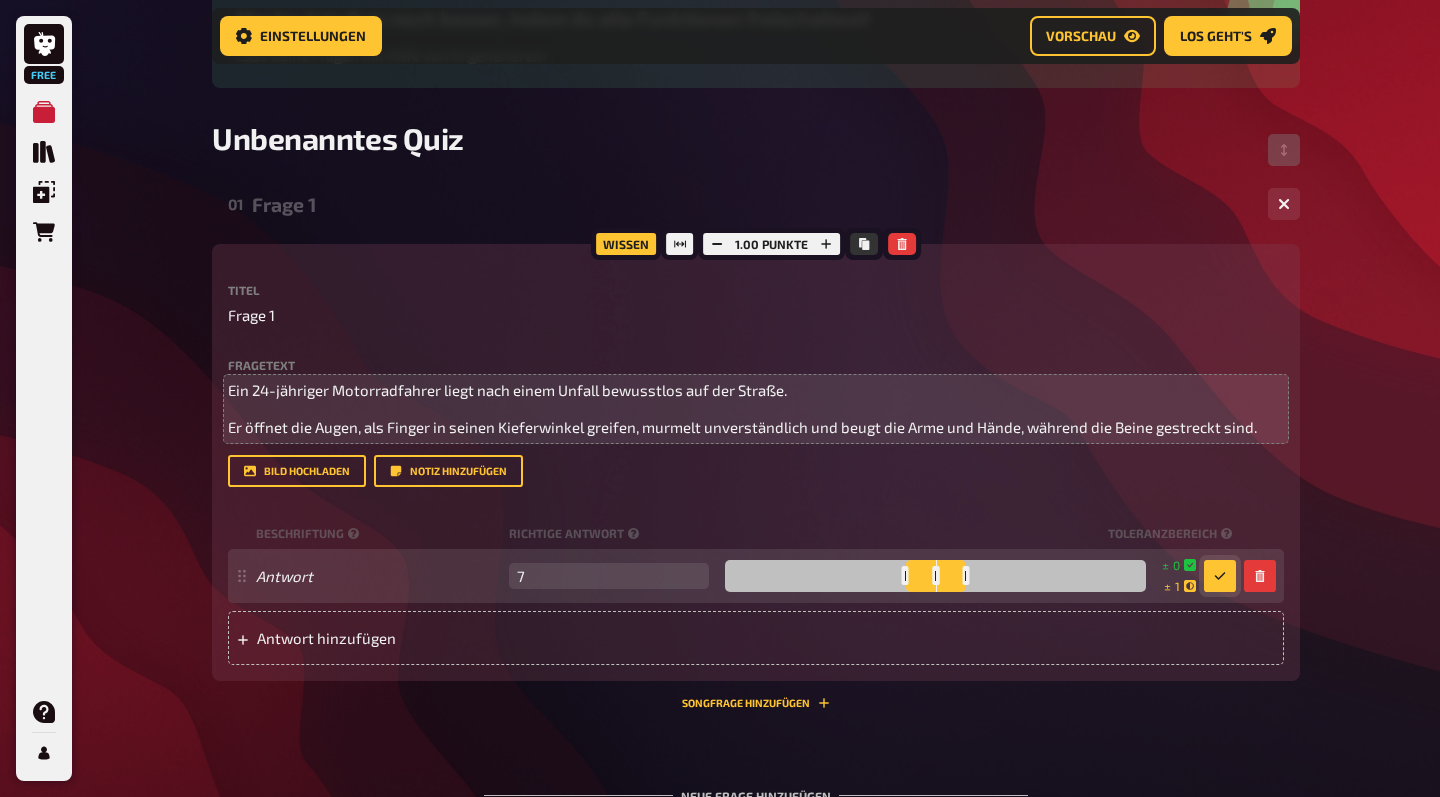 drag, startPoint x: 956, startPoint y: 573, endPoint x: 942, endPoint y: 573, distance: 14 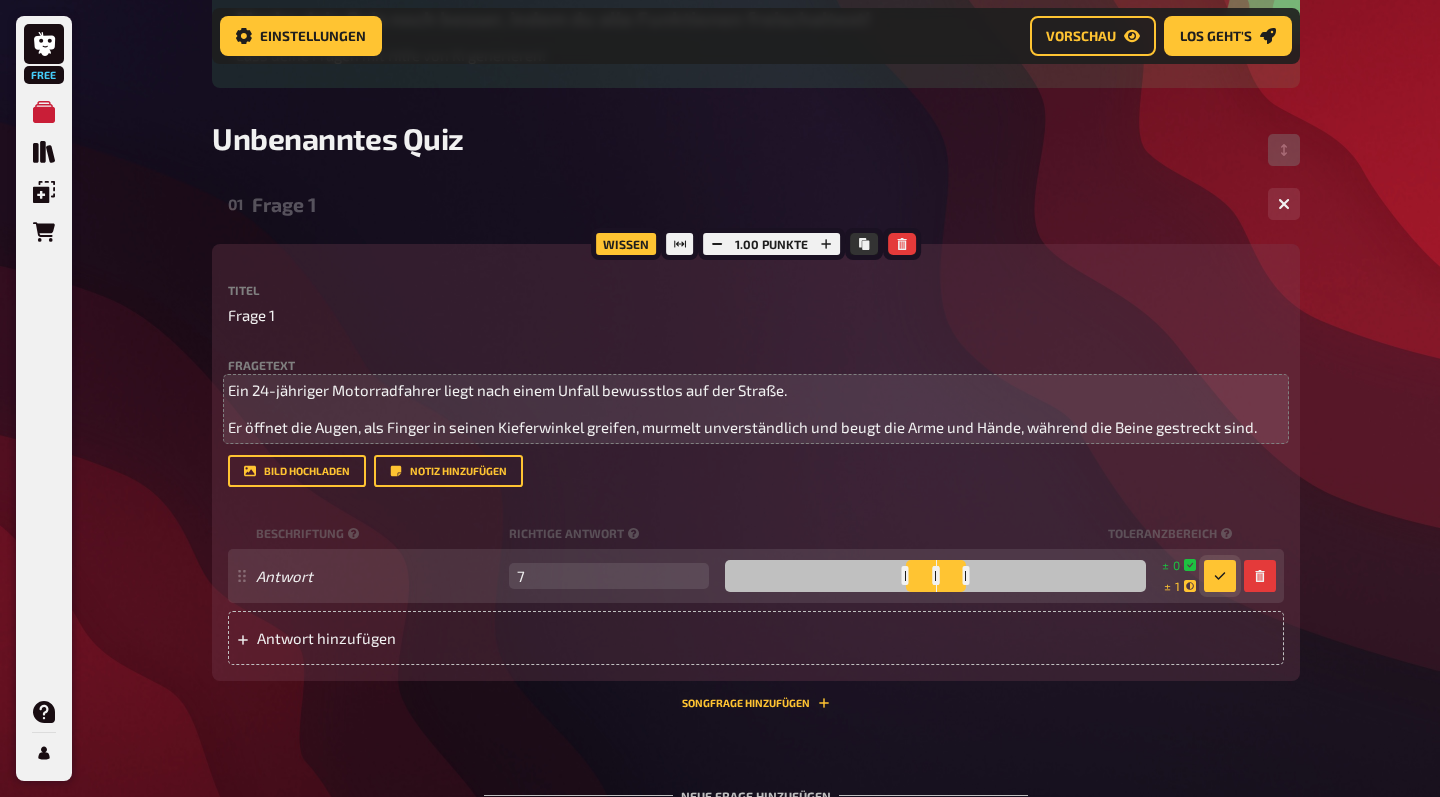 click at bounding box center (935, 576) 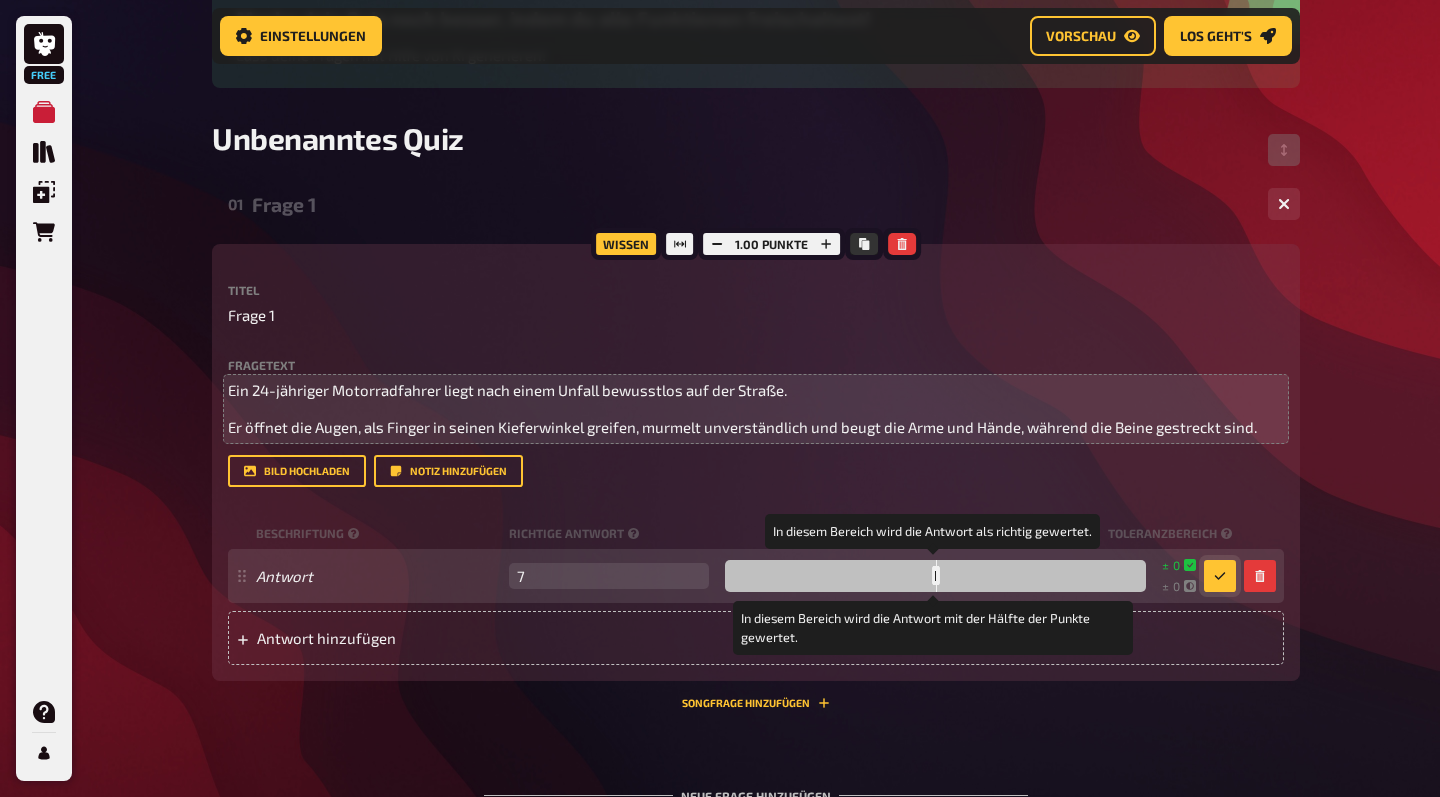 drag, startPoint x: 900, startPoint y: 572, endPoint x: 937, endPoint y: 572, distance: 37 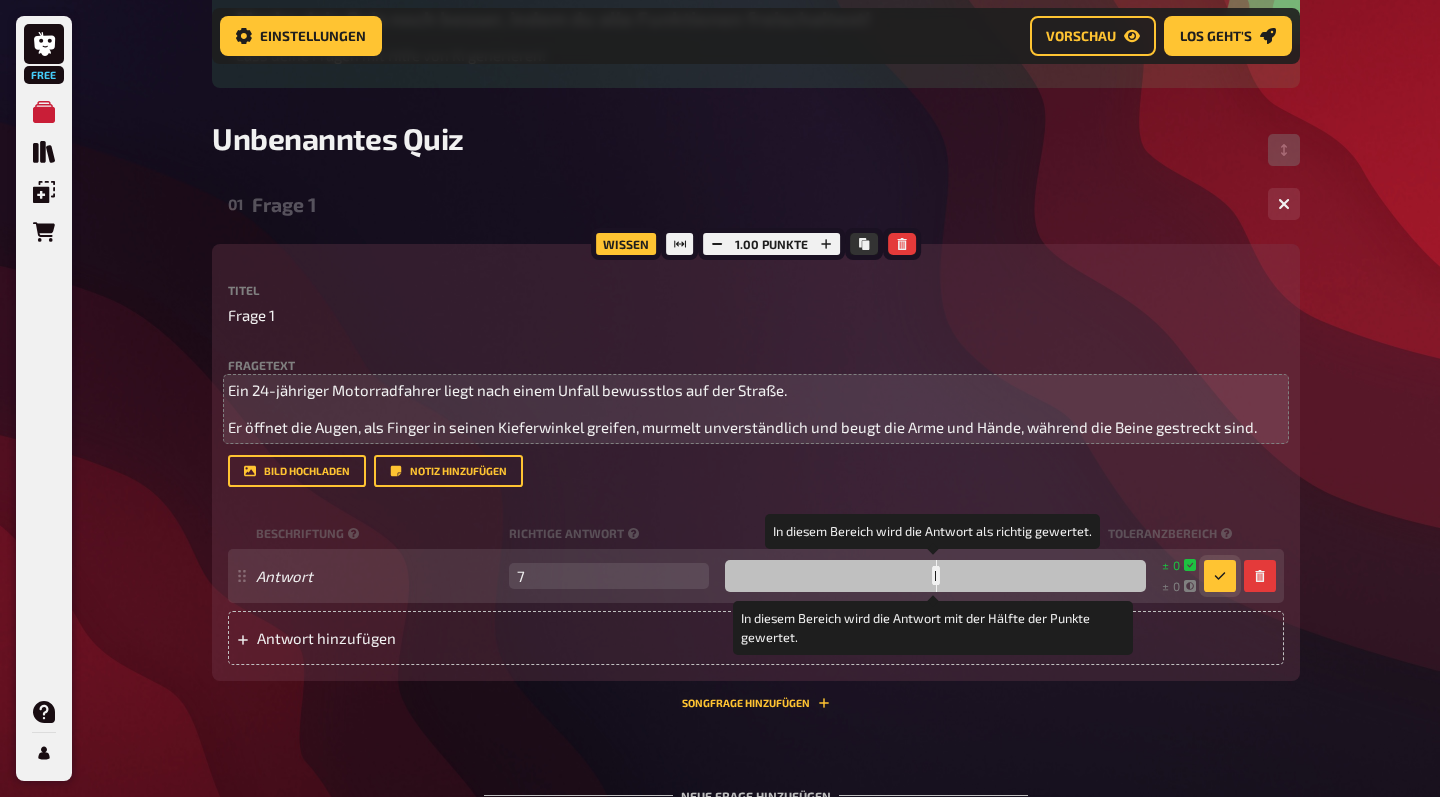 click at bounding box center [935, 576] 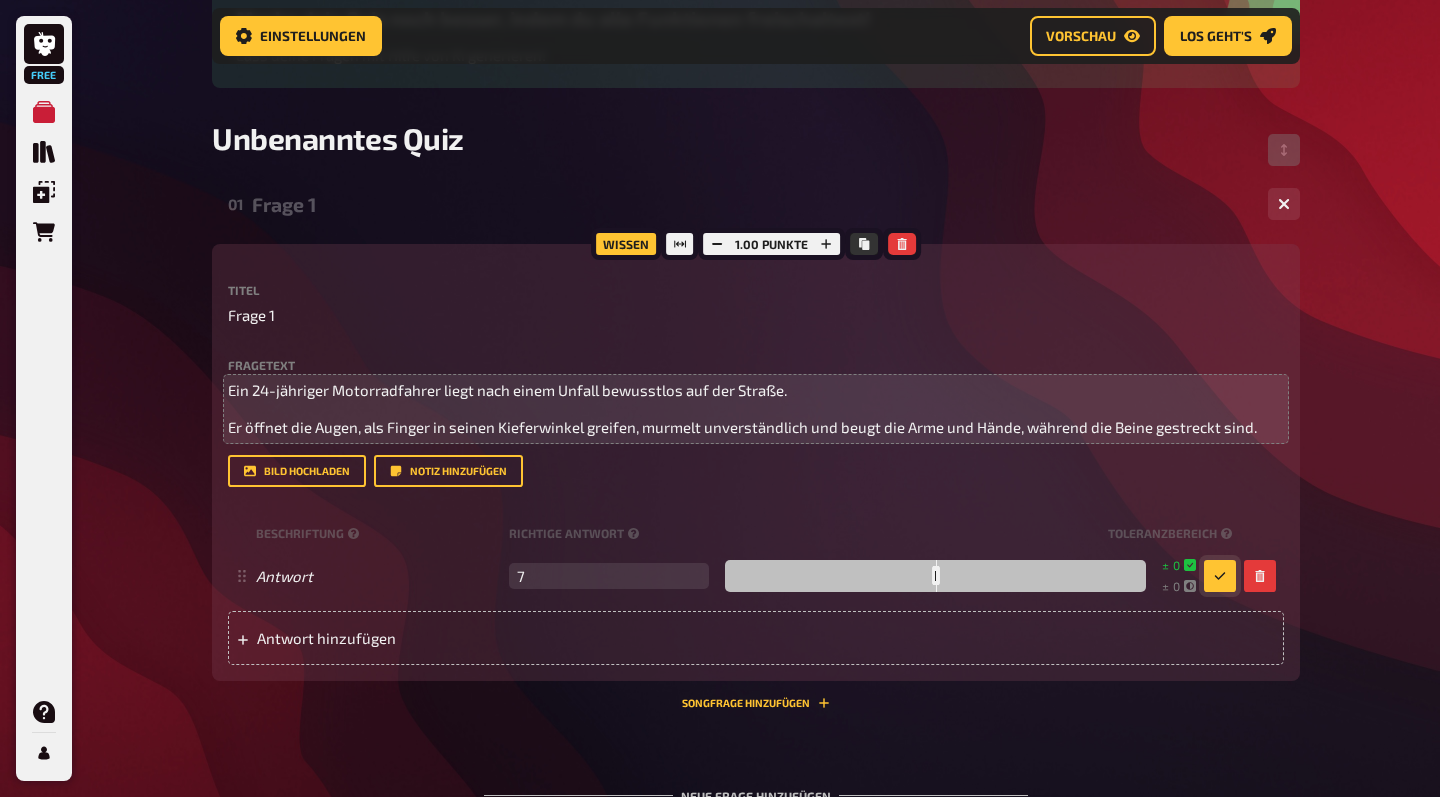 click 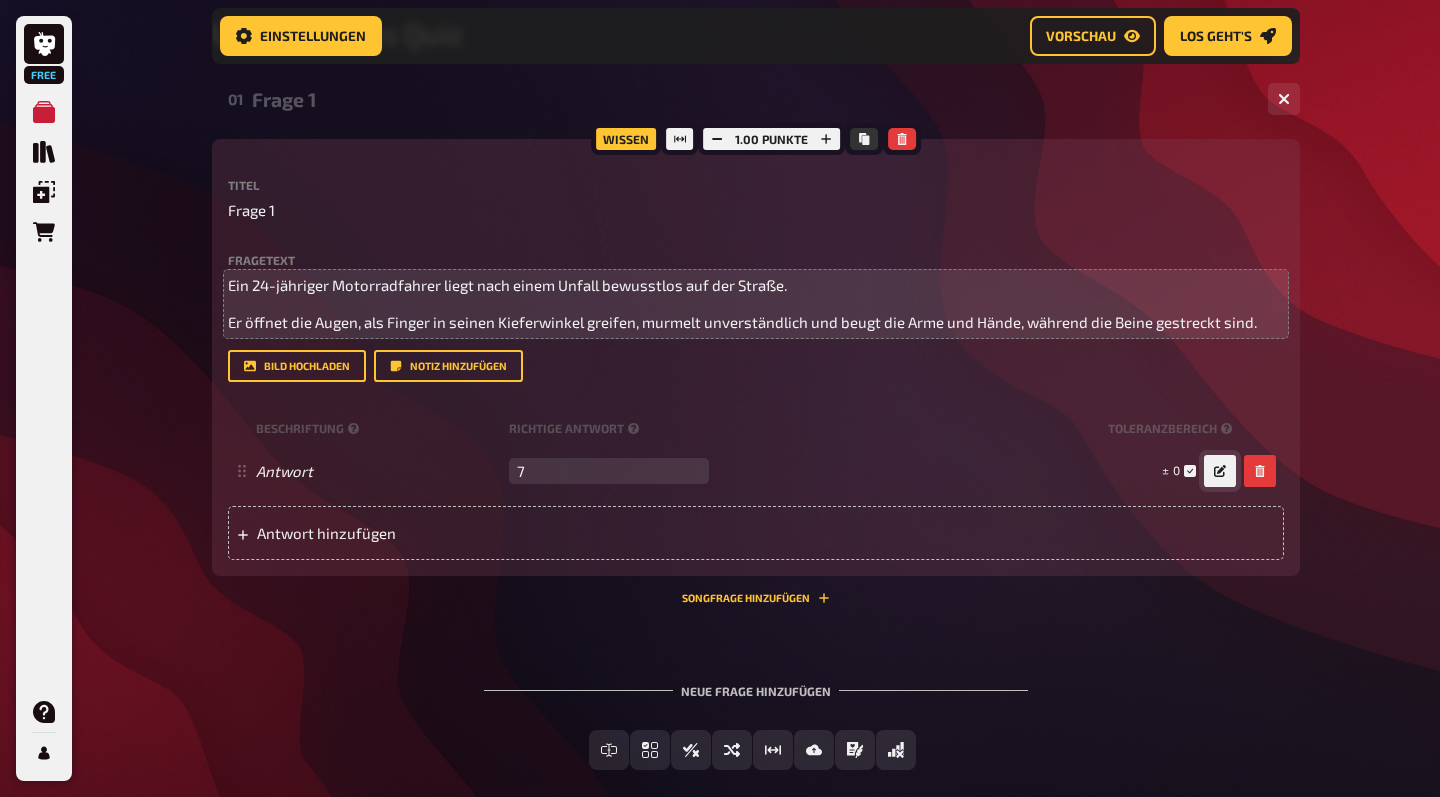 scroll, scrollTop: 332, scrollLeft: 0, axis: vertical 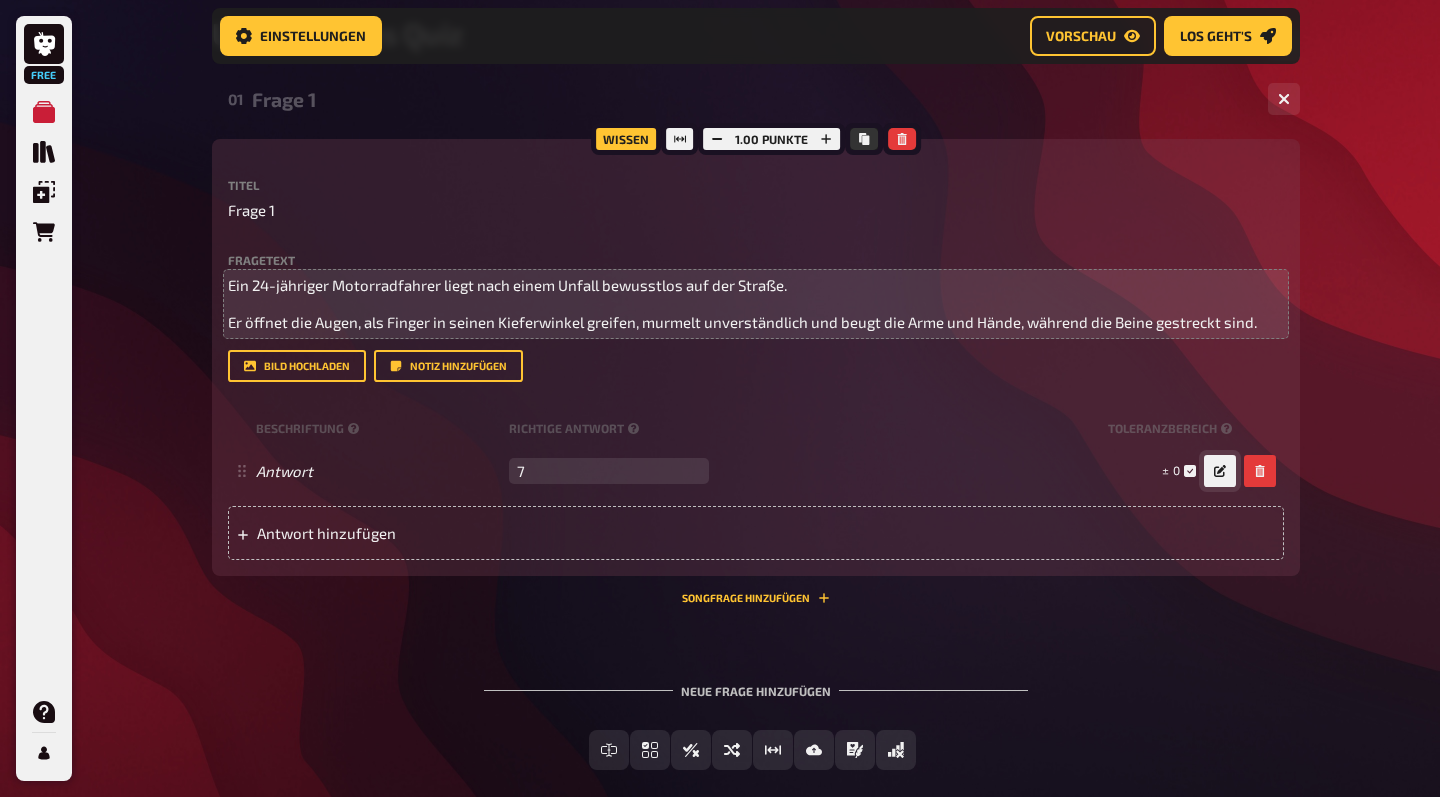 click on "Neue Frage hinzufügen" at bounding box center [756, 683] 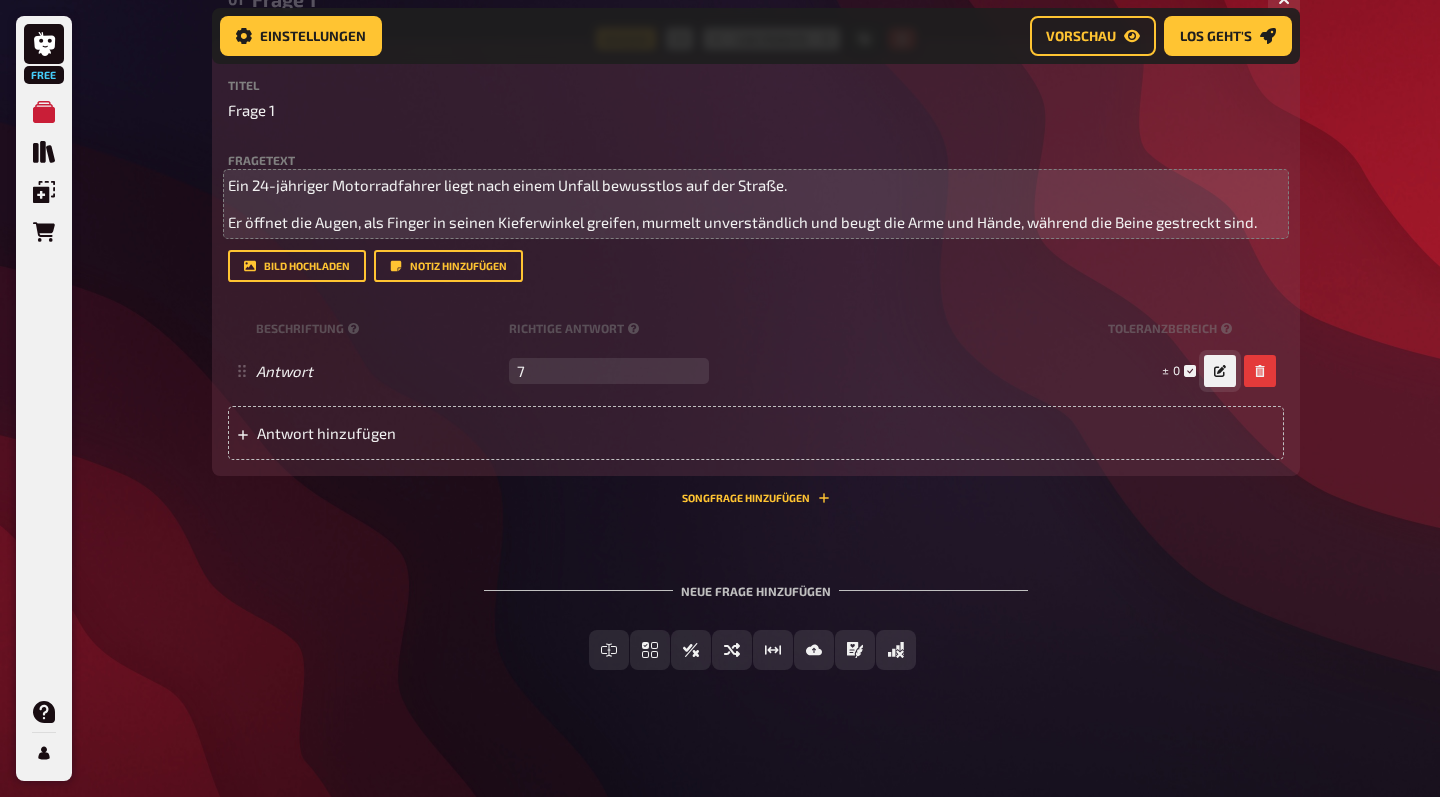 scroll, scrollTop: 431, scrollLeft: 0, axis: vertical 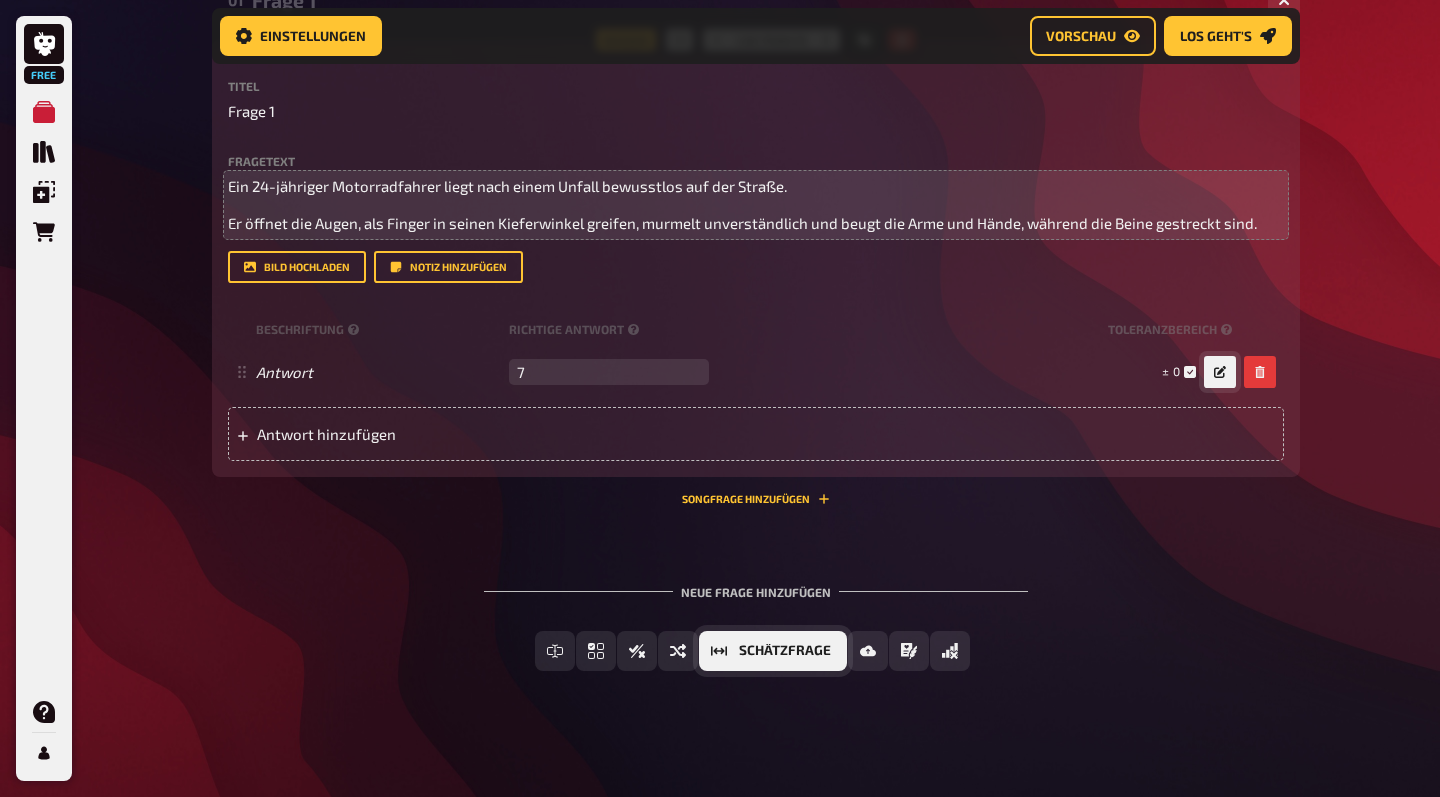 click on "Schätzfrage" at bounding box center [785, 651] 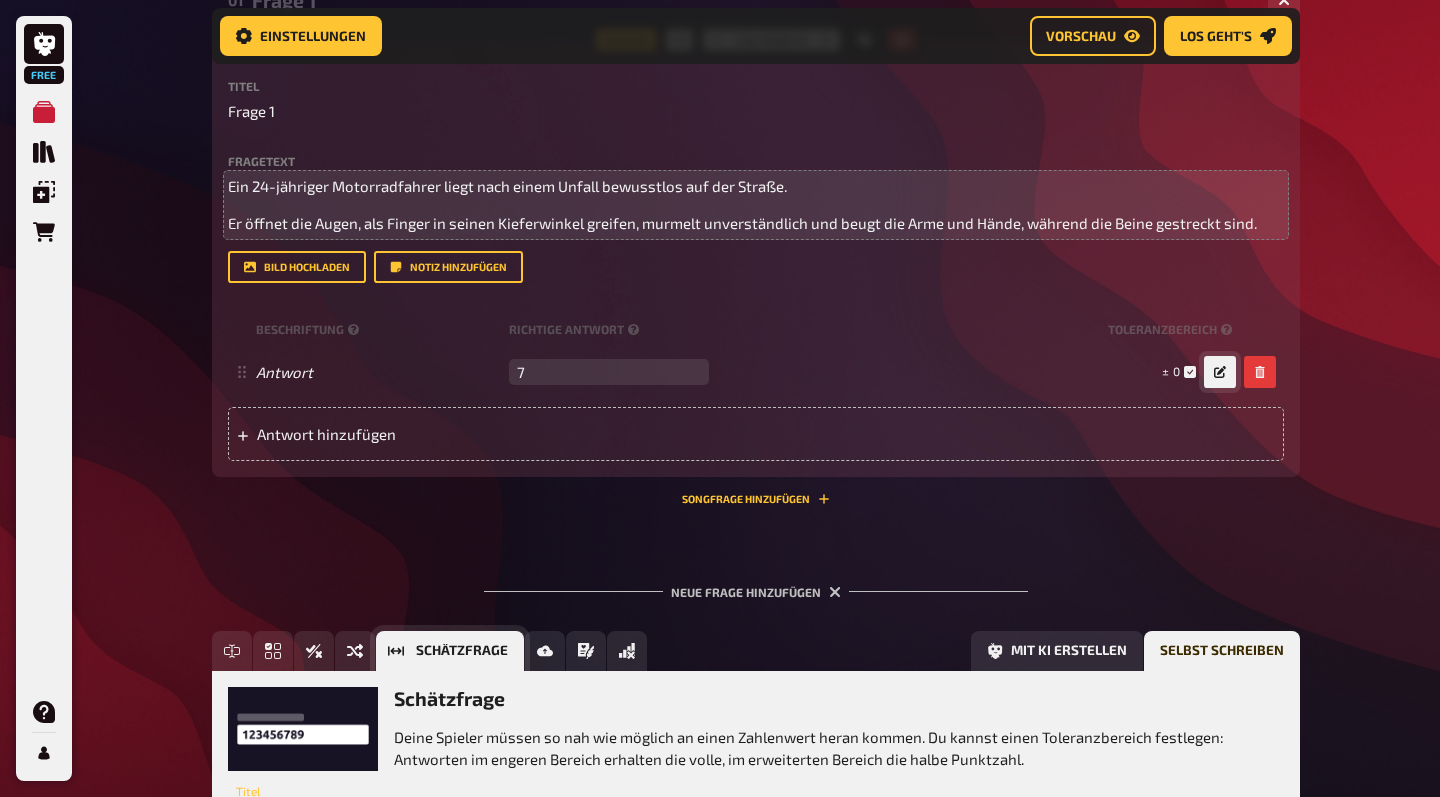 scroll, scrollTop: 615, scrollLeft: 0, axis: vertical 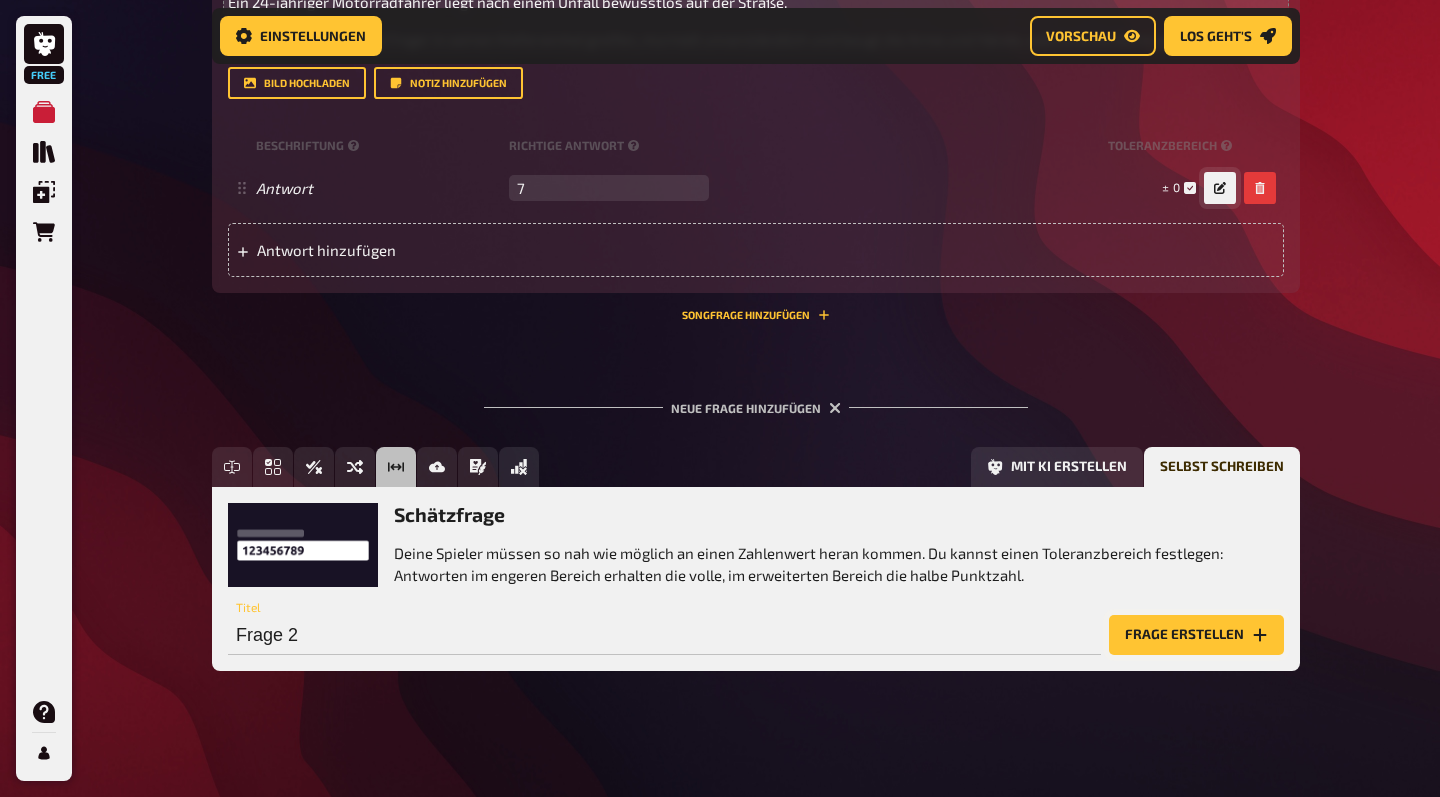 click on "Frage erstellen" at bounding box center (1196, 635) 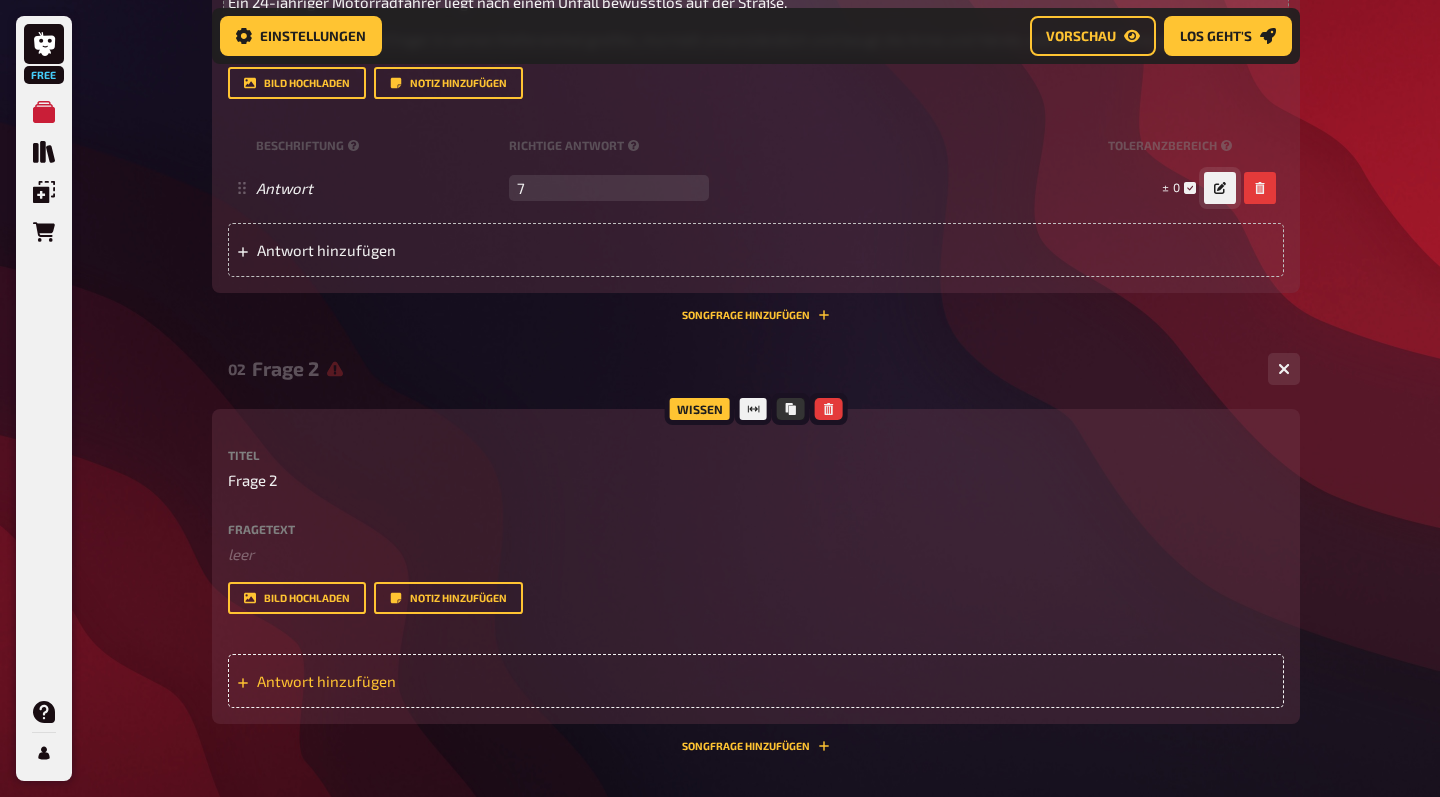 click on "Antwort hinzufügen" at bounding box center [756, 681] 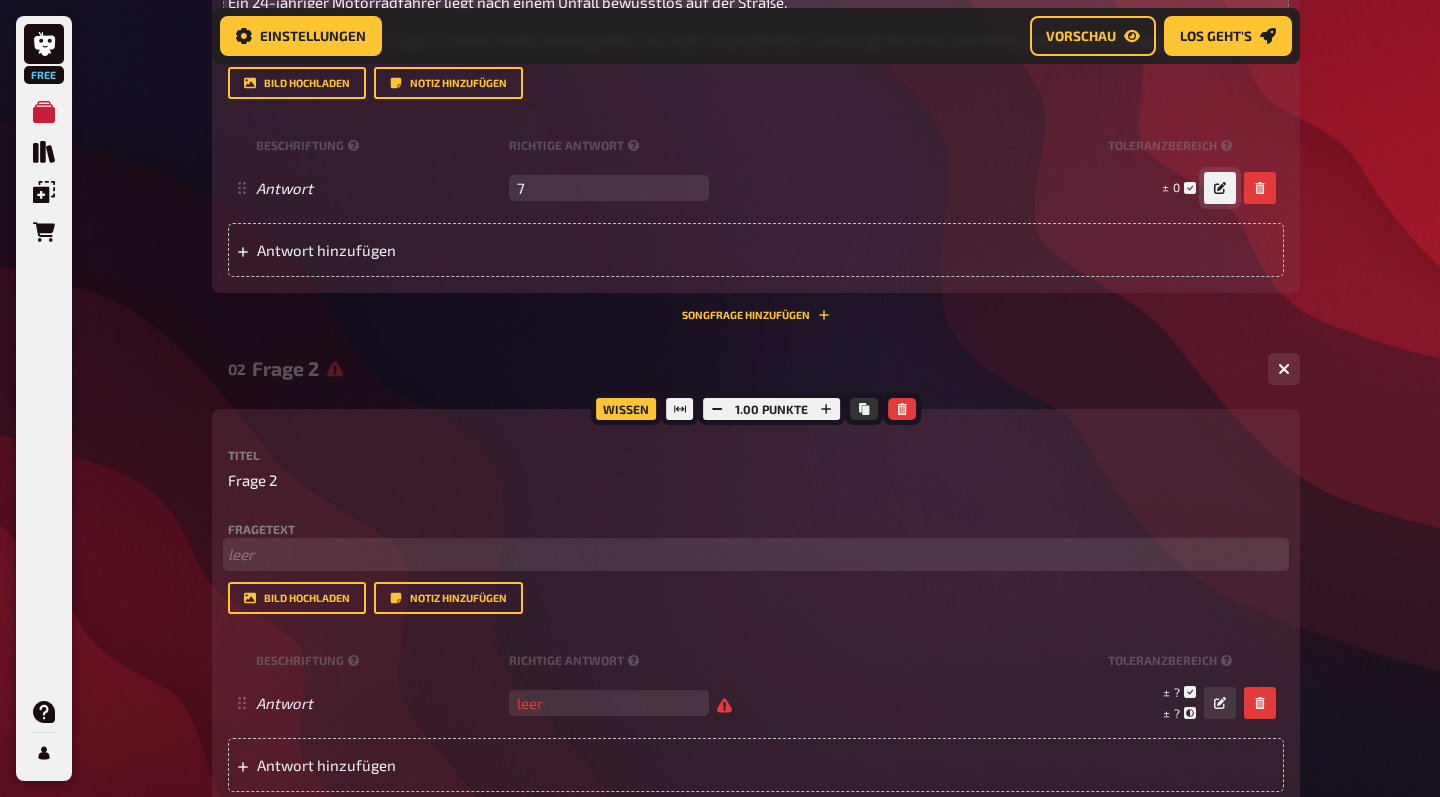 click on "﻿ leer" at bounding box center (756, 554) 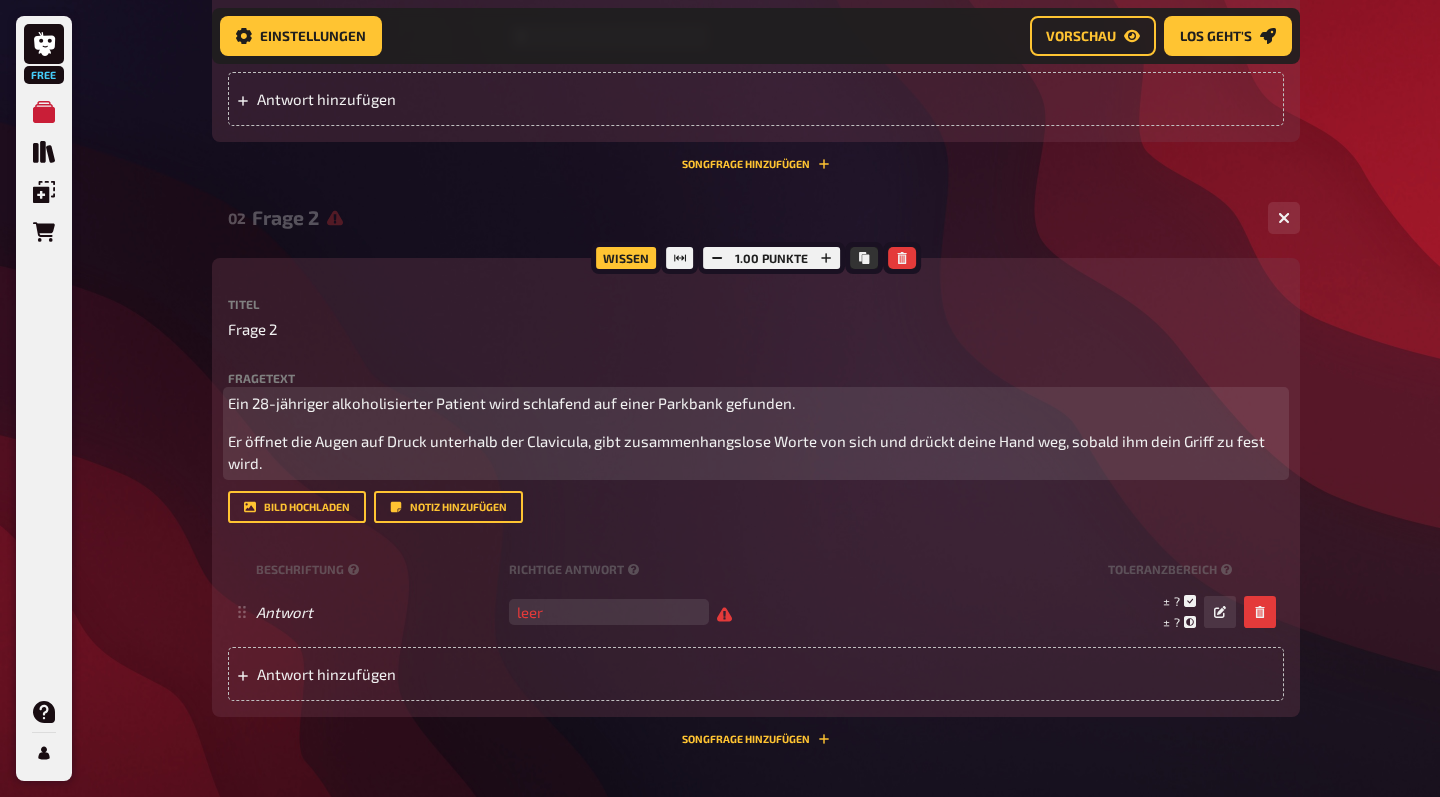 scroll, scrollTop: 778, scrollLeft: 0, axis: vertical 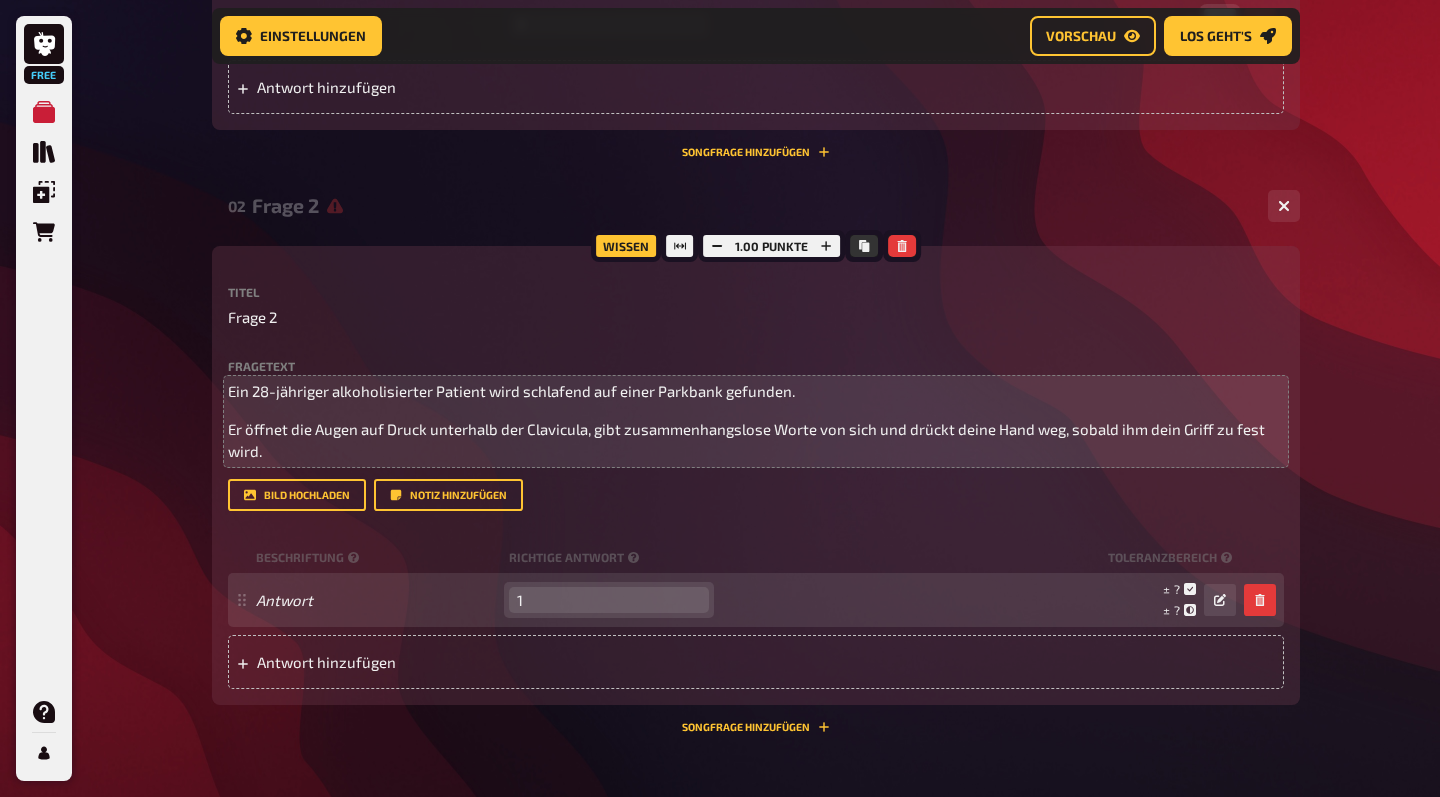 click on "1" at bounding box center (609, 600) 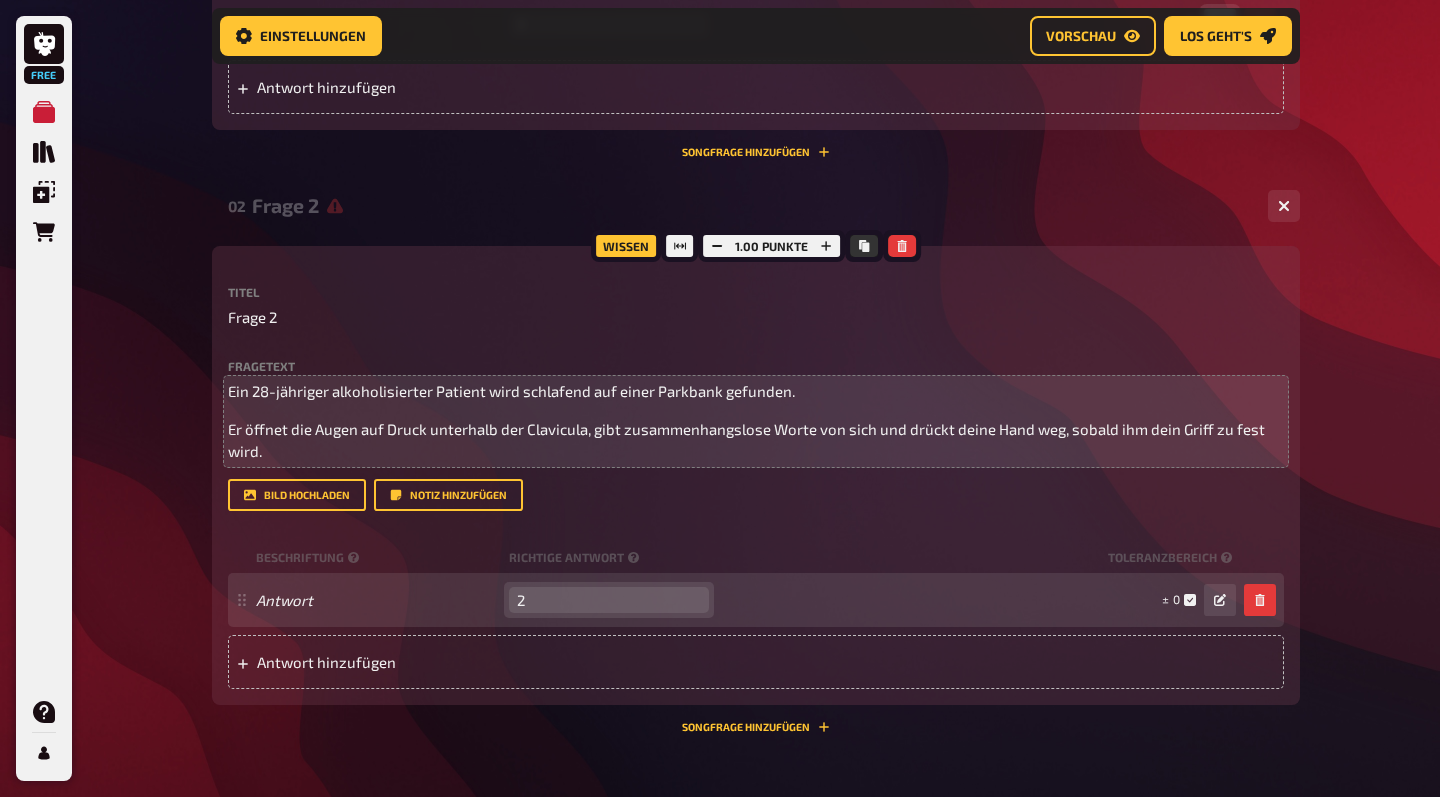 click on "2" at bounding box center (609, 600) 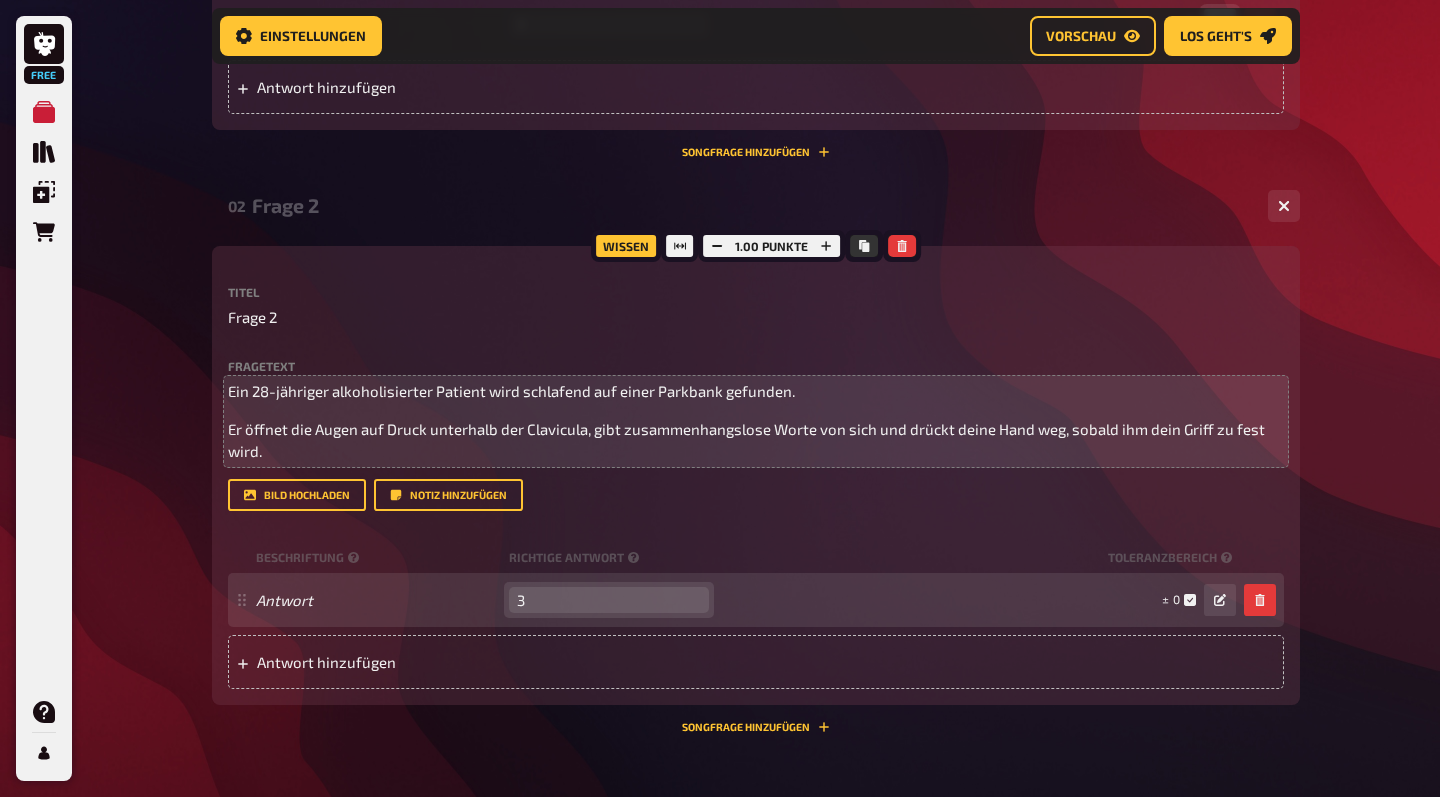 click on "3" at bounding box center [609, 600] 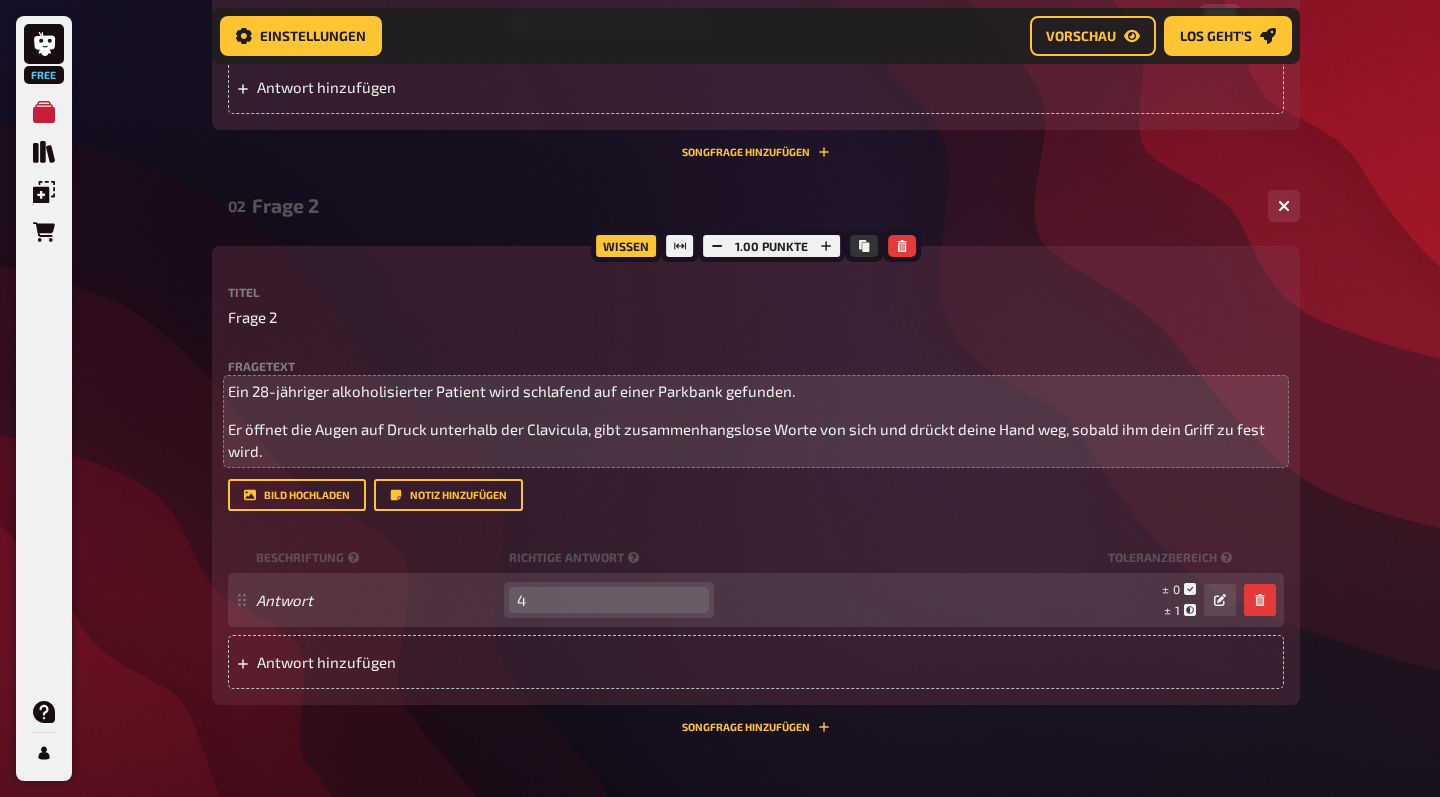 click on "4" at bounding box center [609, 600] 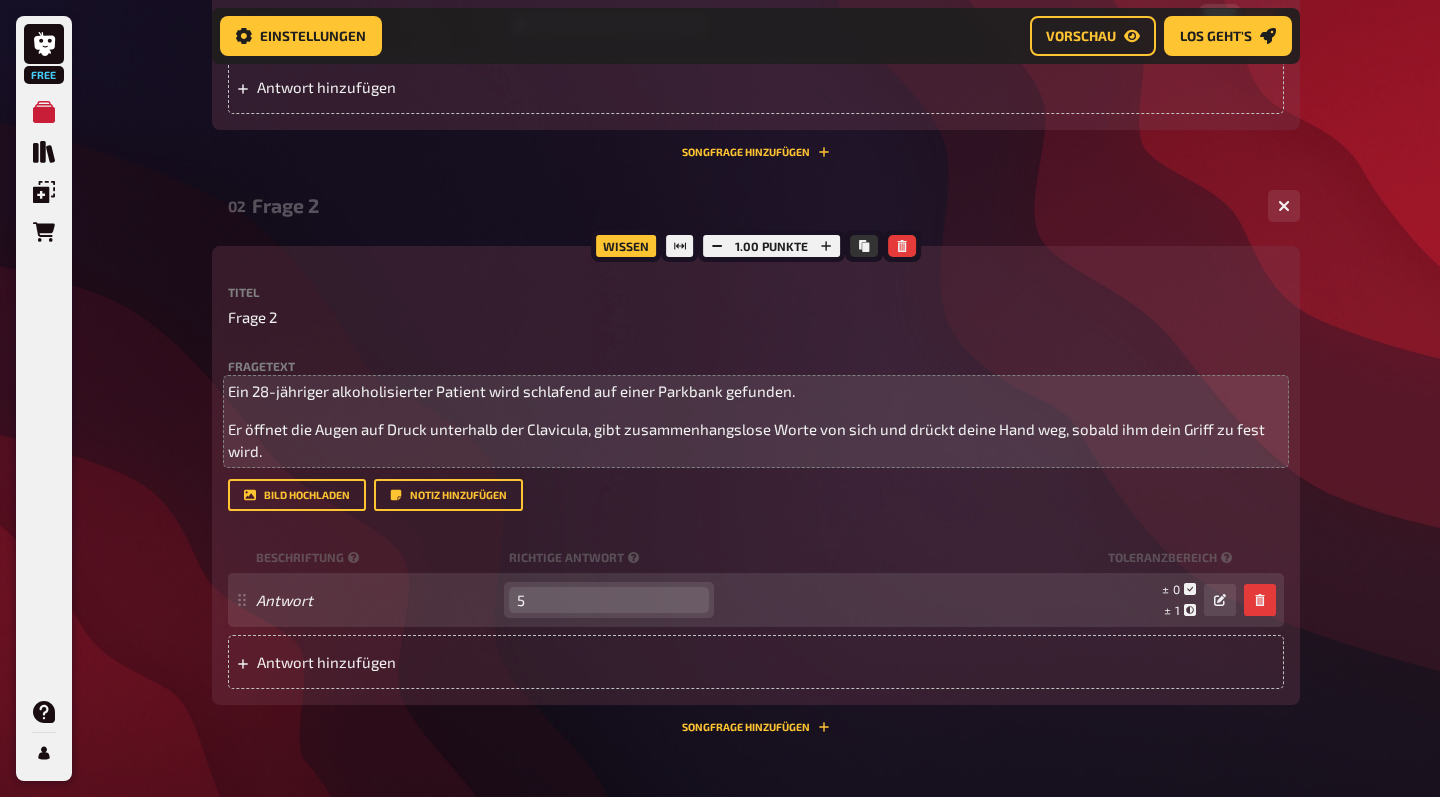 click on "5" at bounding box center (609, 600) 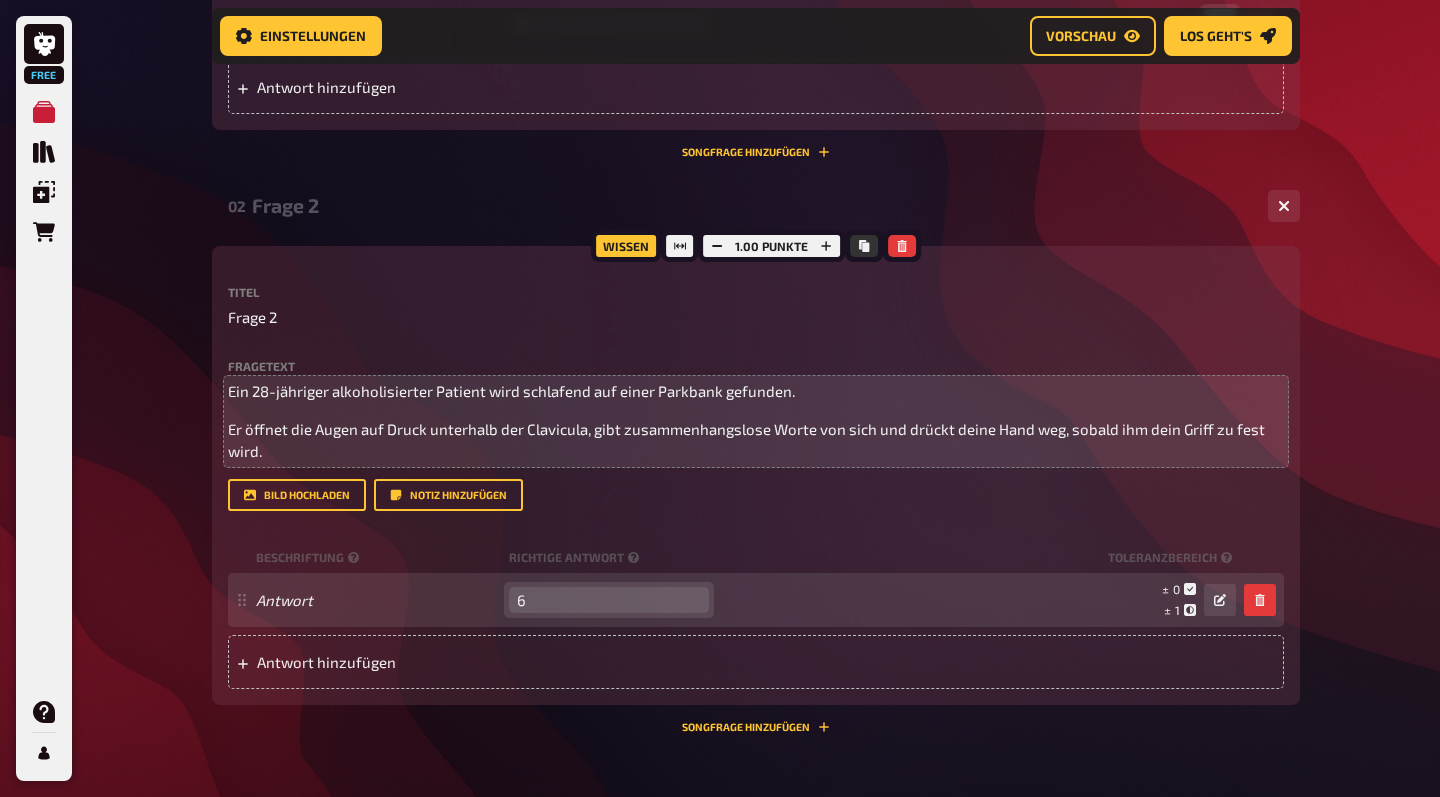 click on "6" at bounding box center (609, 600) 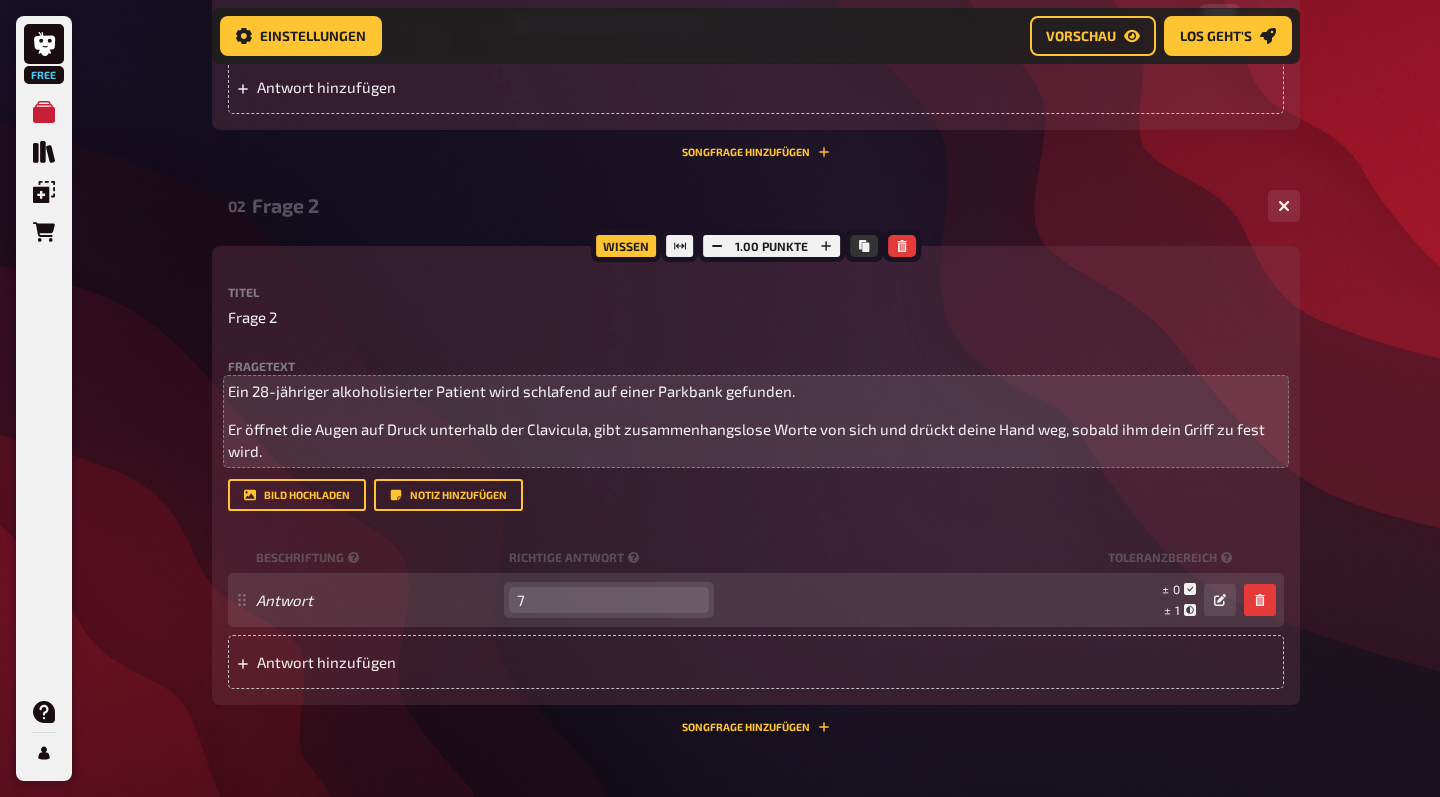 click on "7" at bounding box center (609, 600) 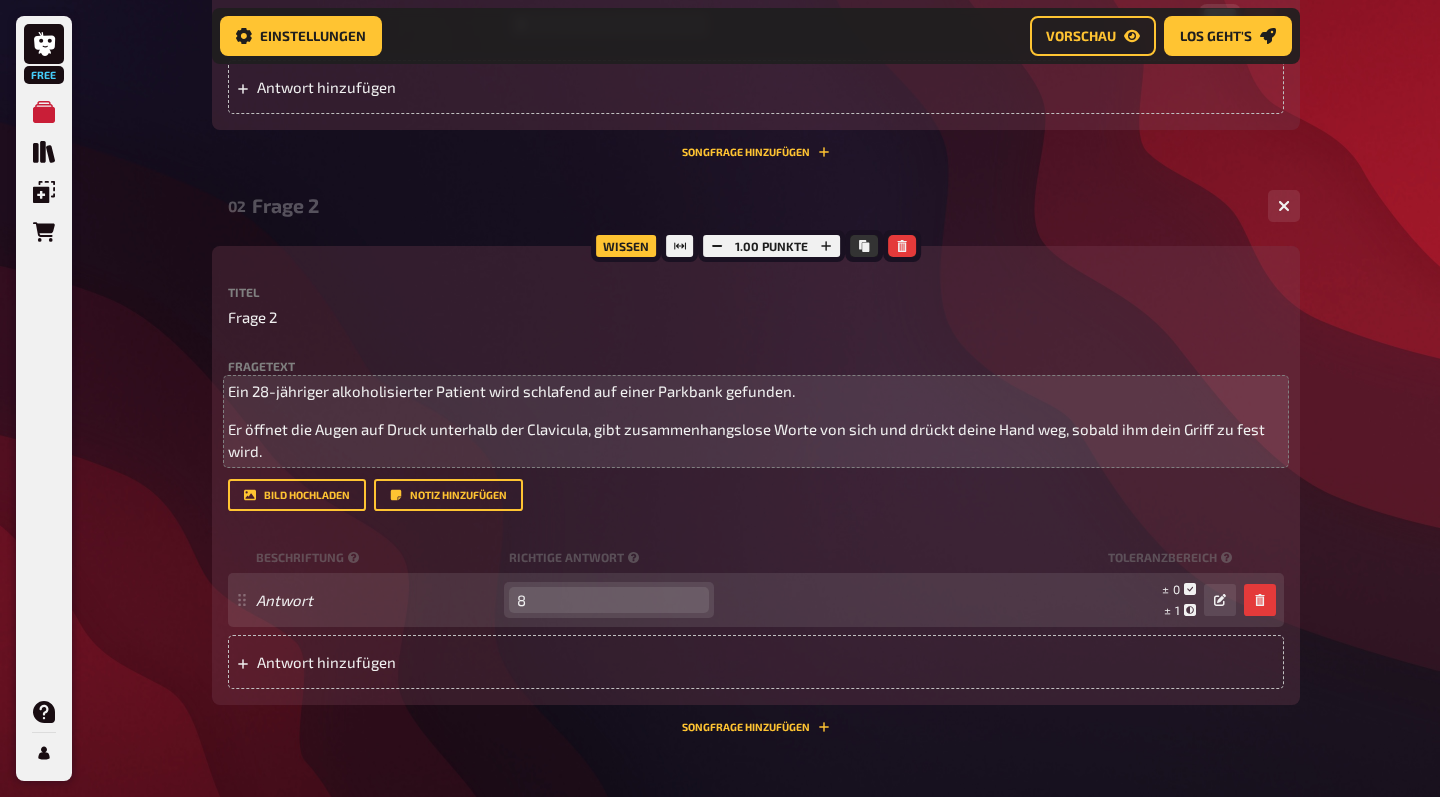 click on "8" at bounding box center (609, 600) 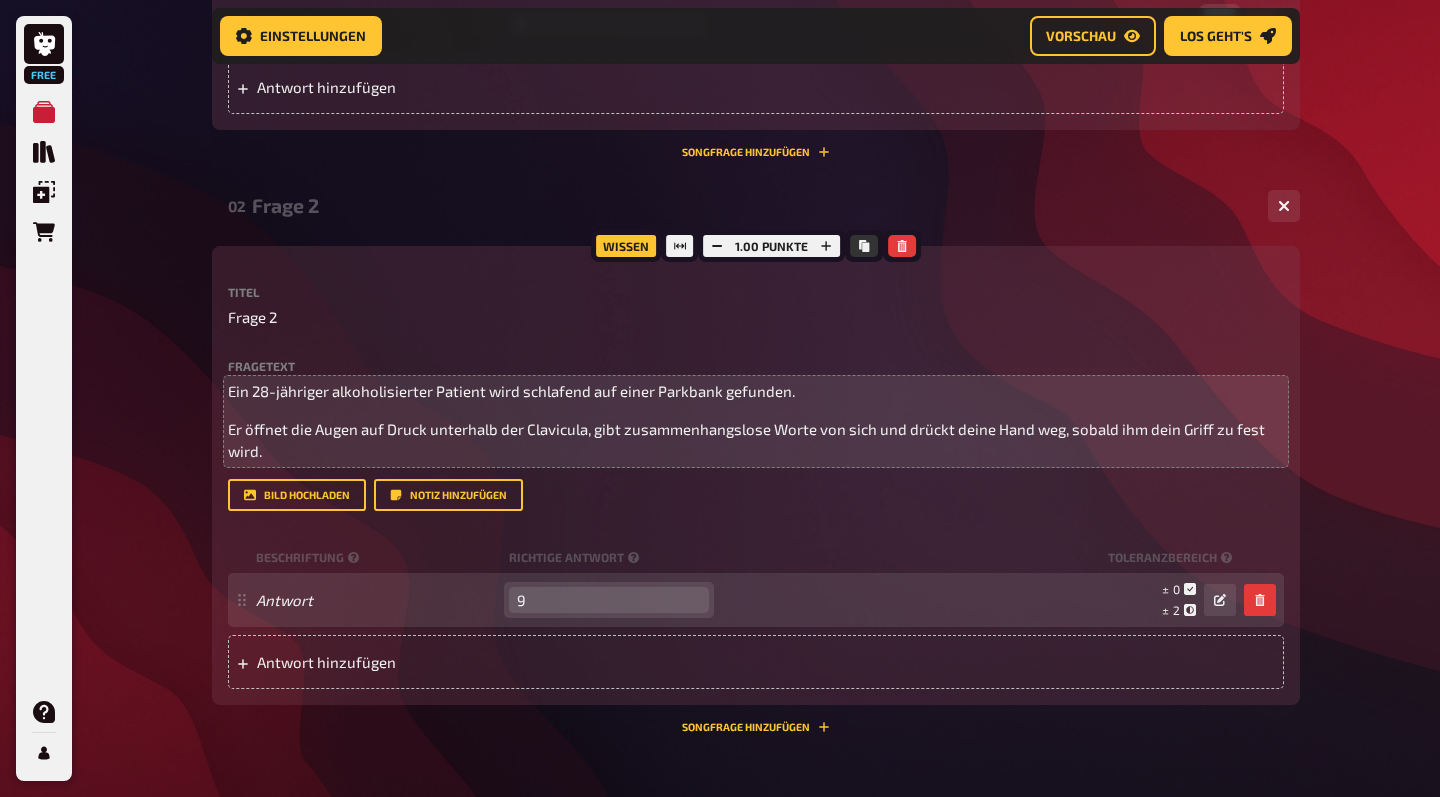 click on "9" at bounding box center [609, 600] 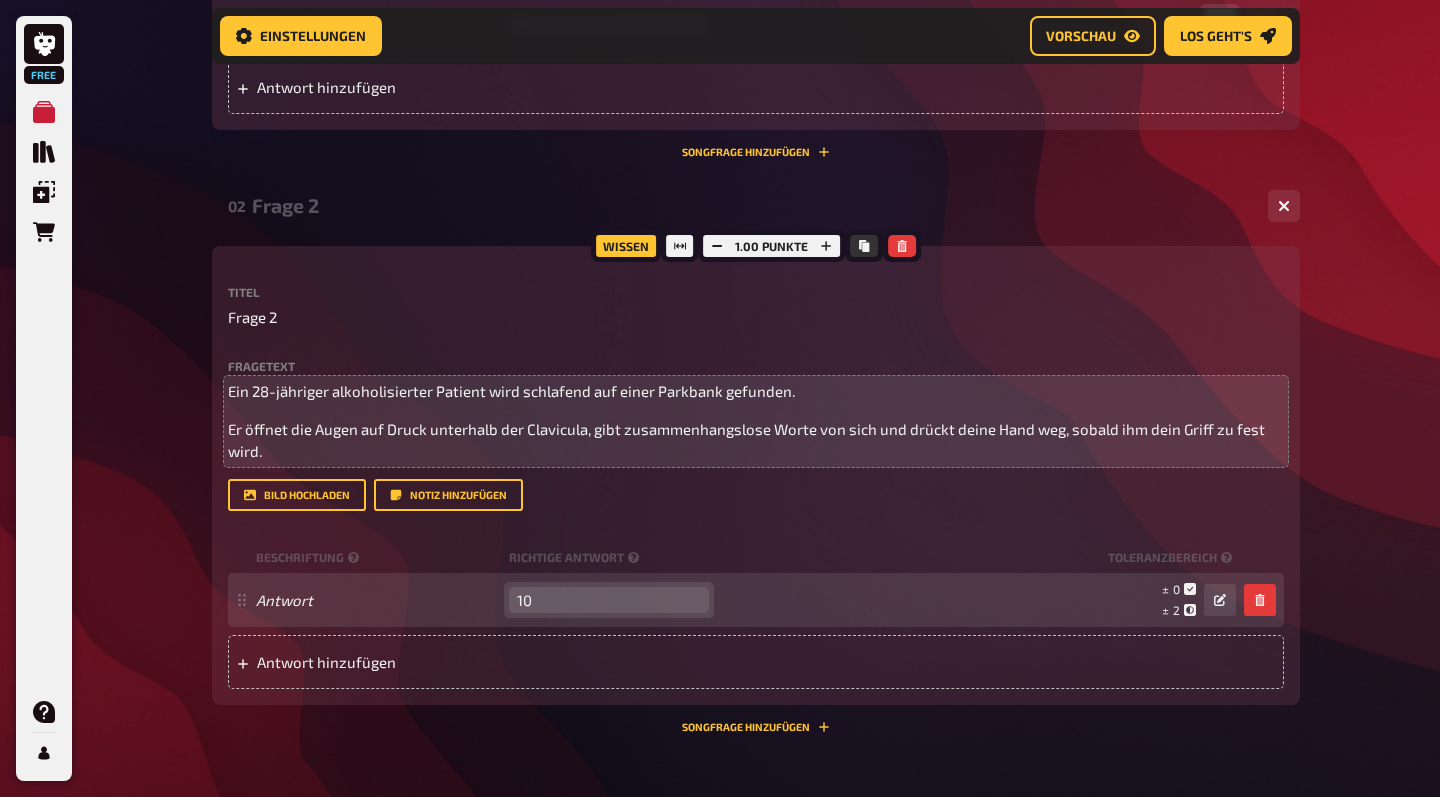 click on "10" at bounding box center (609, 600) 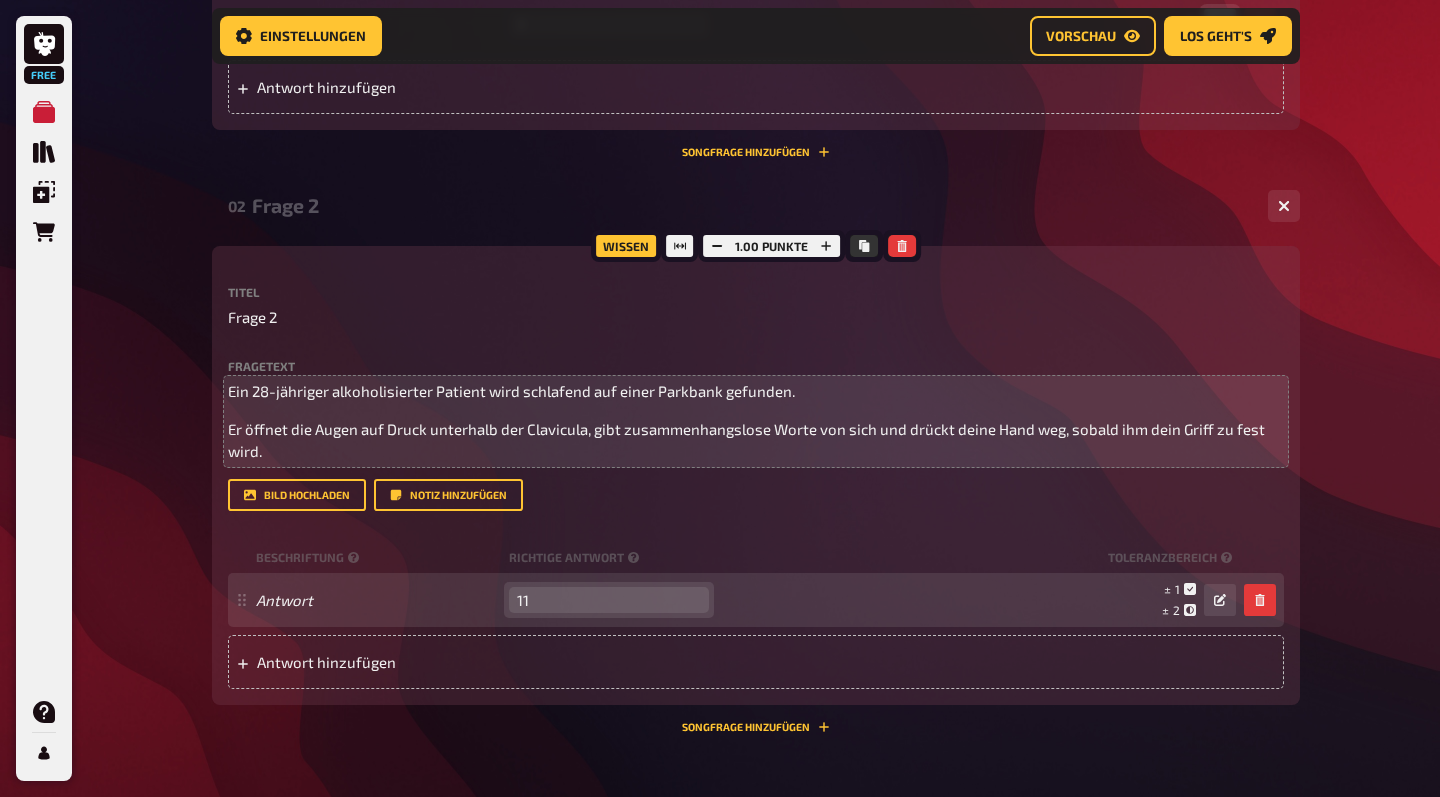 click on "11" at bounding box center [609, 600] 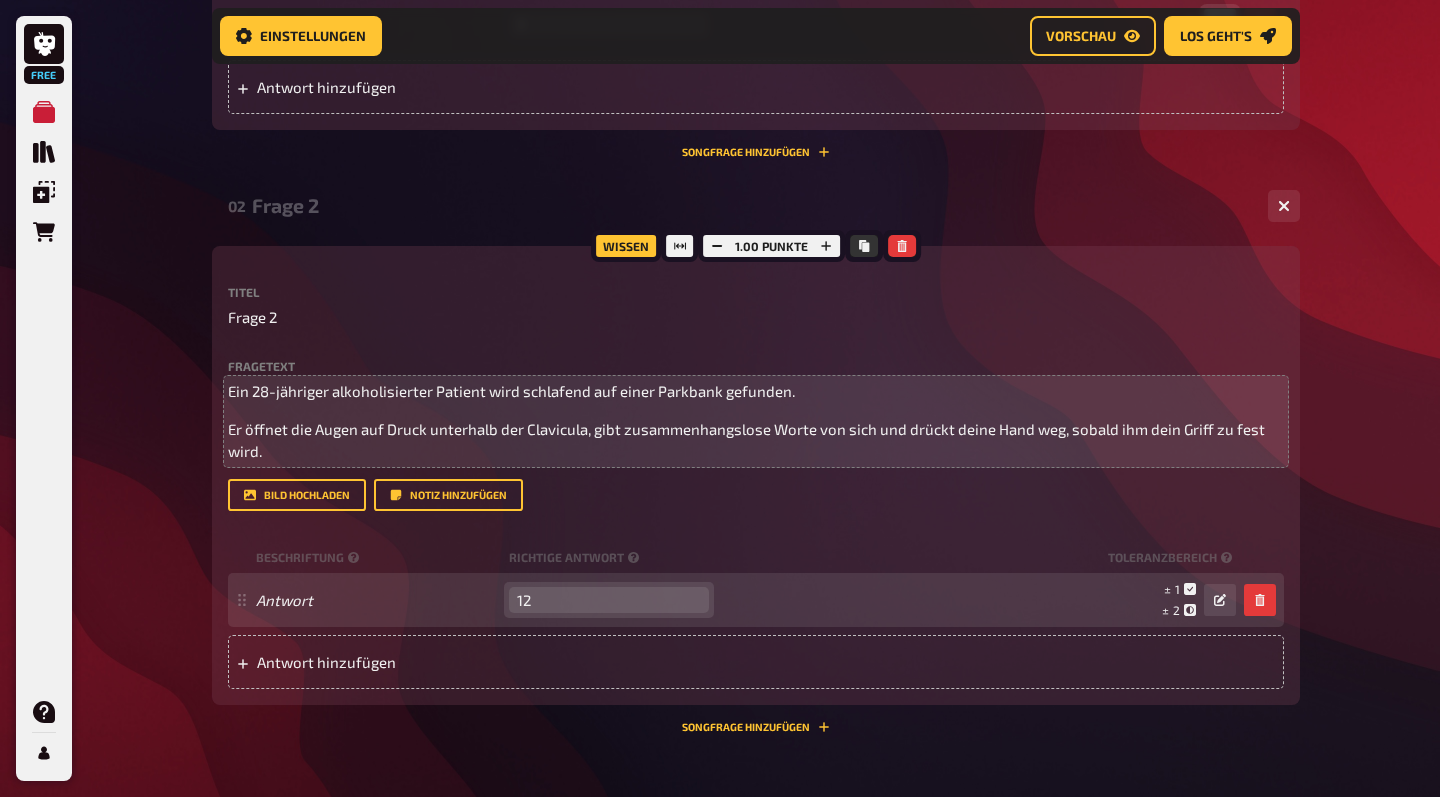 click on "12" at bounding box center [609, 600] 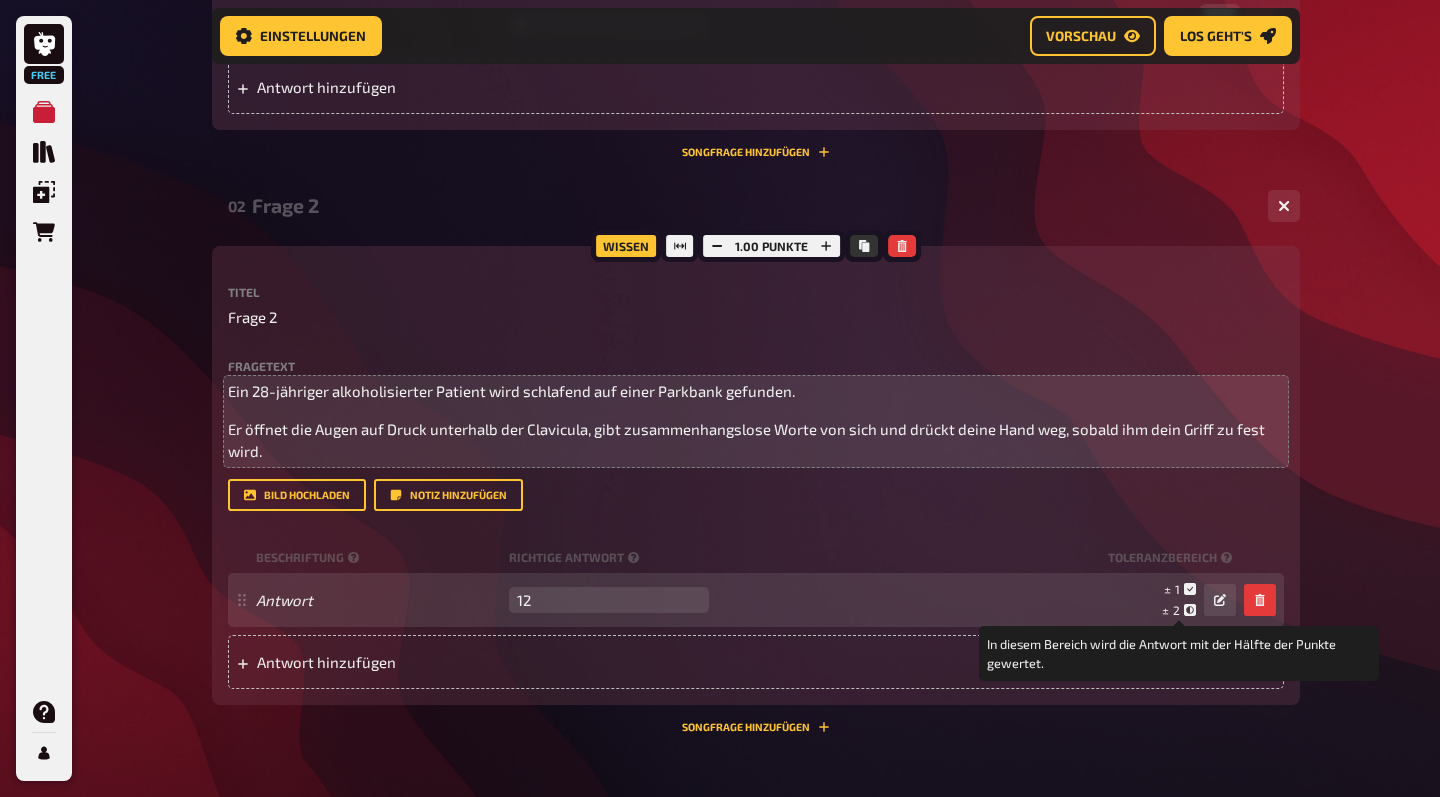 click 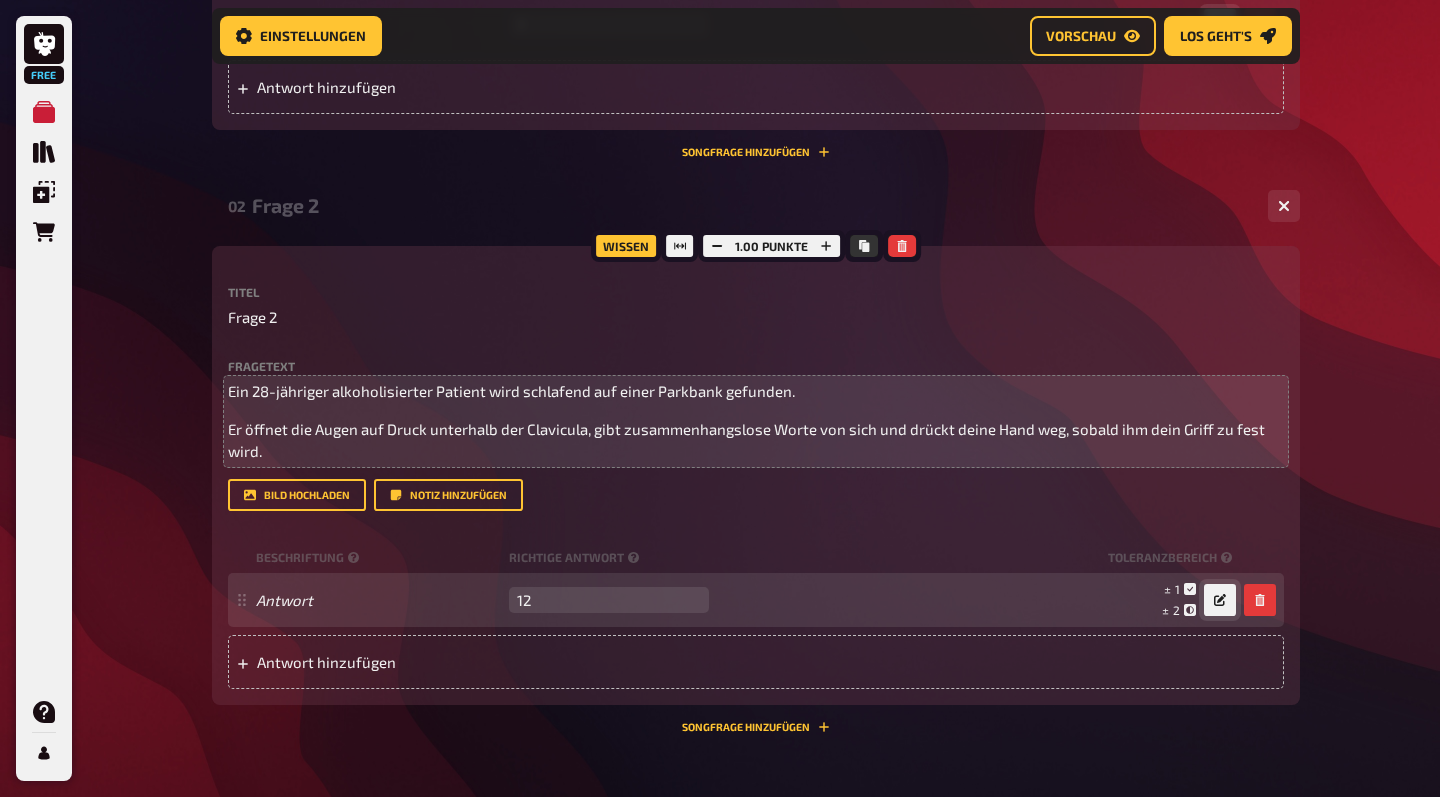click at bounding box center (1220, 600) 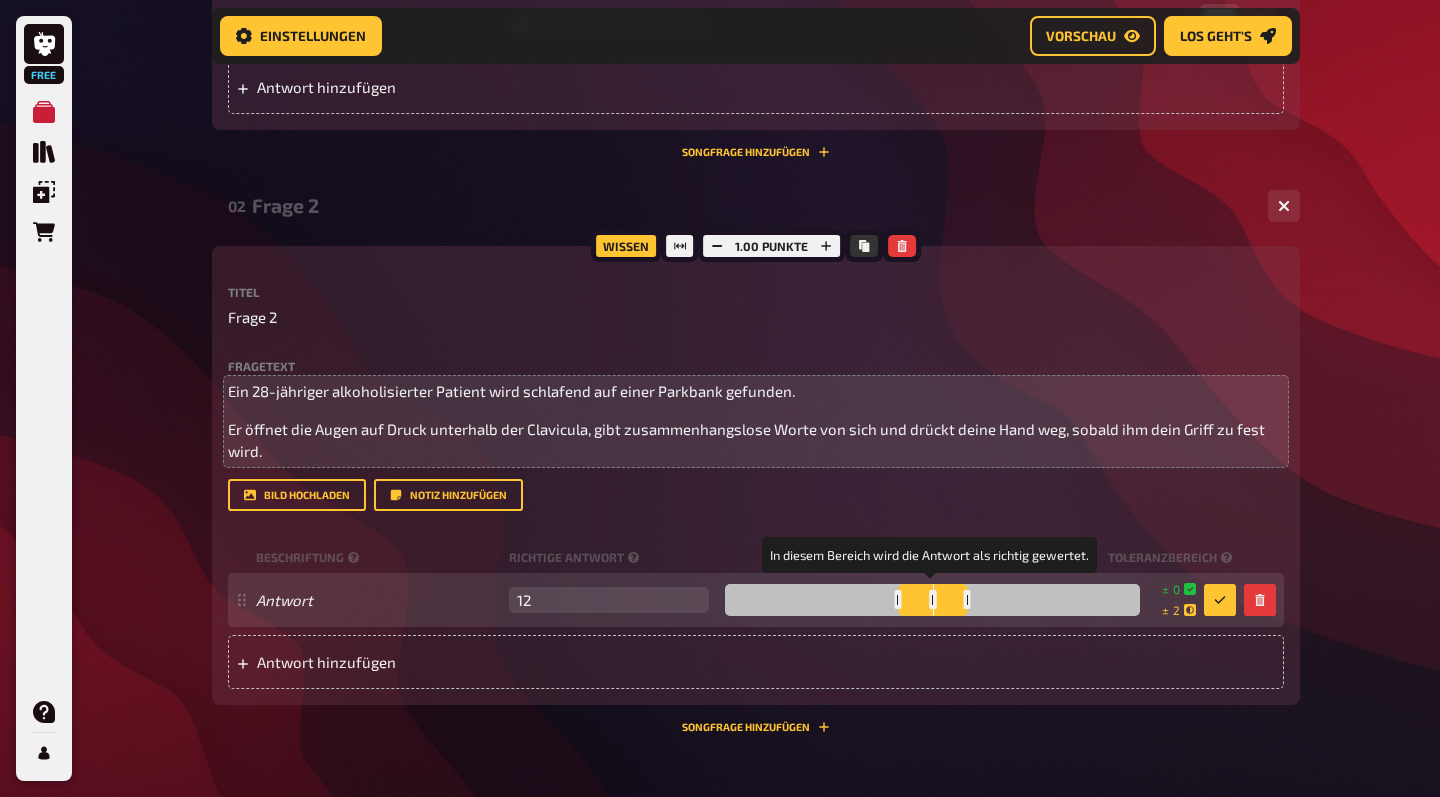 drag, startPoint x: 946, startPoint y: 589, endPoint x: 925, endPoint y: 588, distance: 21.023796 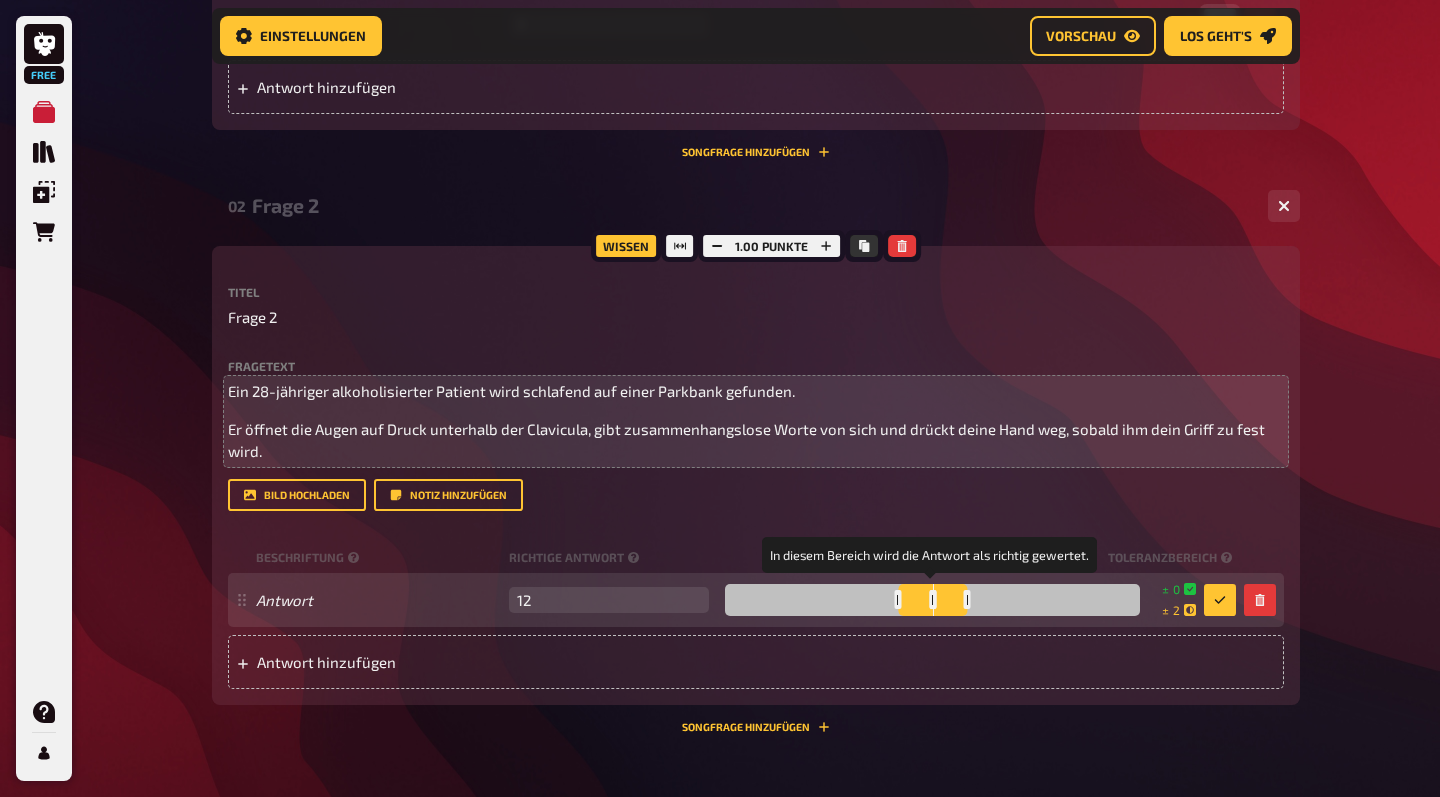 click at bounding box center [932, 600] 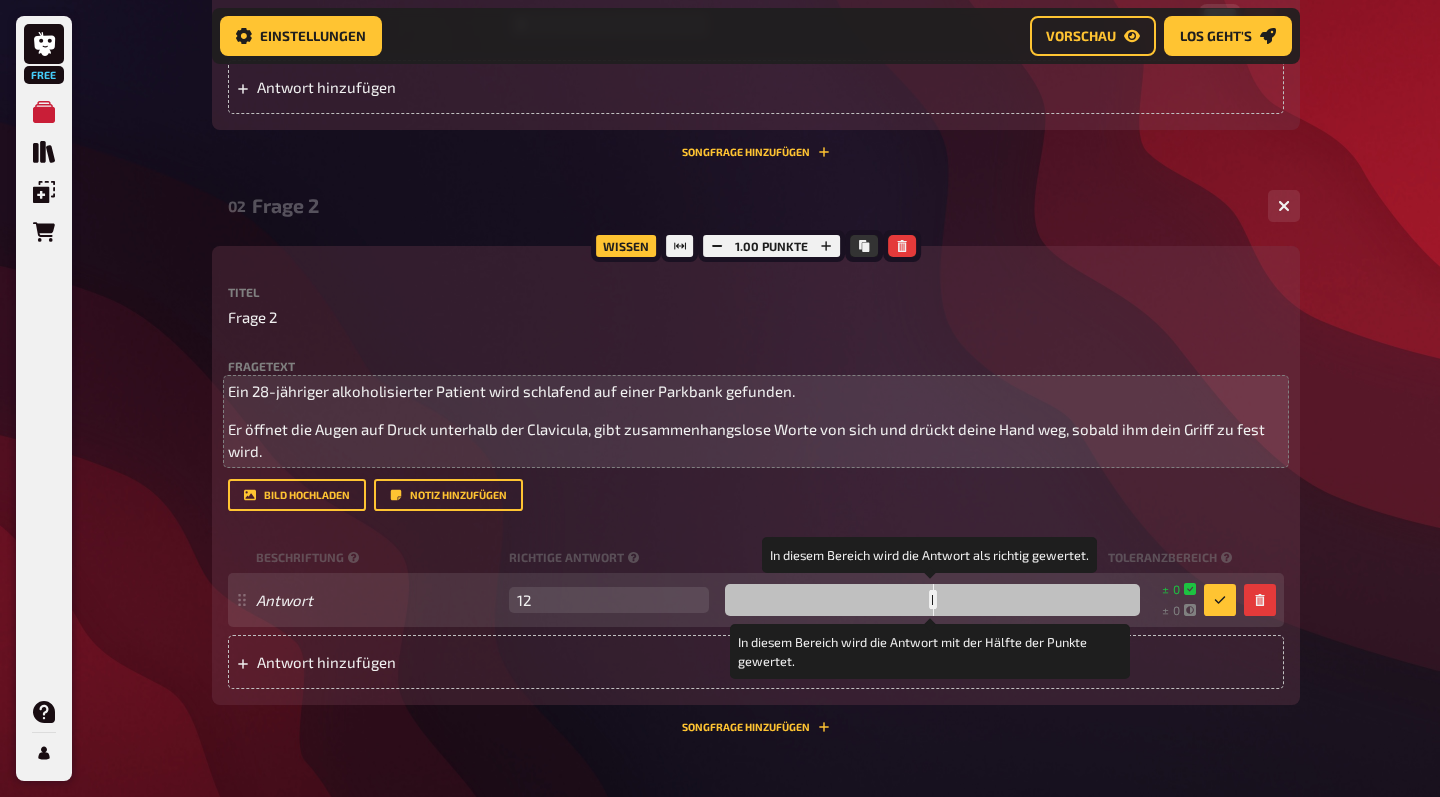 drag, startPoint x: 966, startPoint y: 597, endPoint x: 927, endPoint y: 596, distance: 39.012817 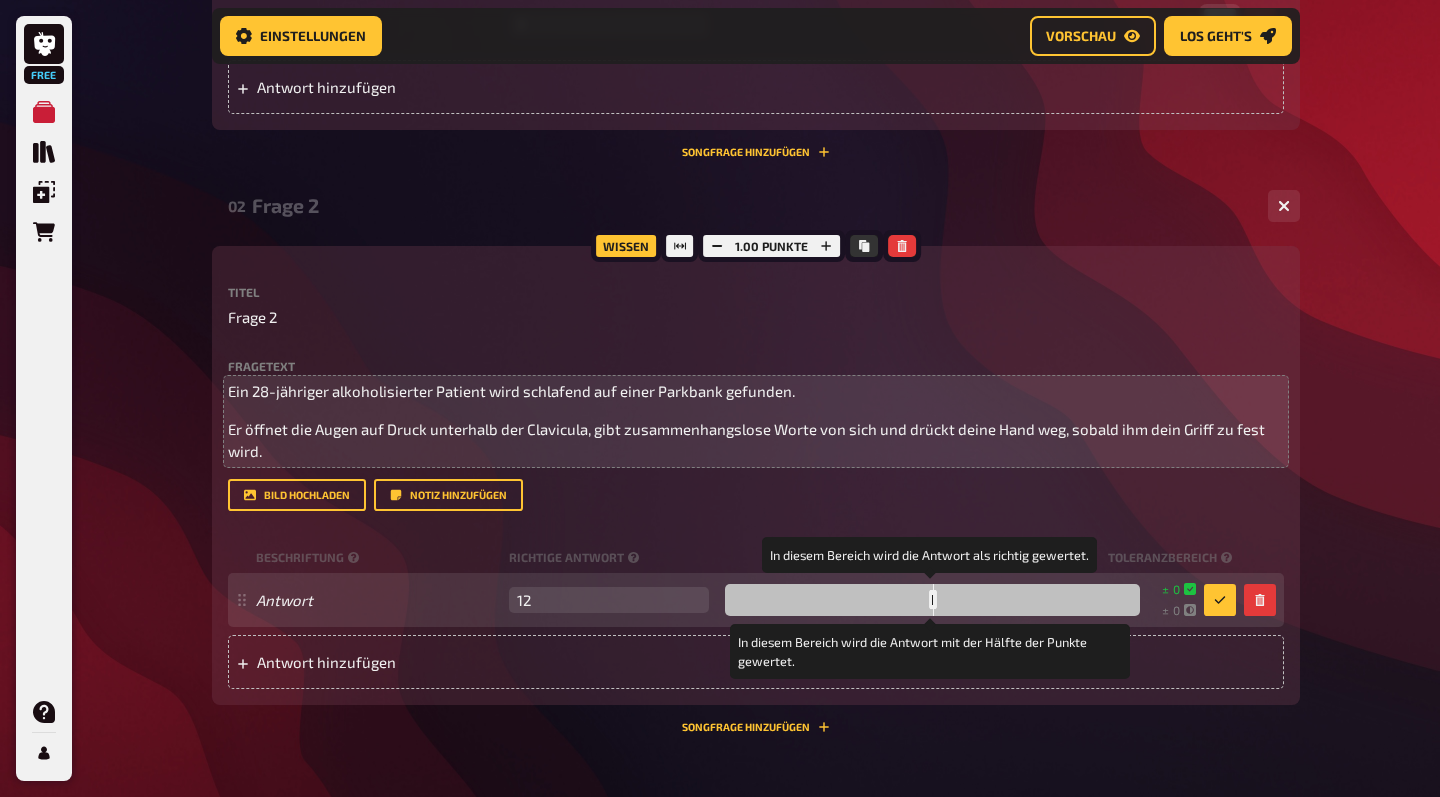 click at bounding box center [932, 600] 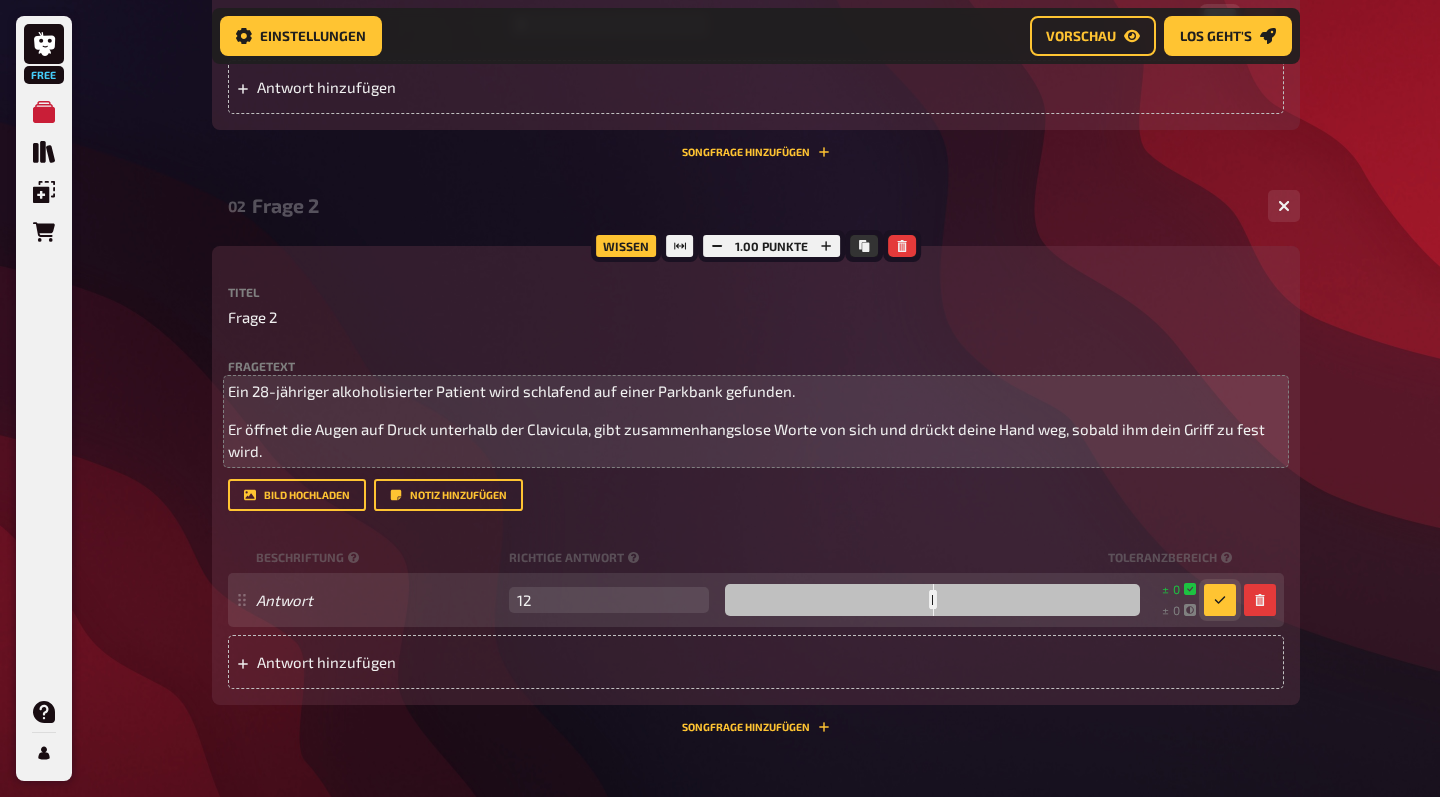 click at bounding box center [1220, 600] 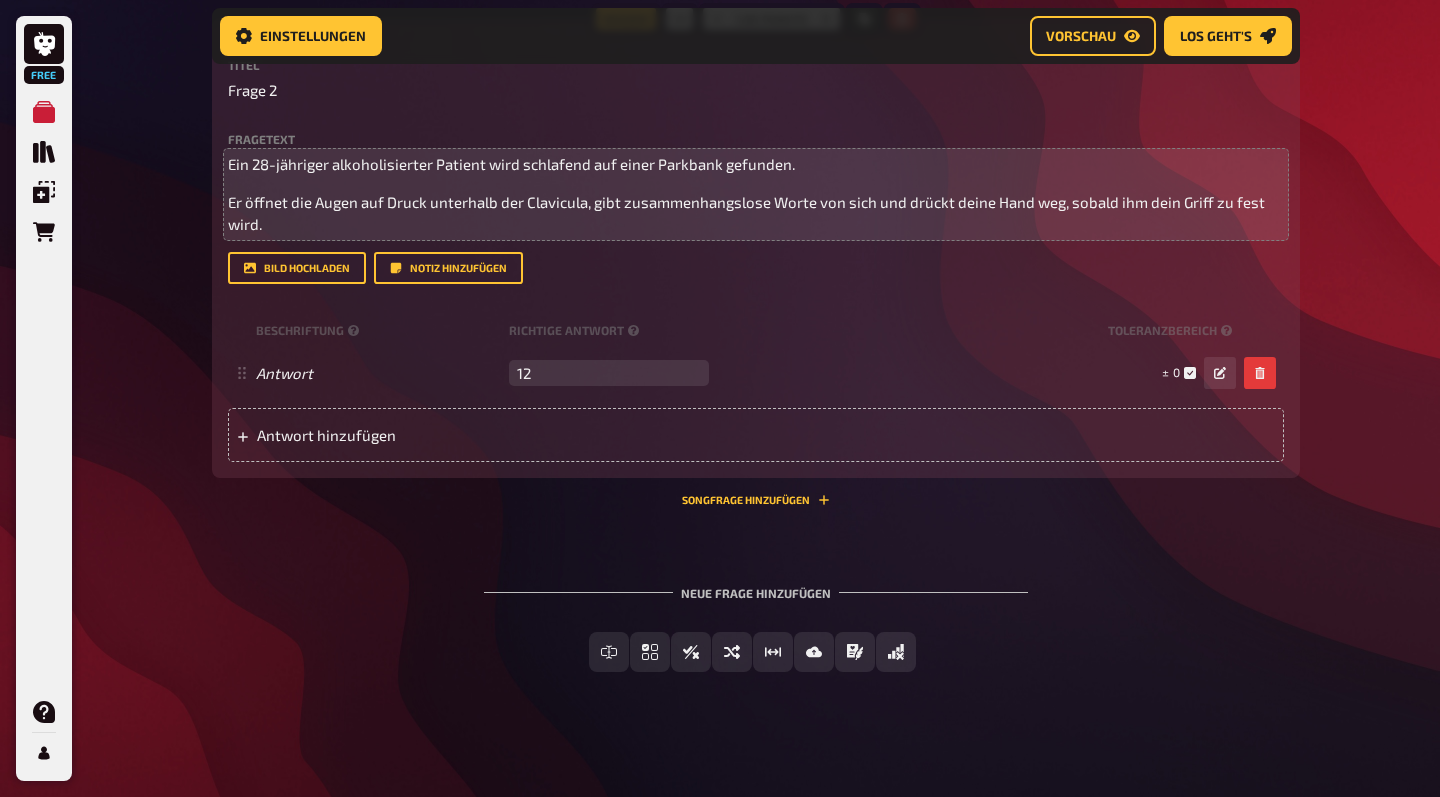 scroll, scrollTop: 1004, scrollLeft: 0, axis: vertical 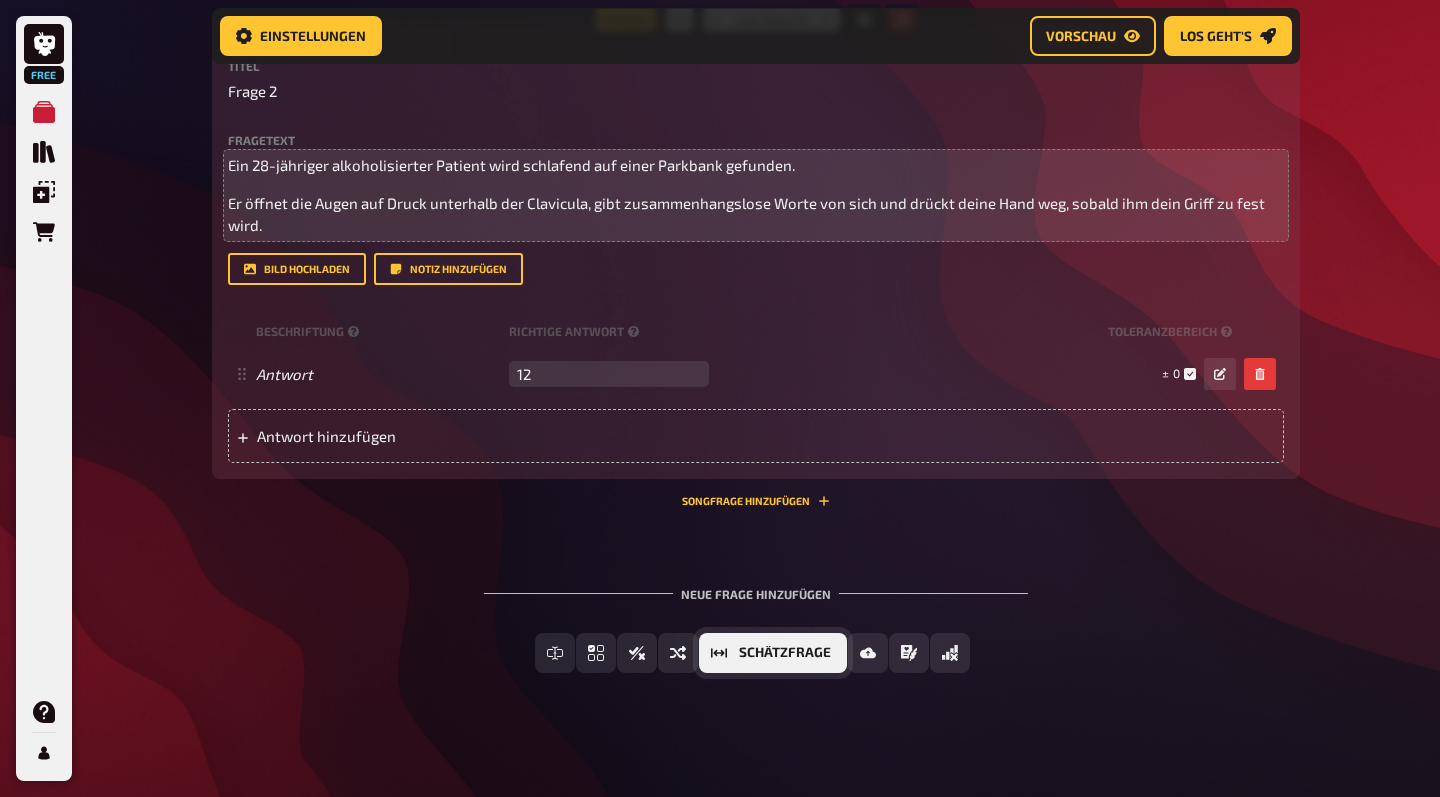 click on "Schätzfrage" at bounding box center (785, 653) 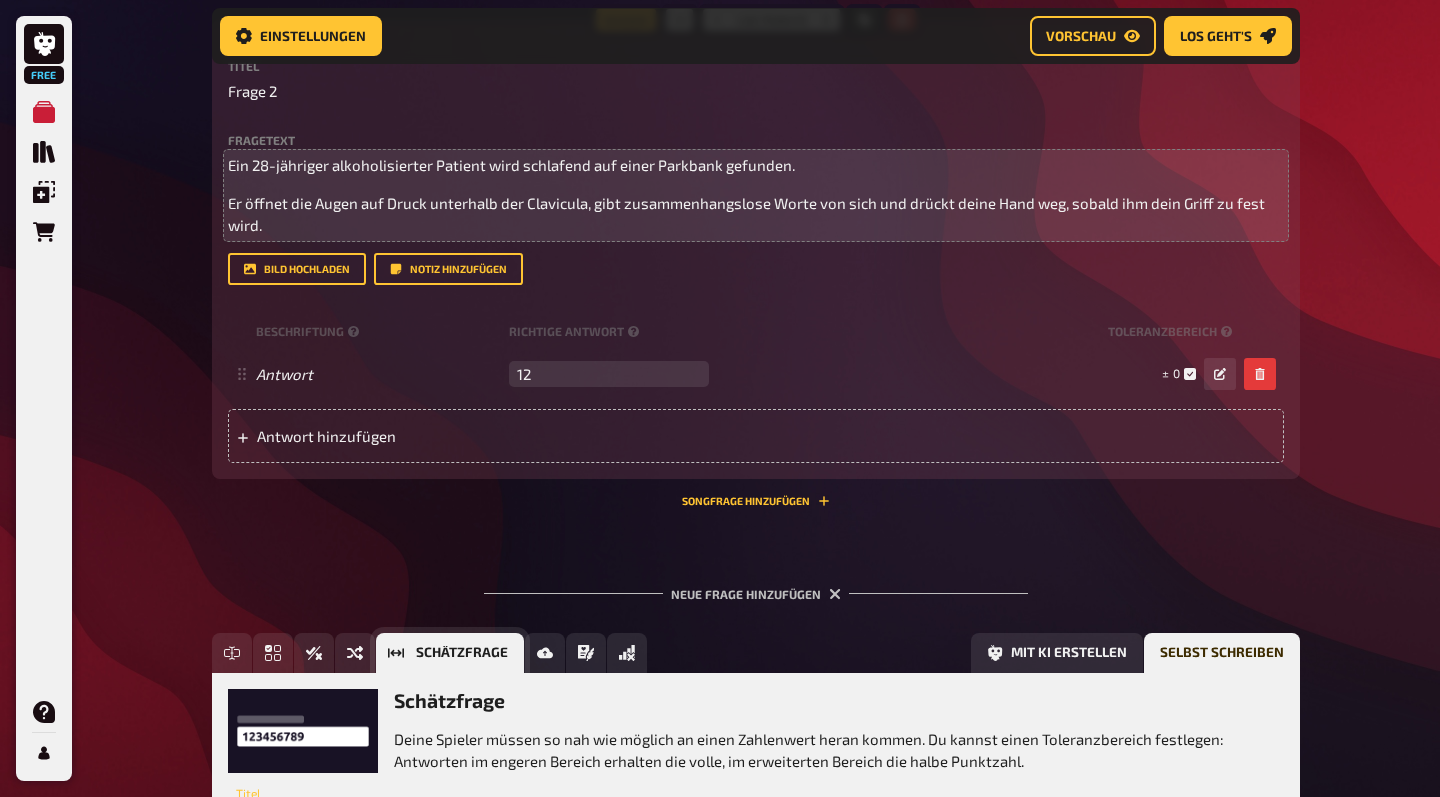scroll, scrollTop: 1188, scrollLeft: 0, axis: vertical 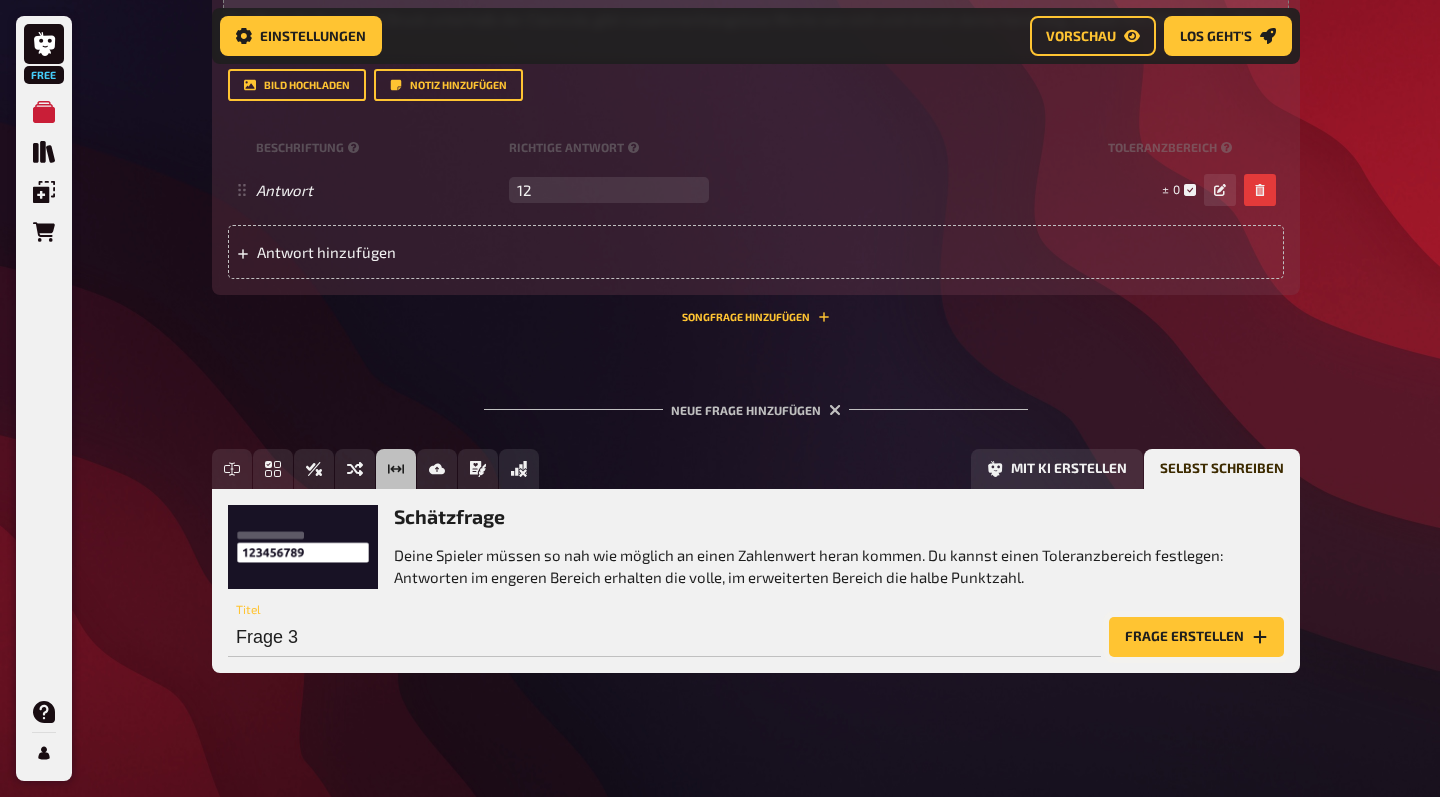 click on "Frage erstellen" at bounding box center (1196, 637) 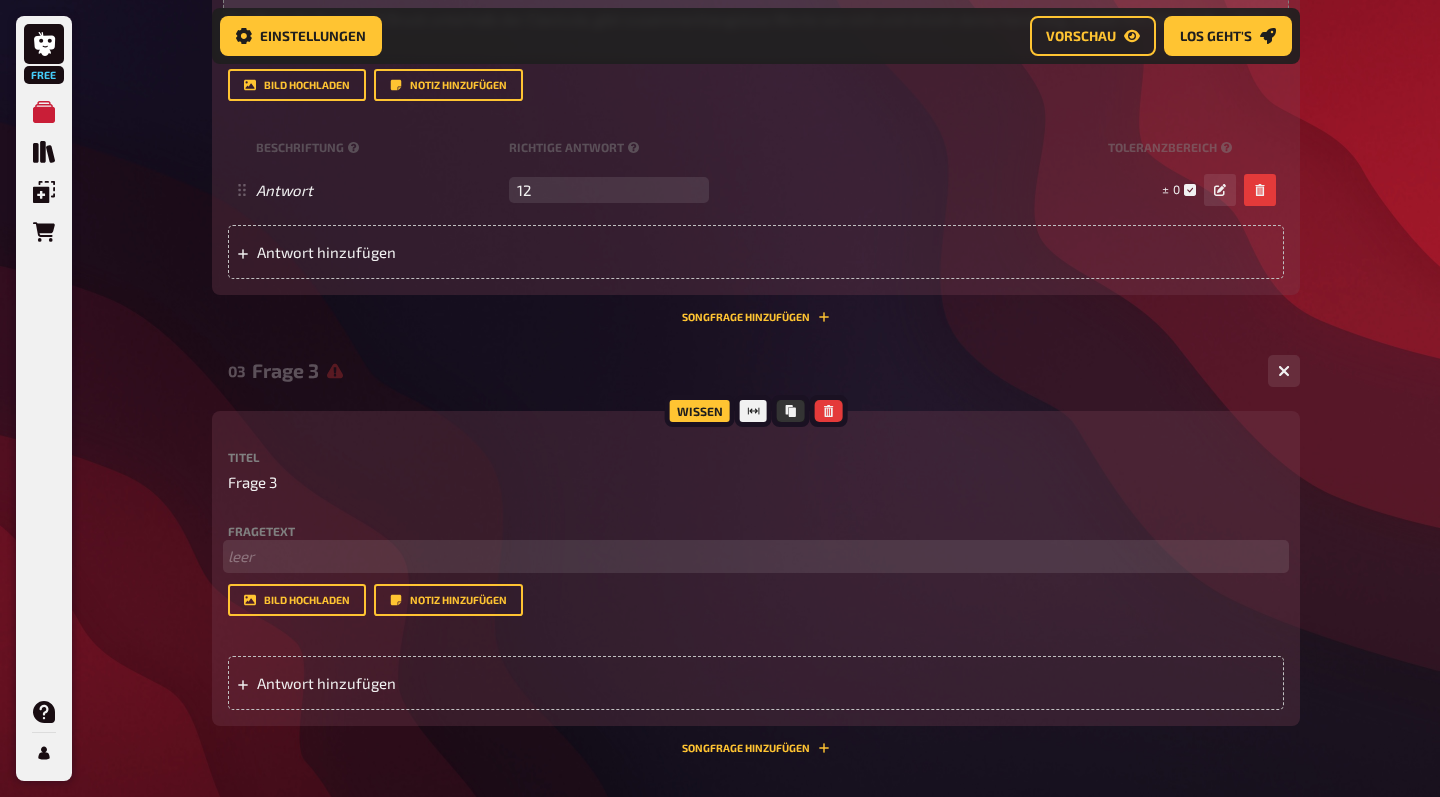 click on "﻿ leer" at bounding box center (756, 556) 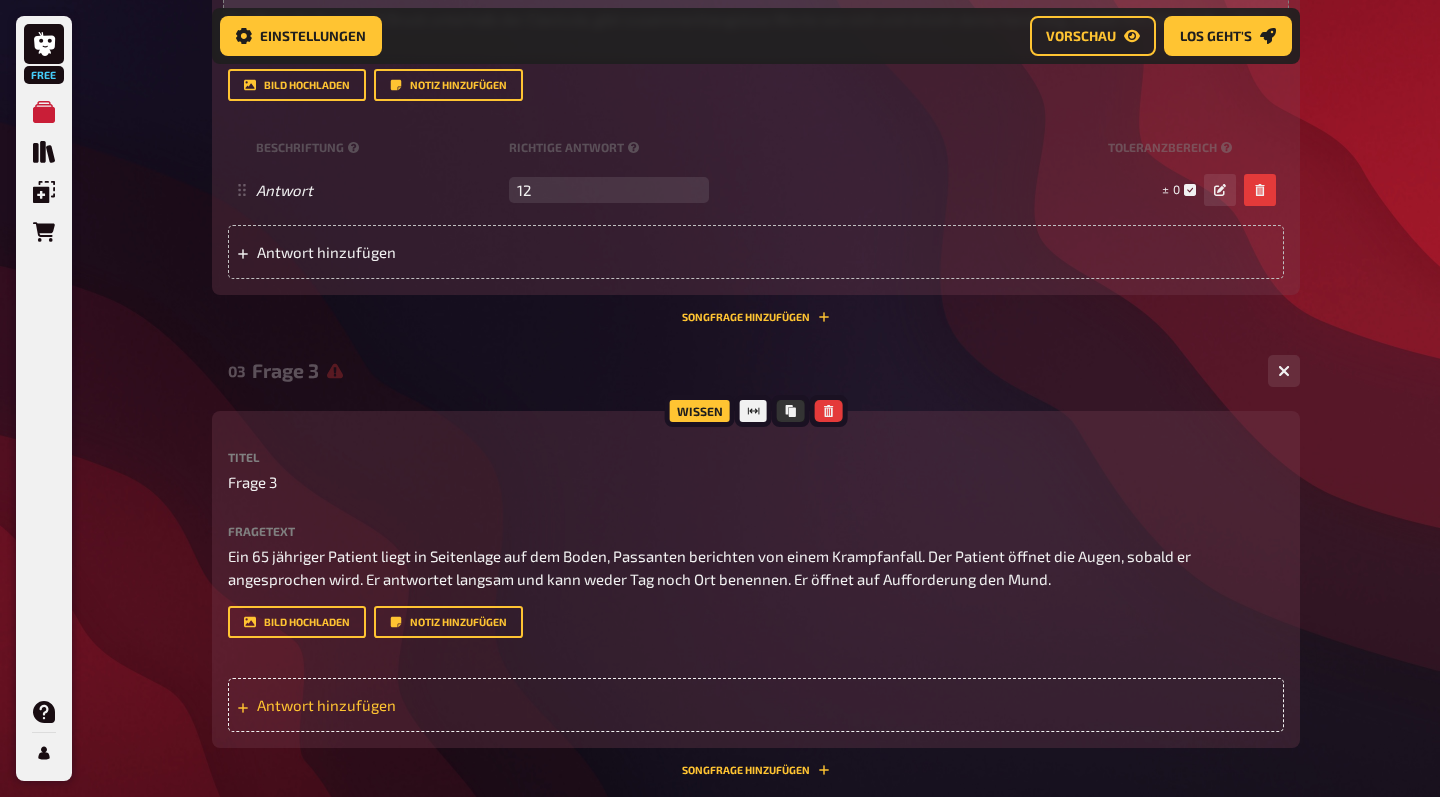 click on "Antwort hinzufügen" at bounding box center [412, 705] 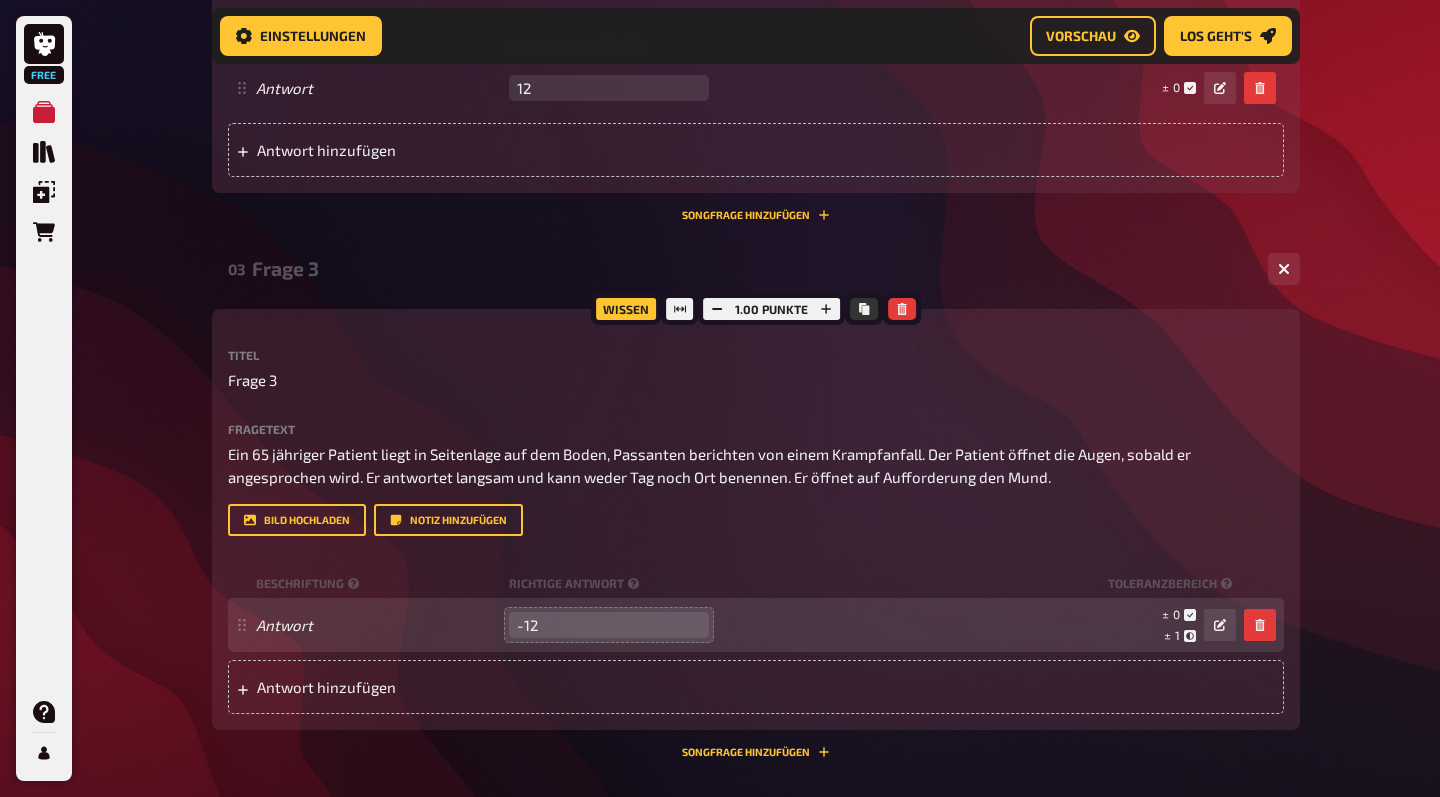 scroll, scrollTop: 1312, scrollLeft: 0, axis: vertical 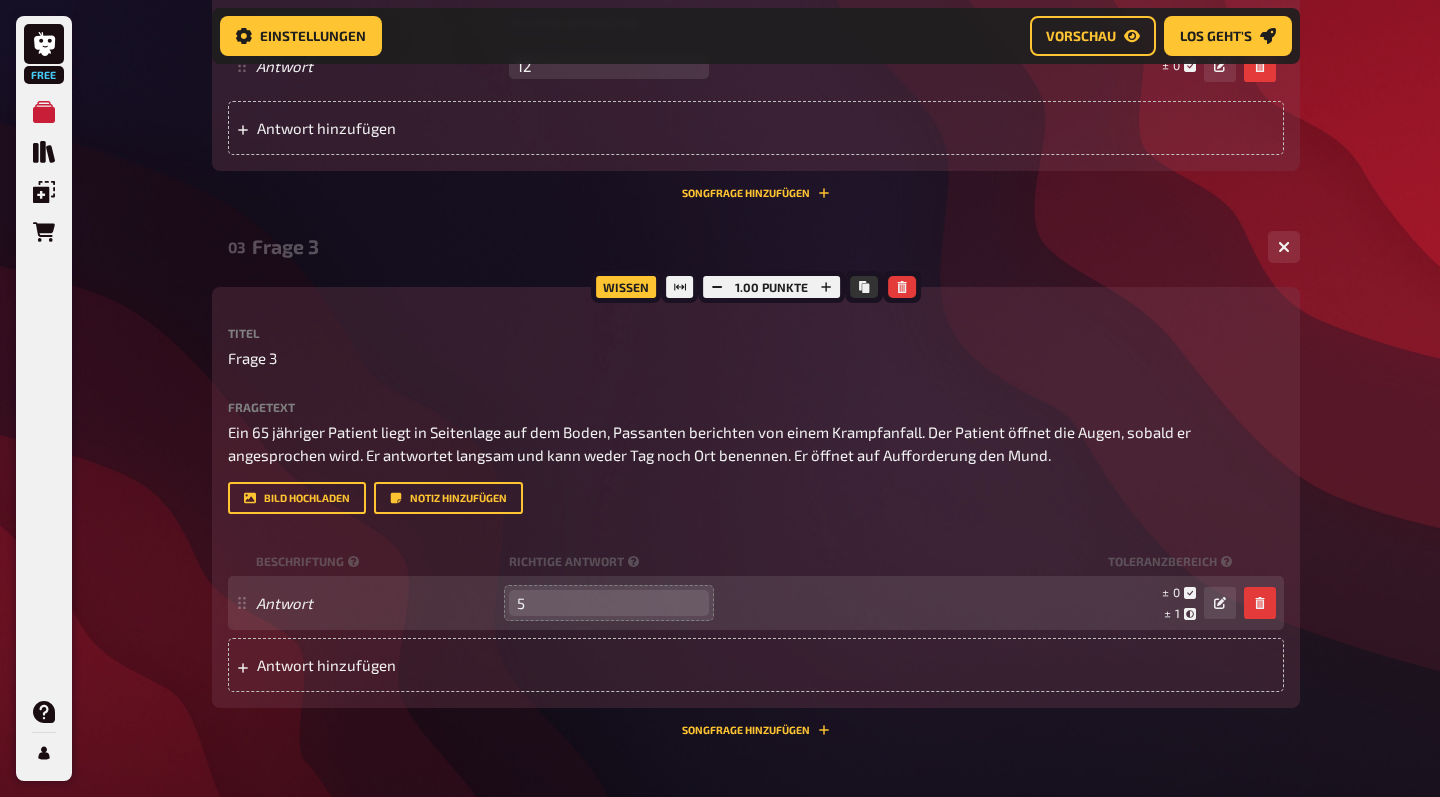 click on "5" at bounding box center [609, 603] 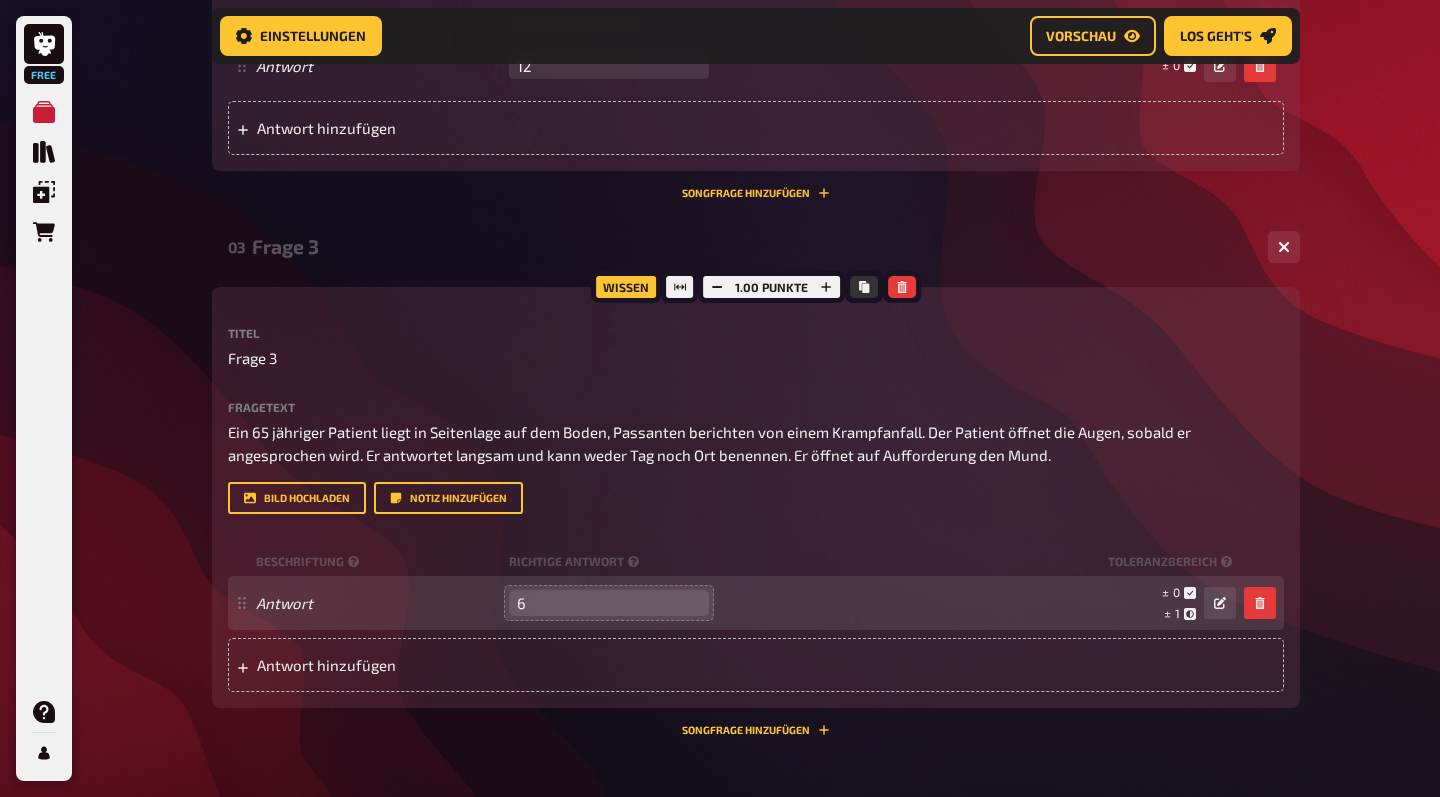 click on "6" at bounding box center (609, 603) 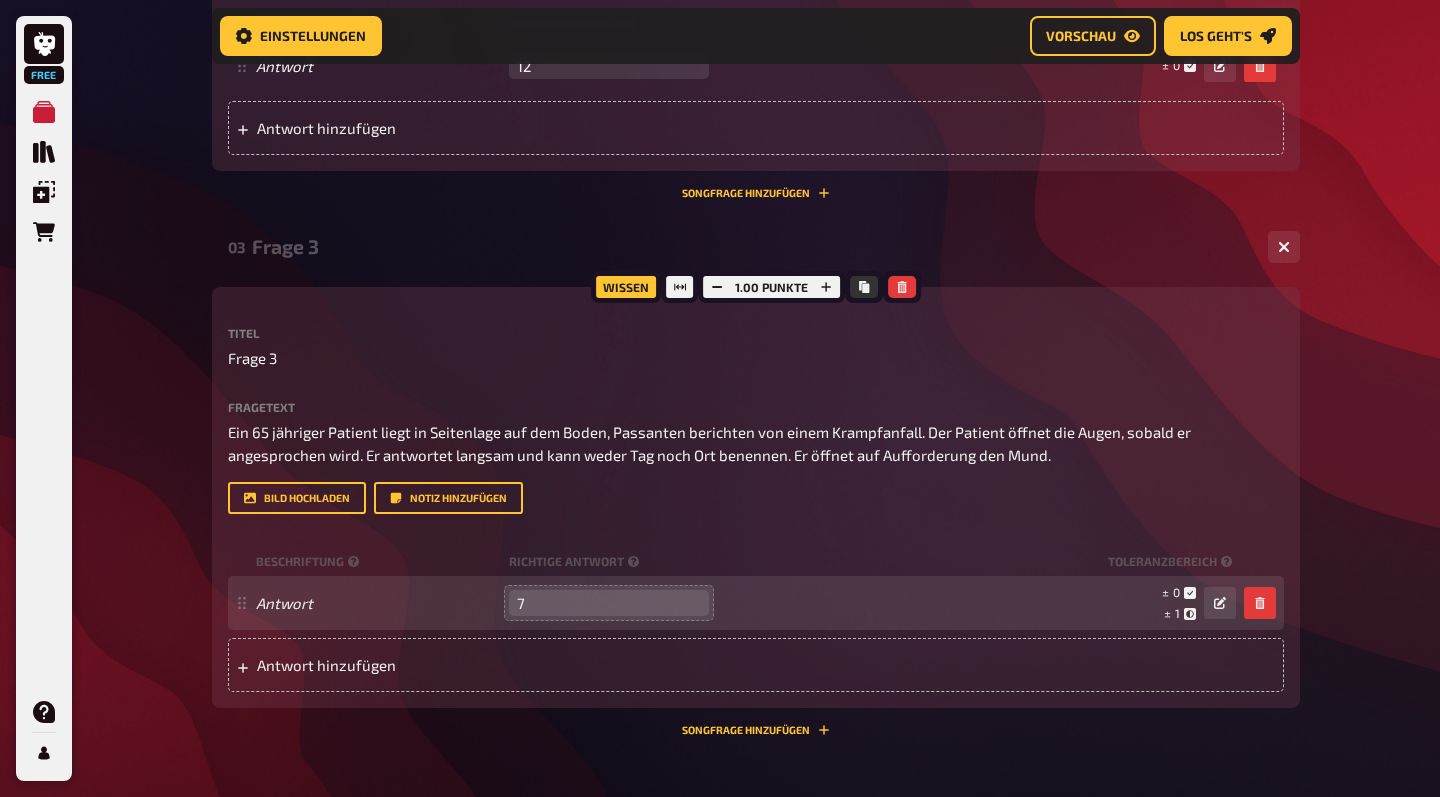 click on "7" at bounding box center (609, 603) 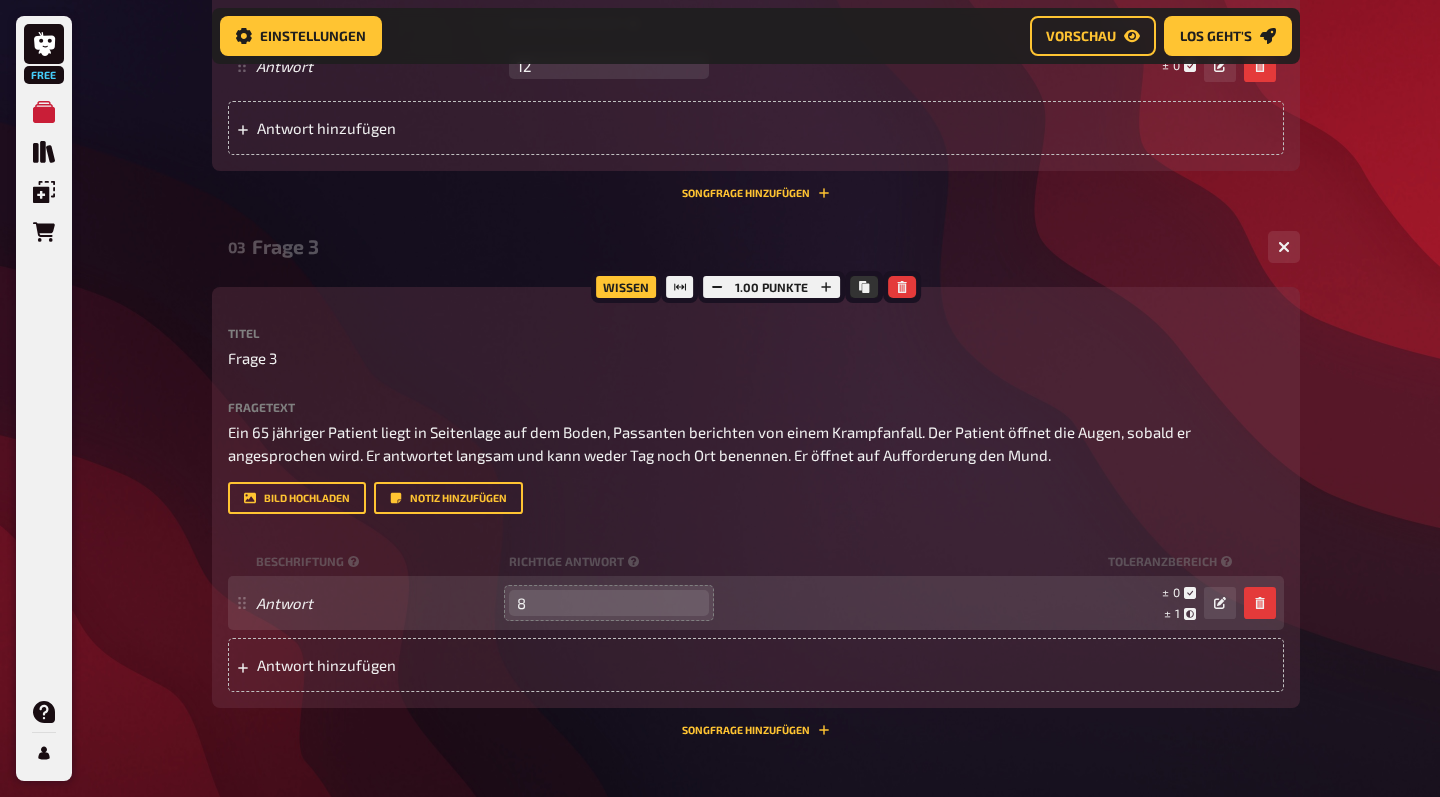 click on "8" at bounding box center [609, 603] 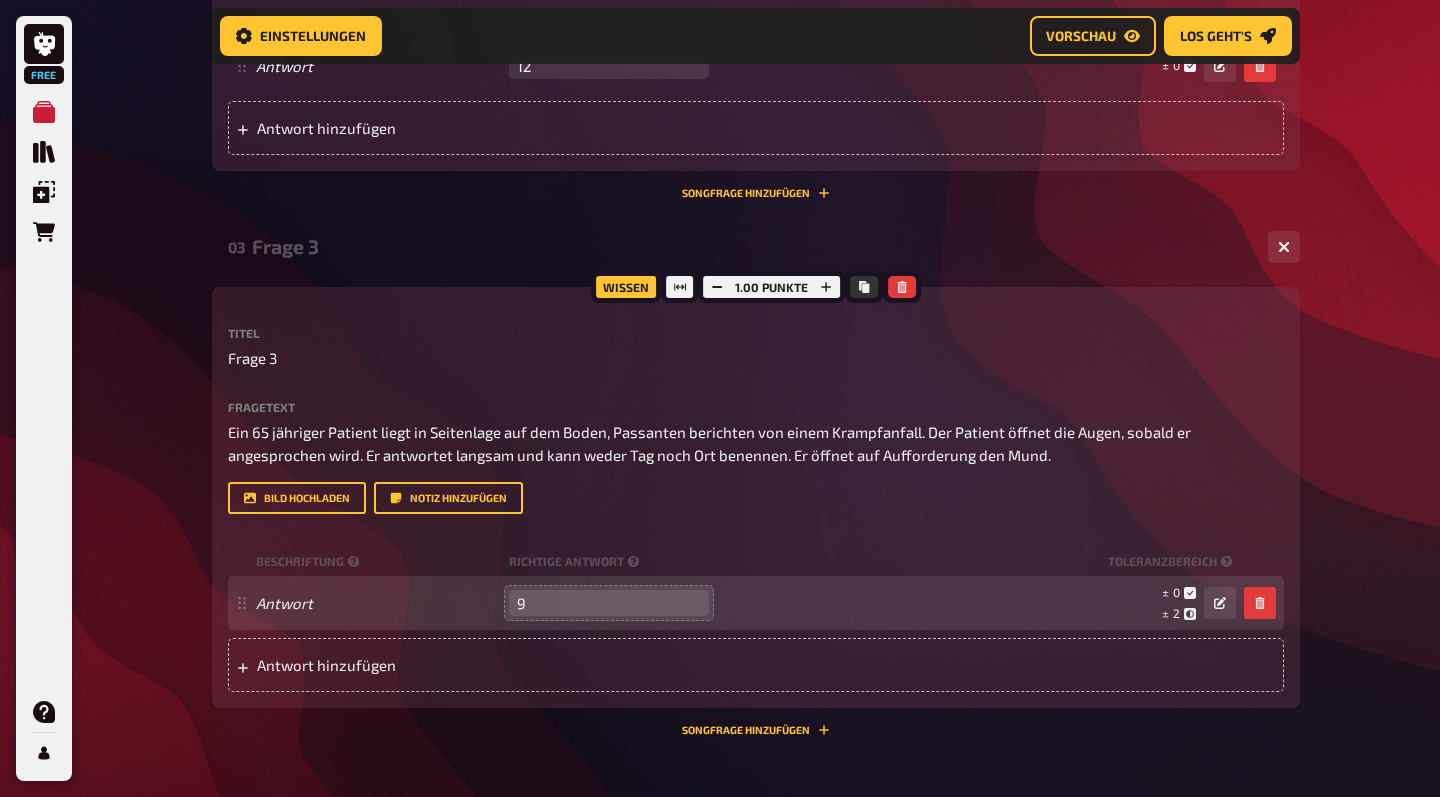 click on "9" at bounding box center [609, 603] 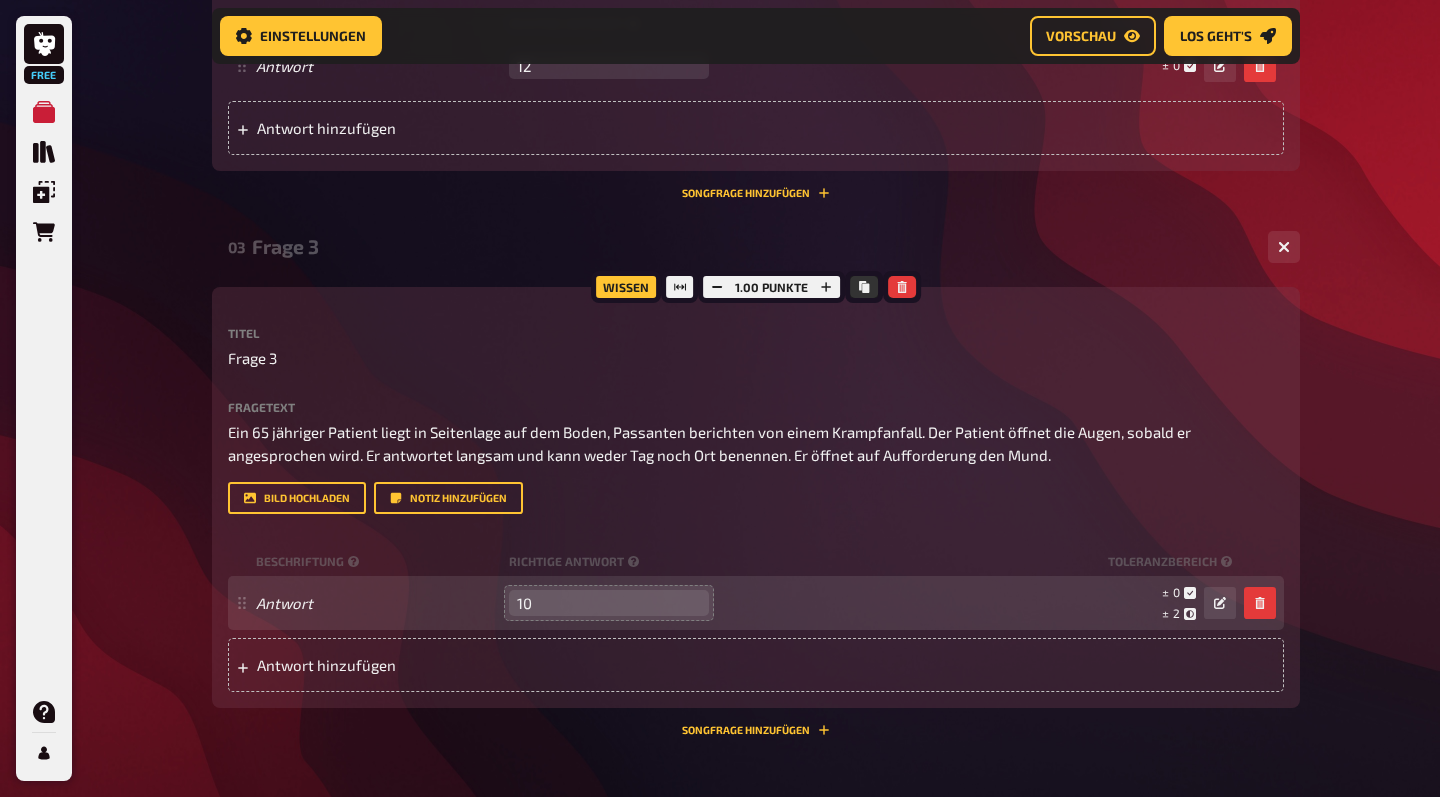 click on "10" at bounding box center (609, 603) 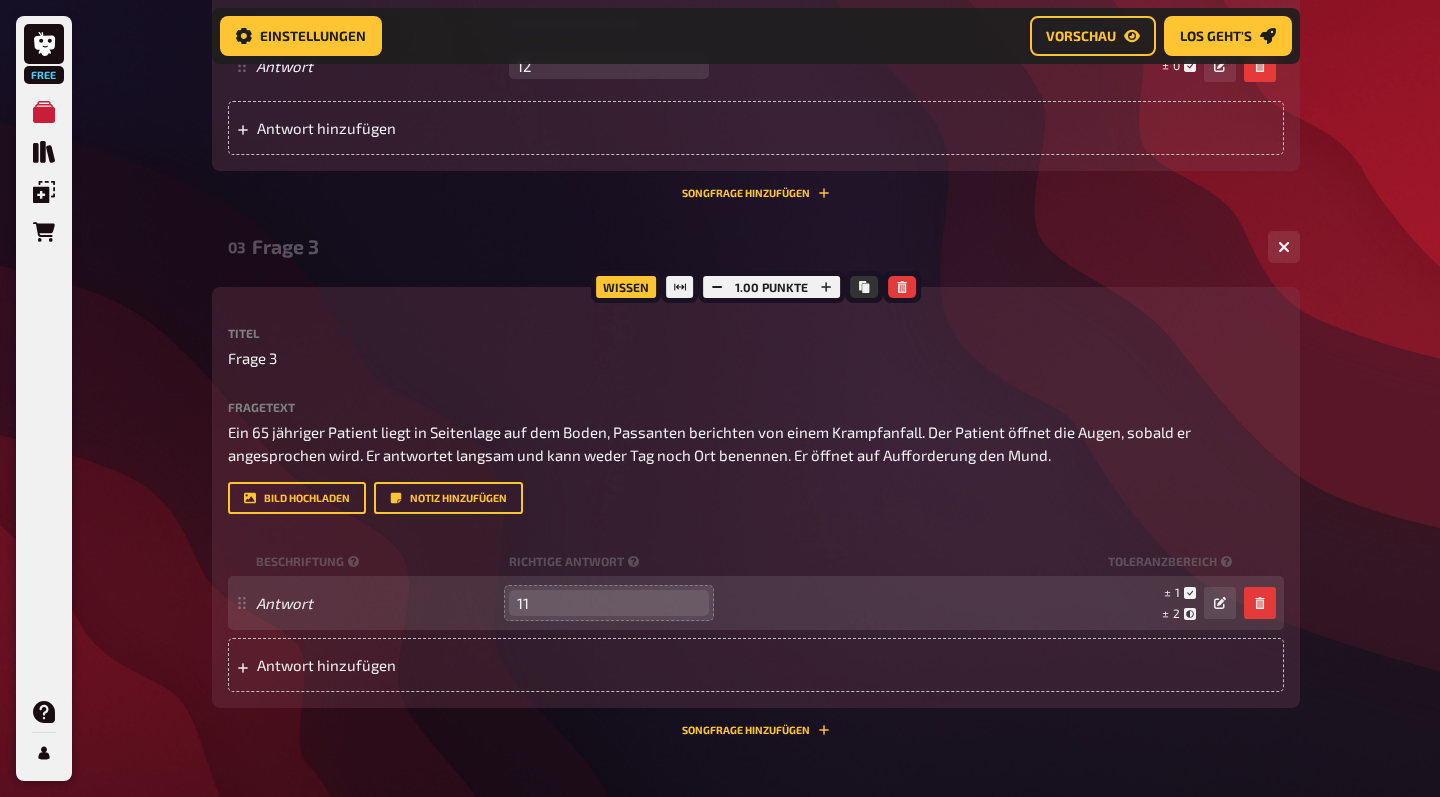 click on "11" at bounding box center [609, 603] 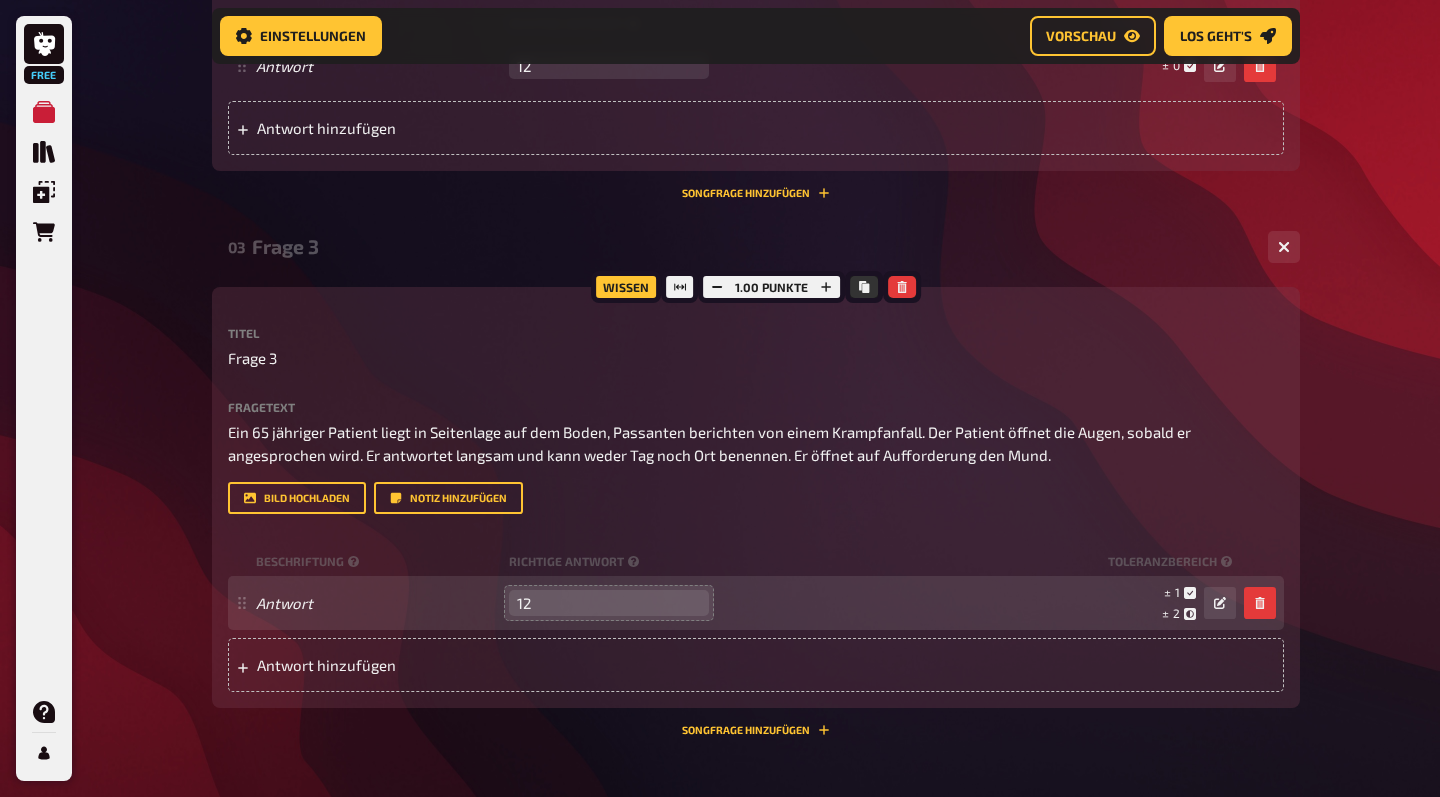 click on "12" at bounding box center (609, 603) 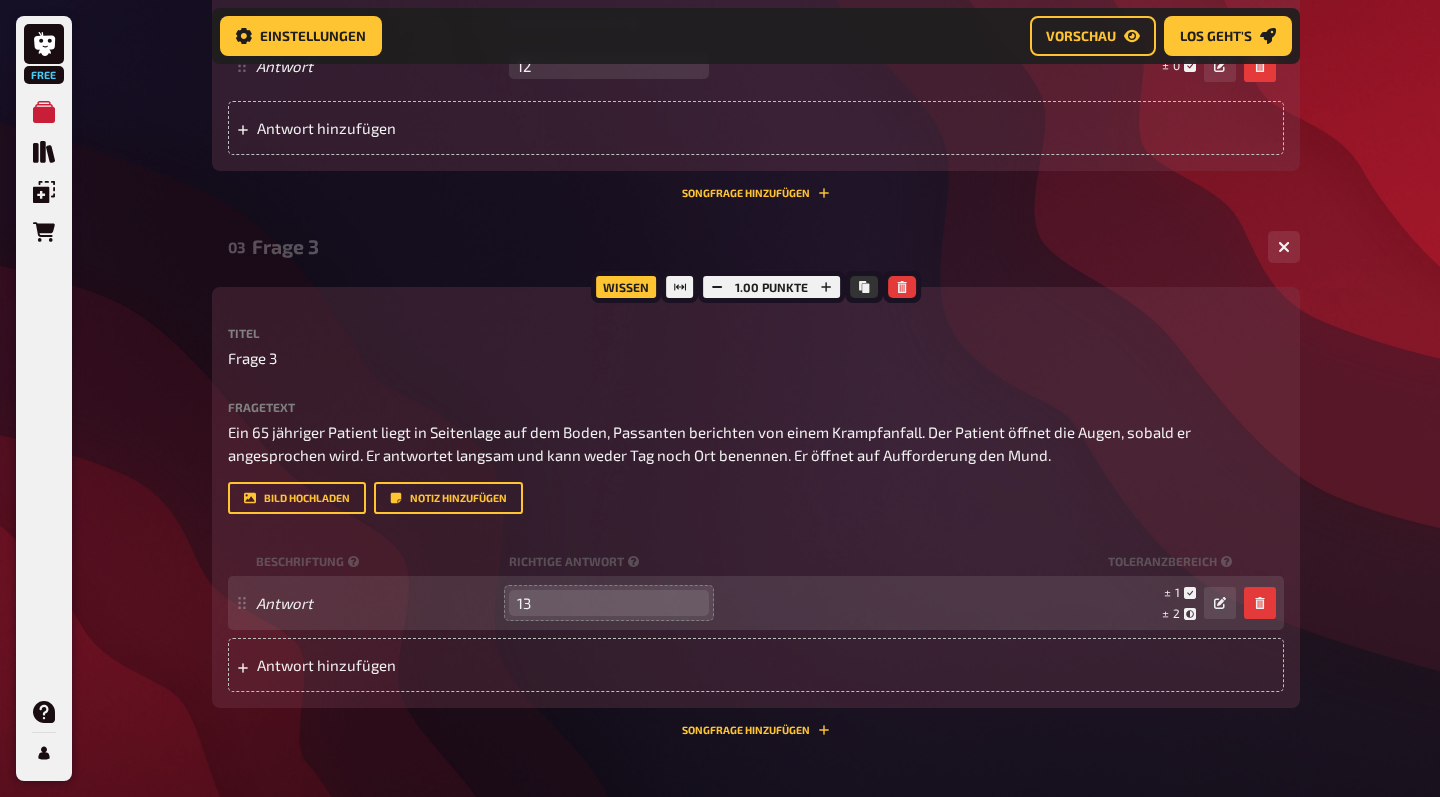 click on "13" at bounding box center (609, 603) 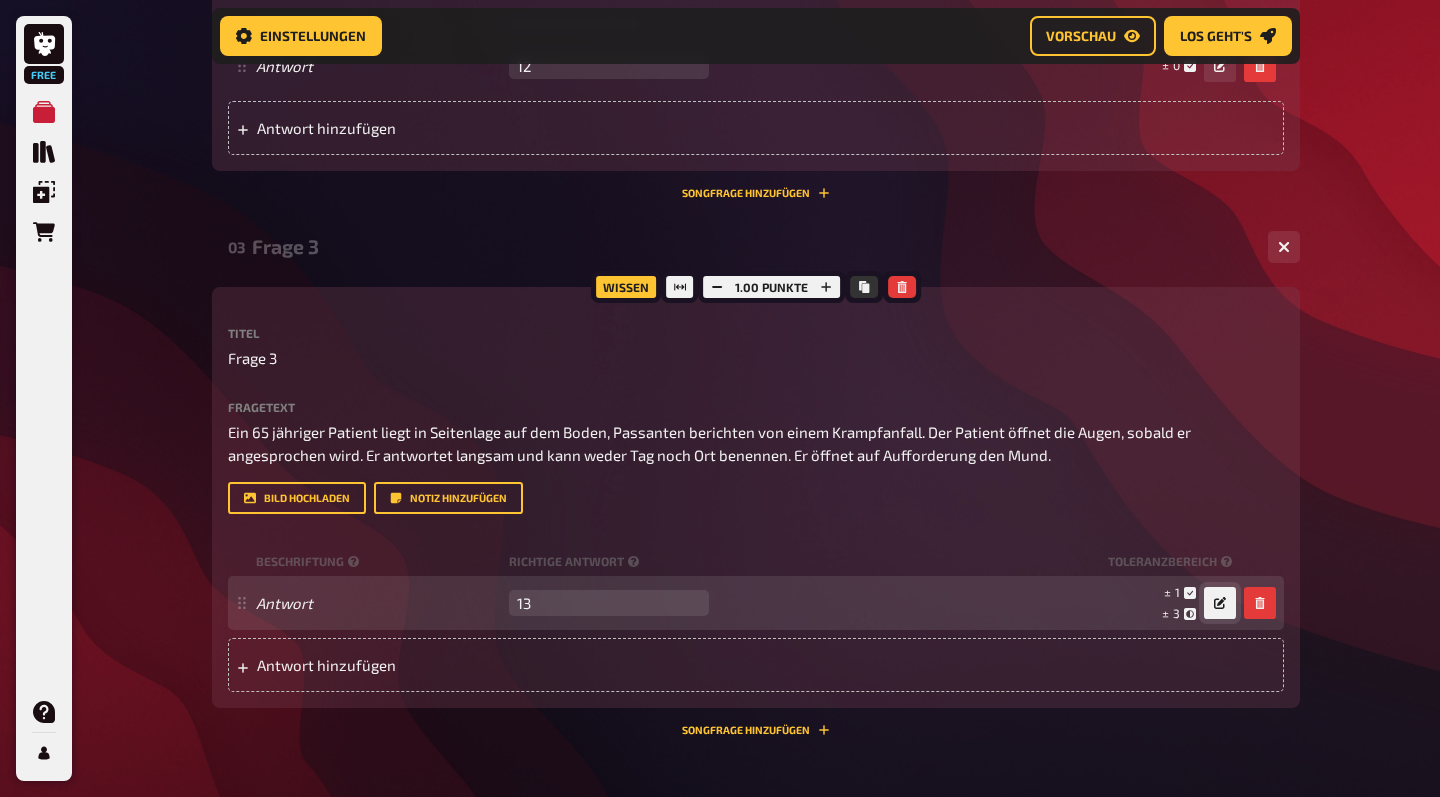 click 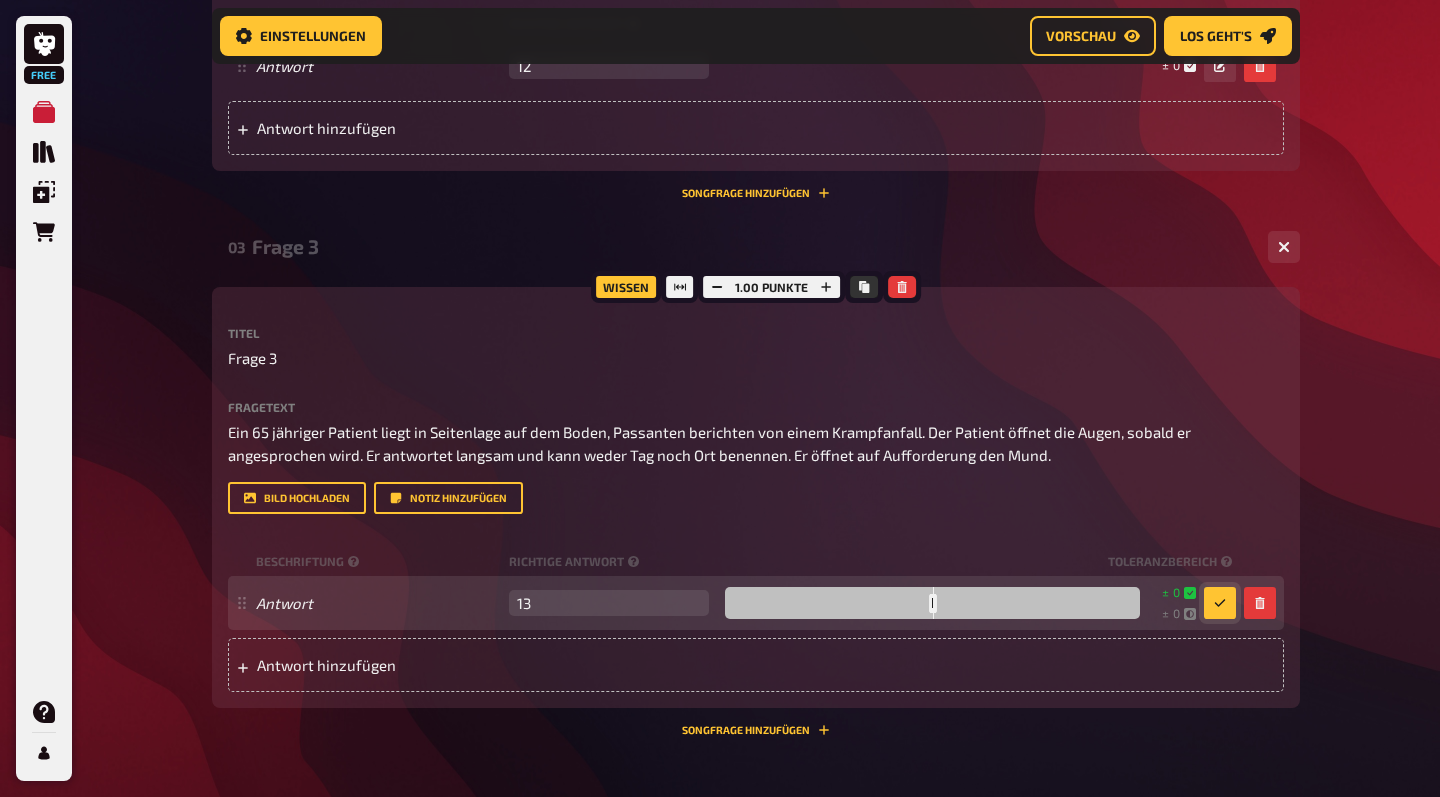 drag, startPoint x: 978, startPoint y: 591, endPoint x: 928, endPoint y: 589, distance: 50.039986 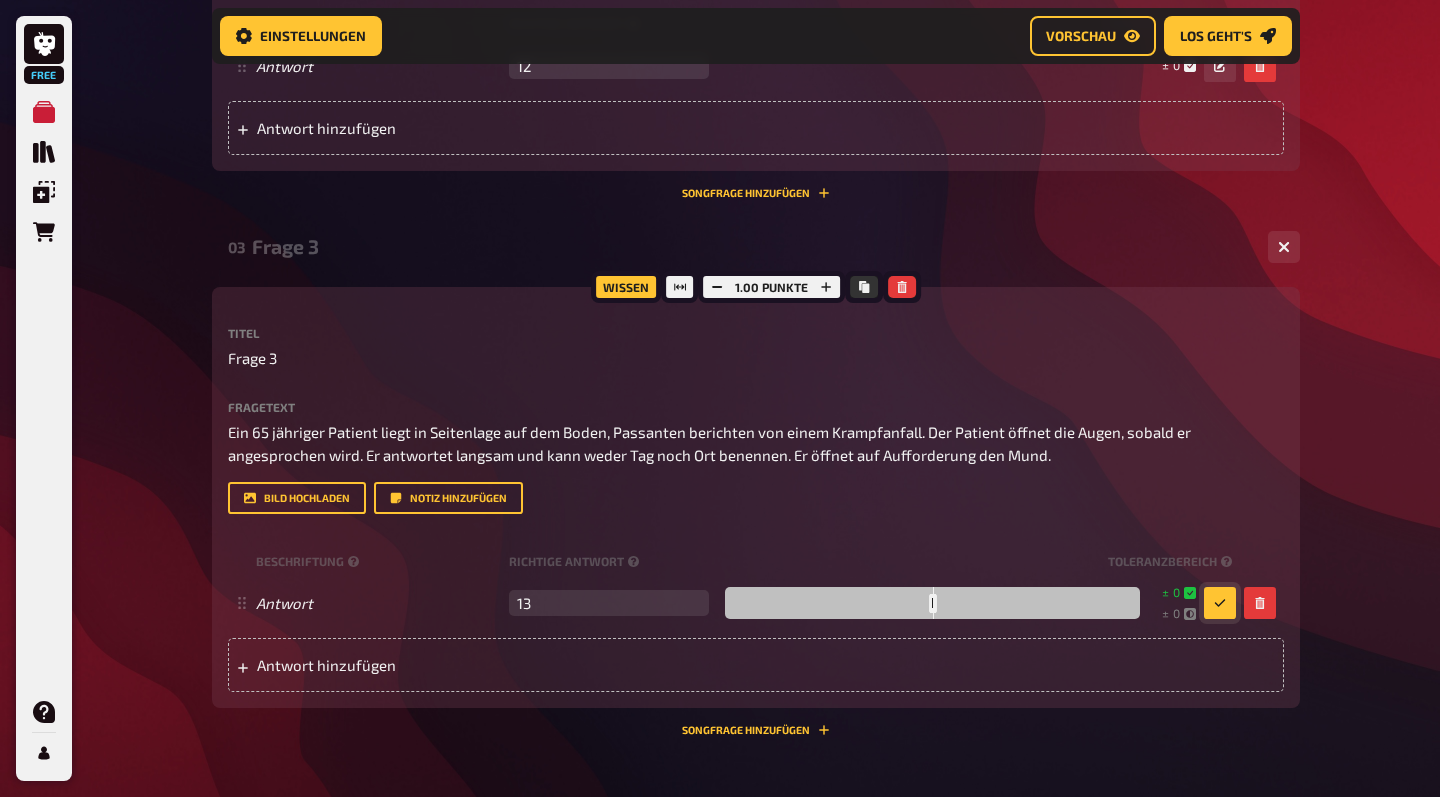 click at bounding box center [1220, 603] 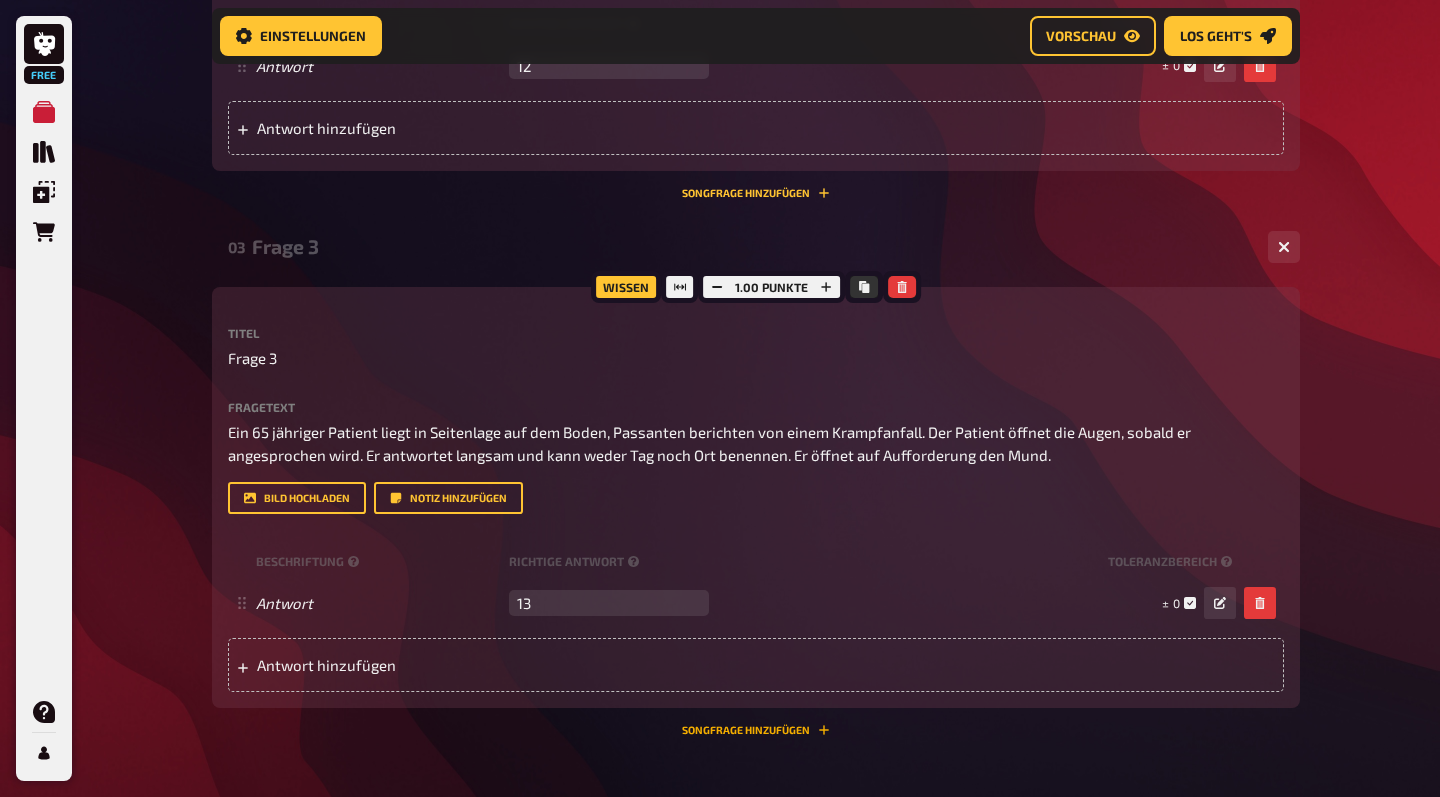 click on "Songfrage hinzufügen" at bounding box center [756, 730] 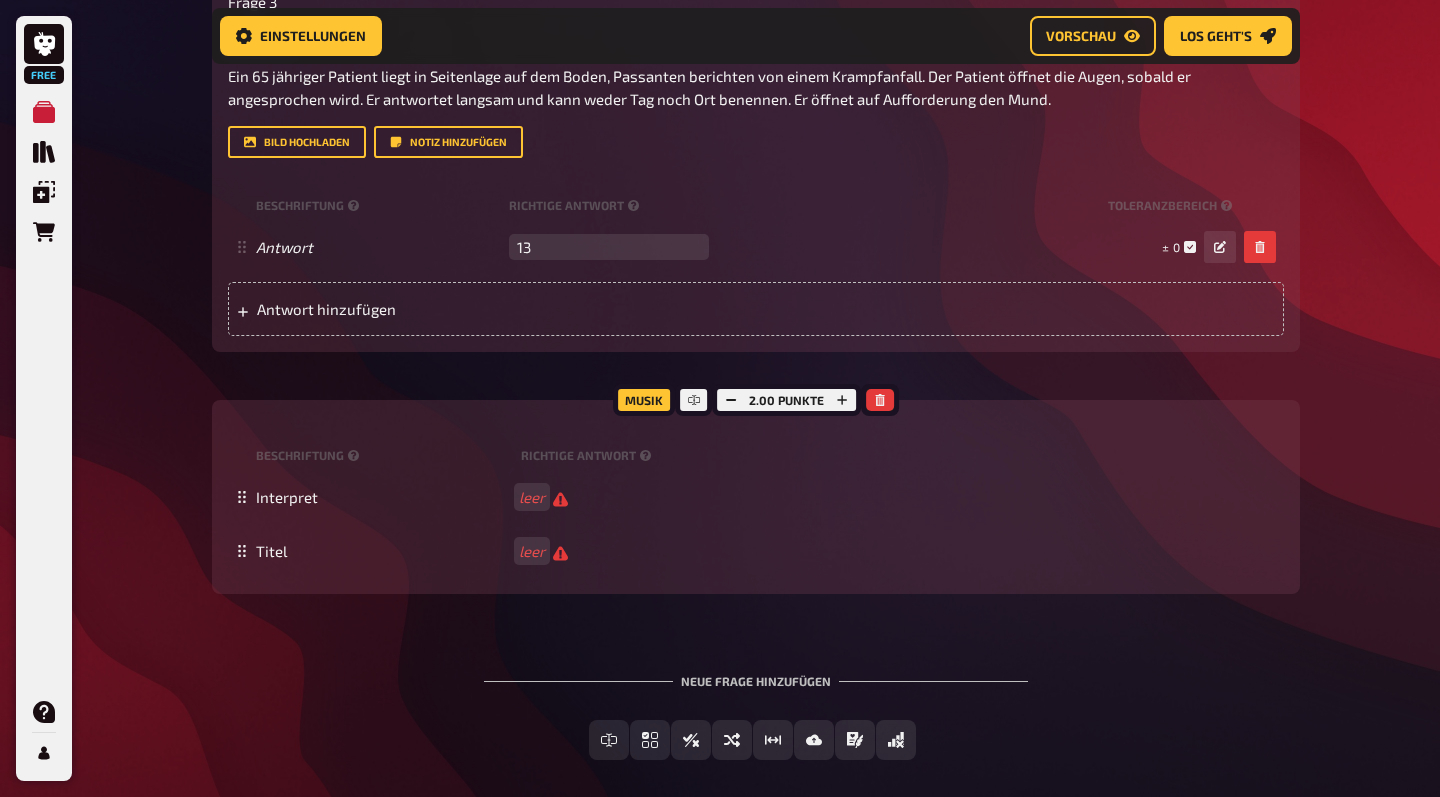 scroll, scrollTop: 1670, scrollLeft: 0, axis: vertical 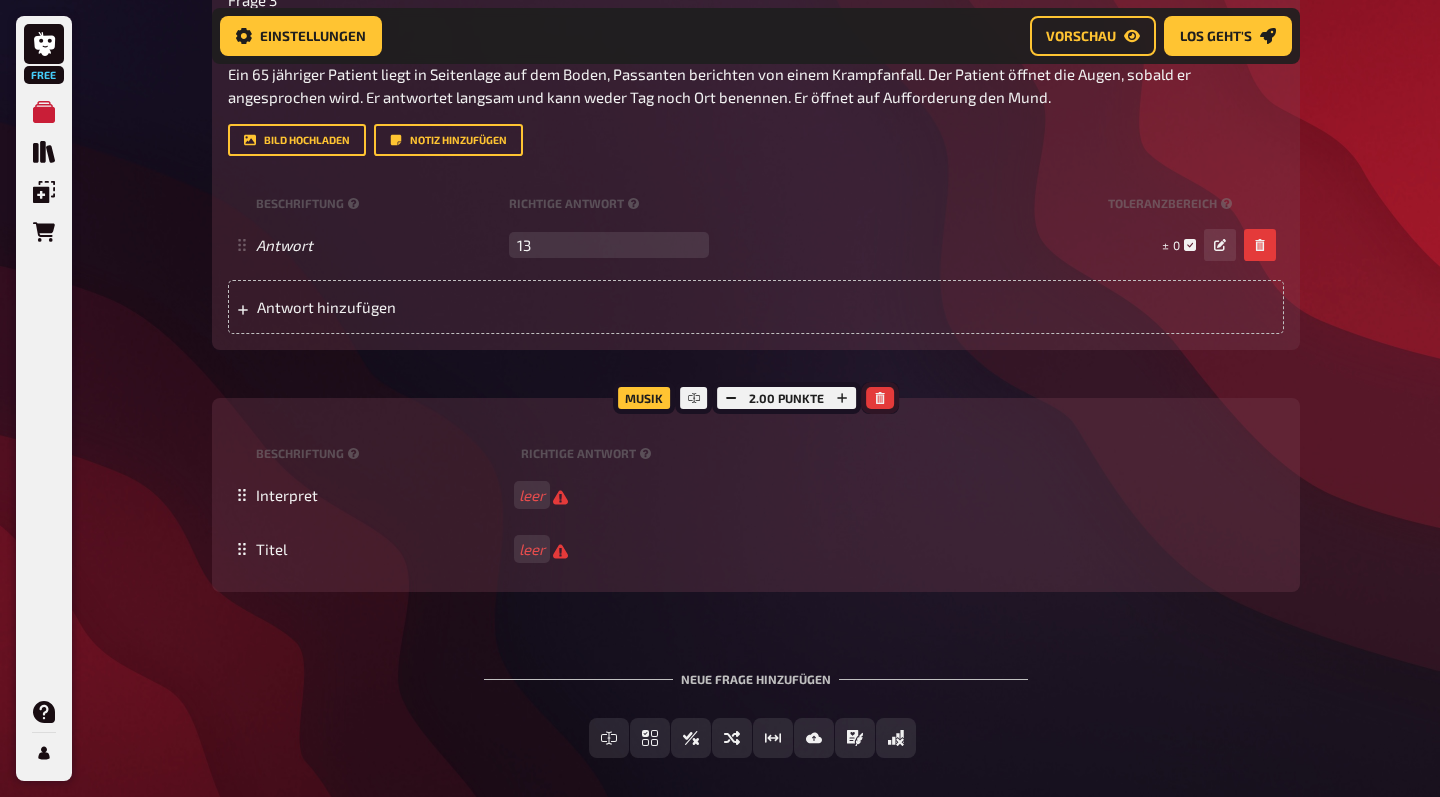 click 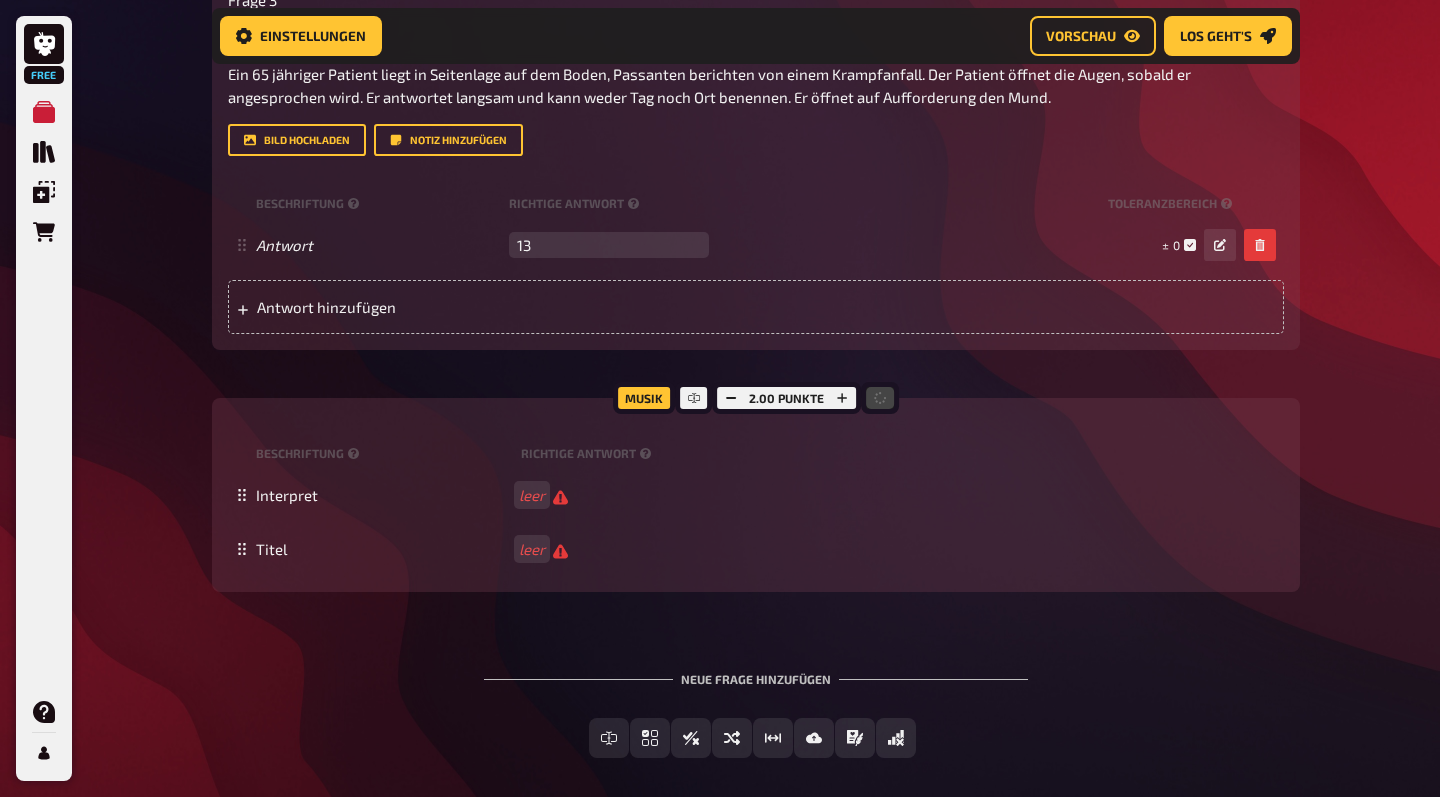 scroll, scrollTop: 1540, scrollLeft: 0, axis: vertical 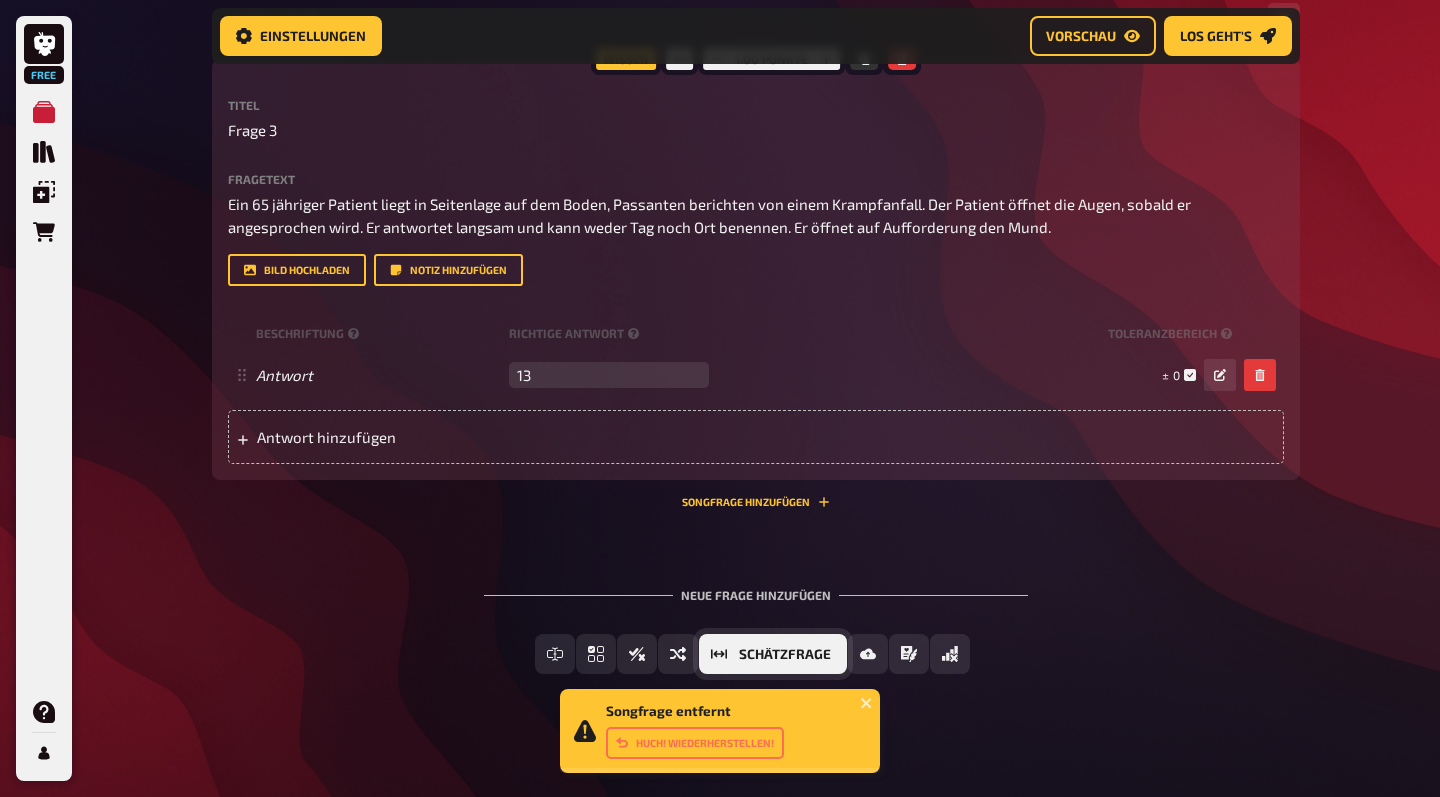click on "Schätzfrage" at bounding box center (785, 655) 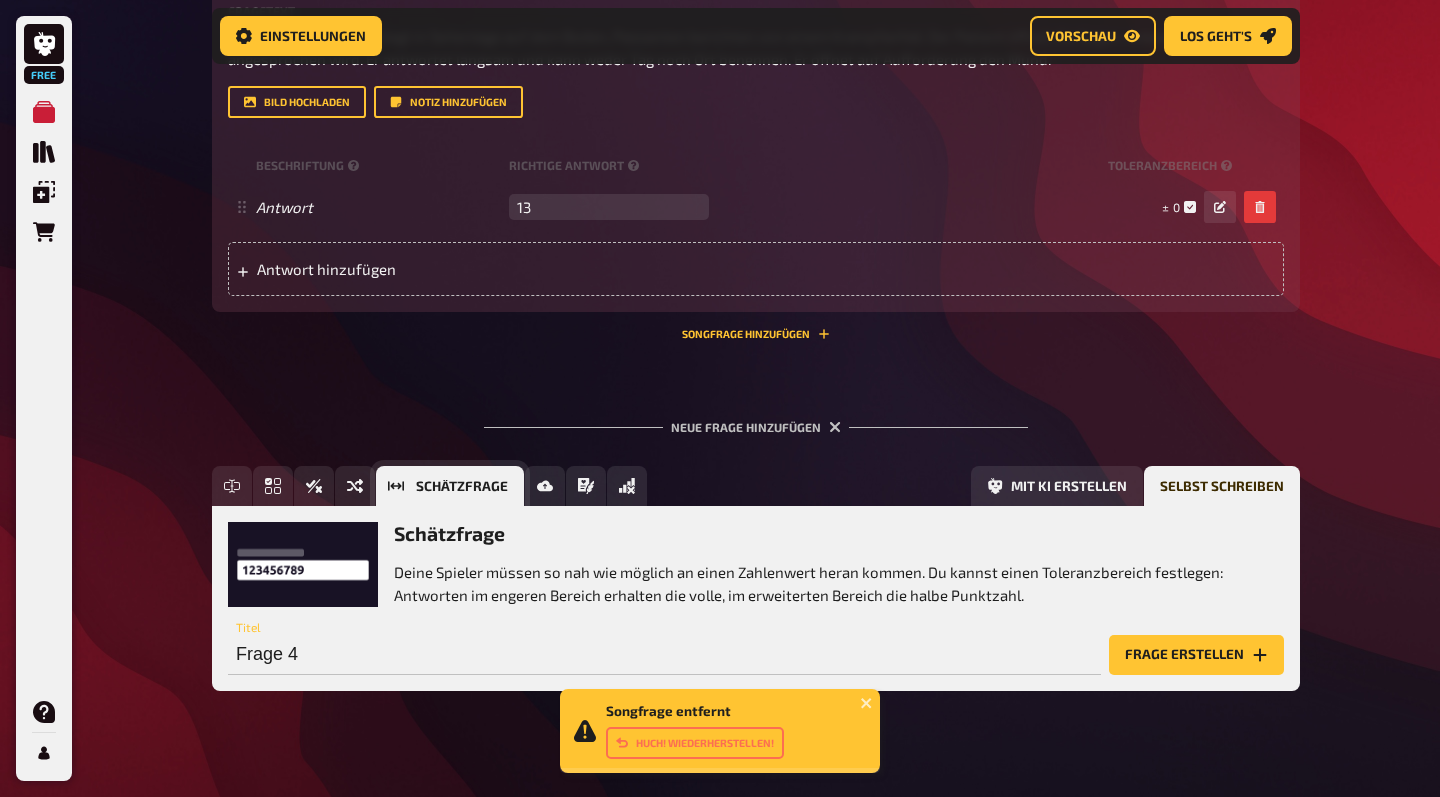 scroll, scrollTop: 1724, scrollLeft: 0, axis: vertical 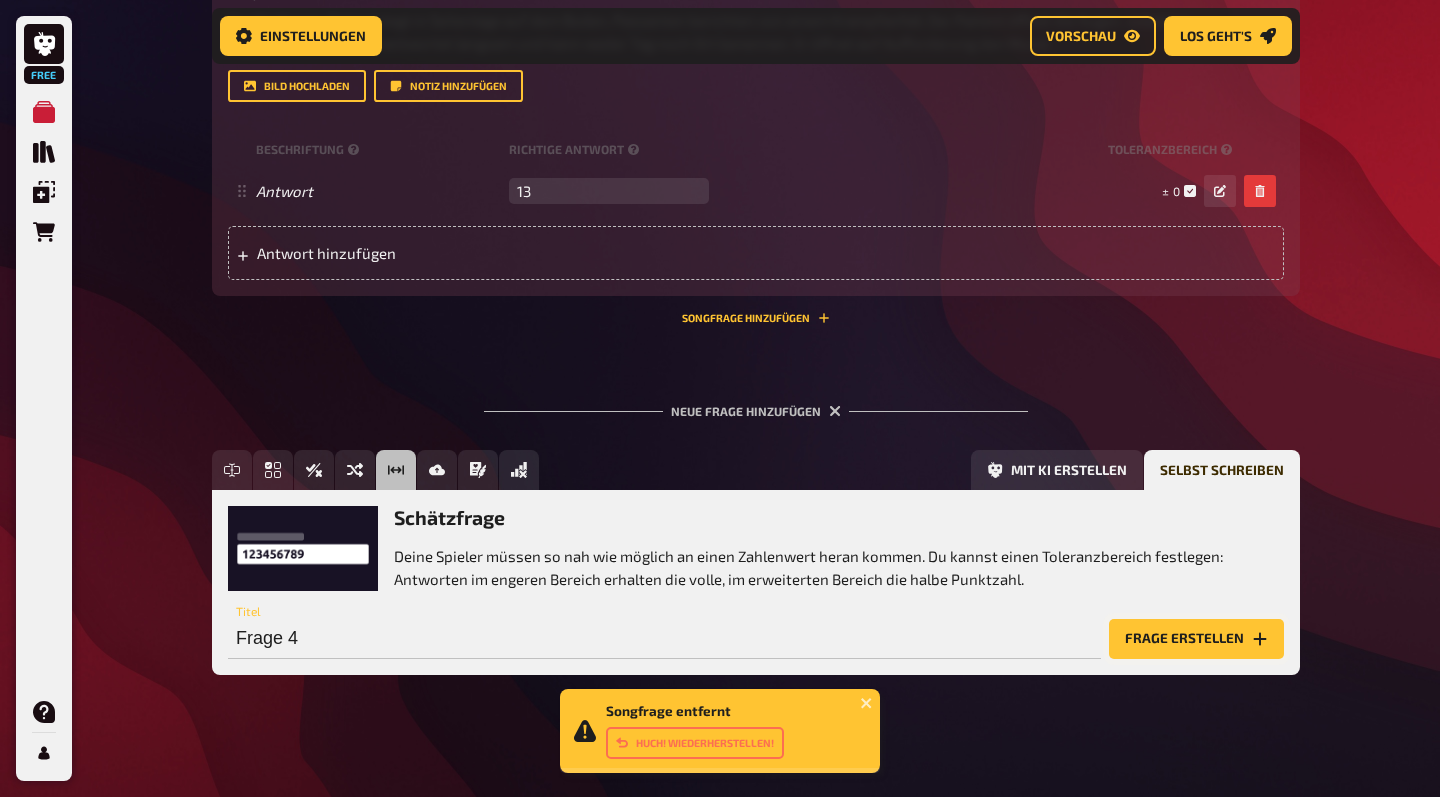click on "Frage erstellen" at bounding box center [1196, 639] 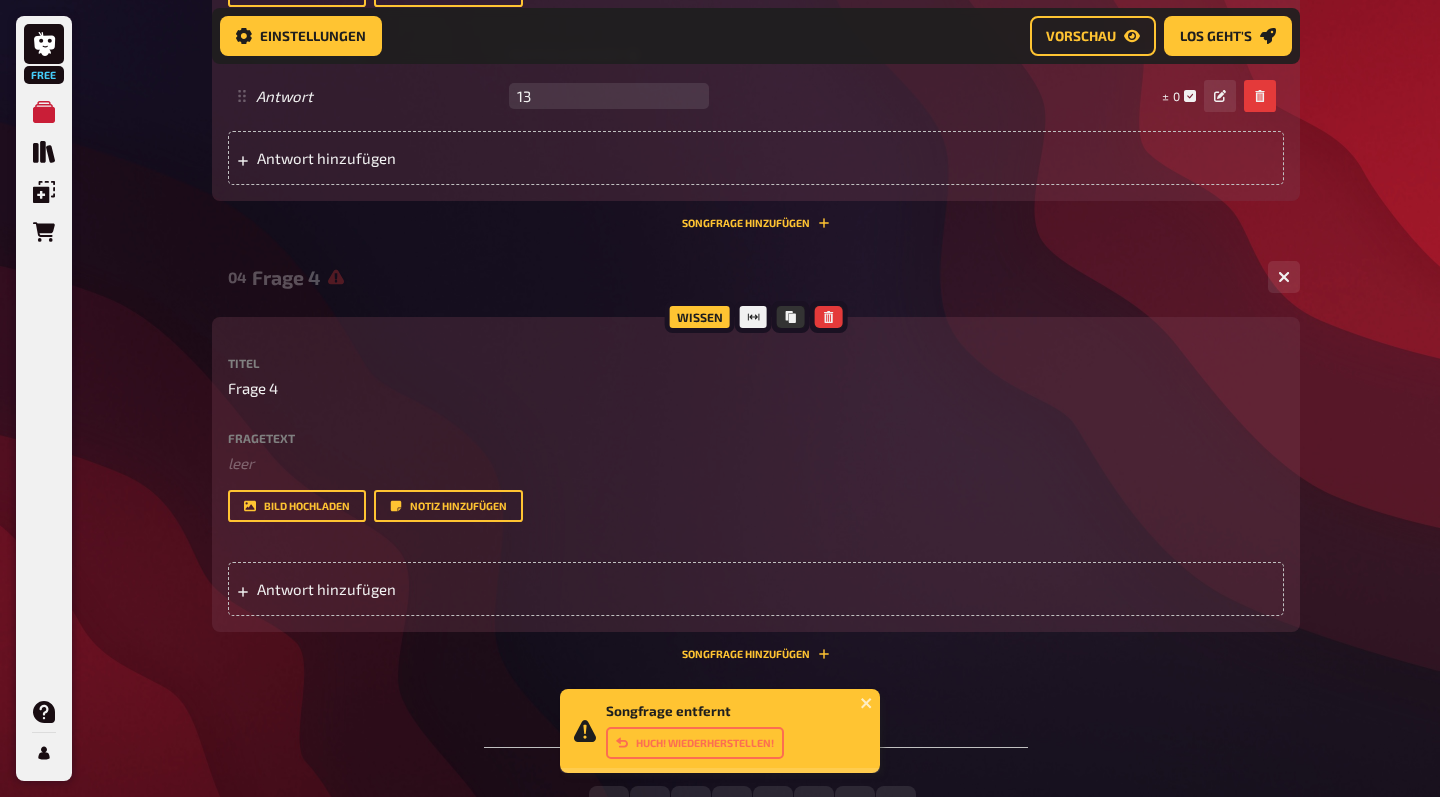 scroll, scrollTop: 1873, scrollLeft: 0, axis: vertical 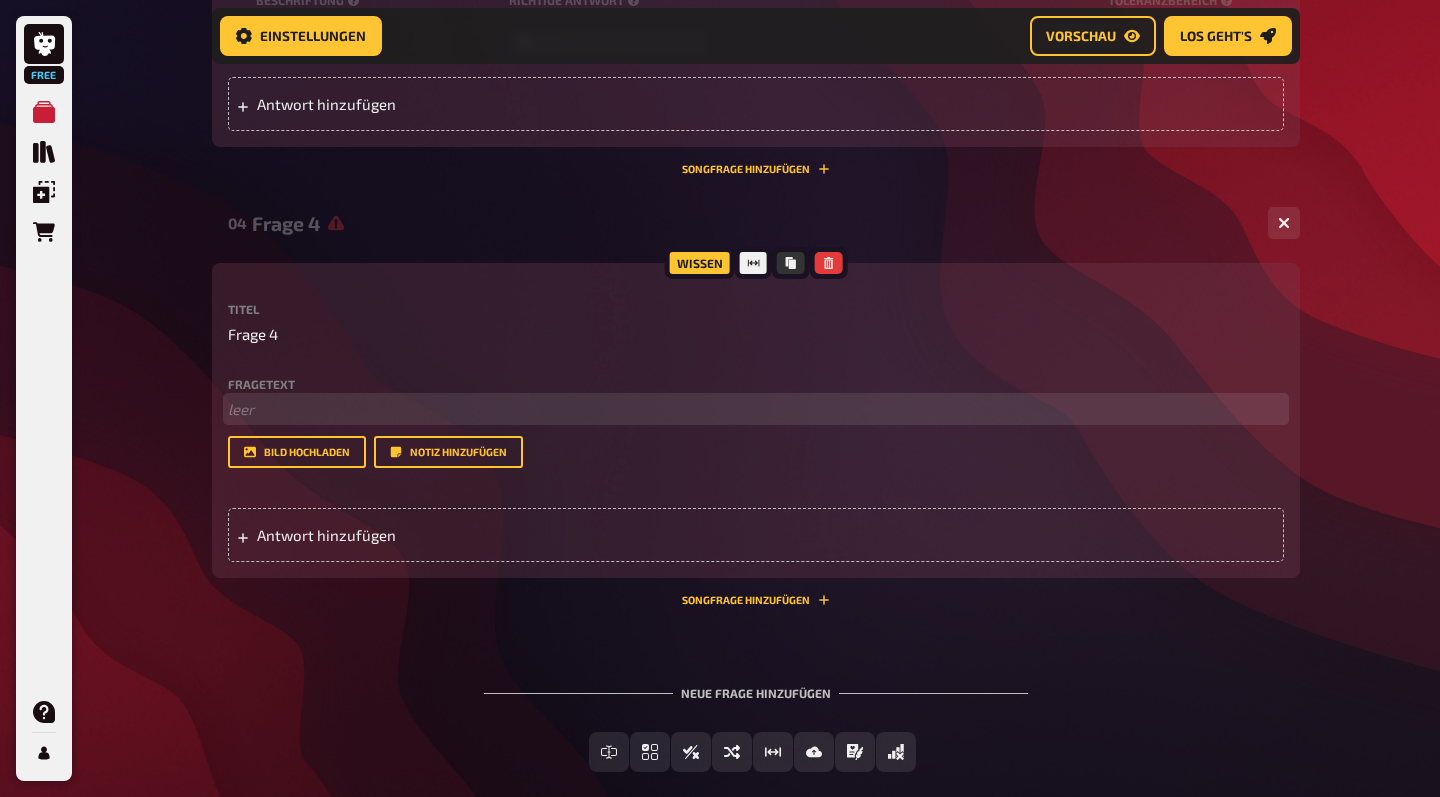 click on "﻿ leer" at bounding box center [756, 409] 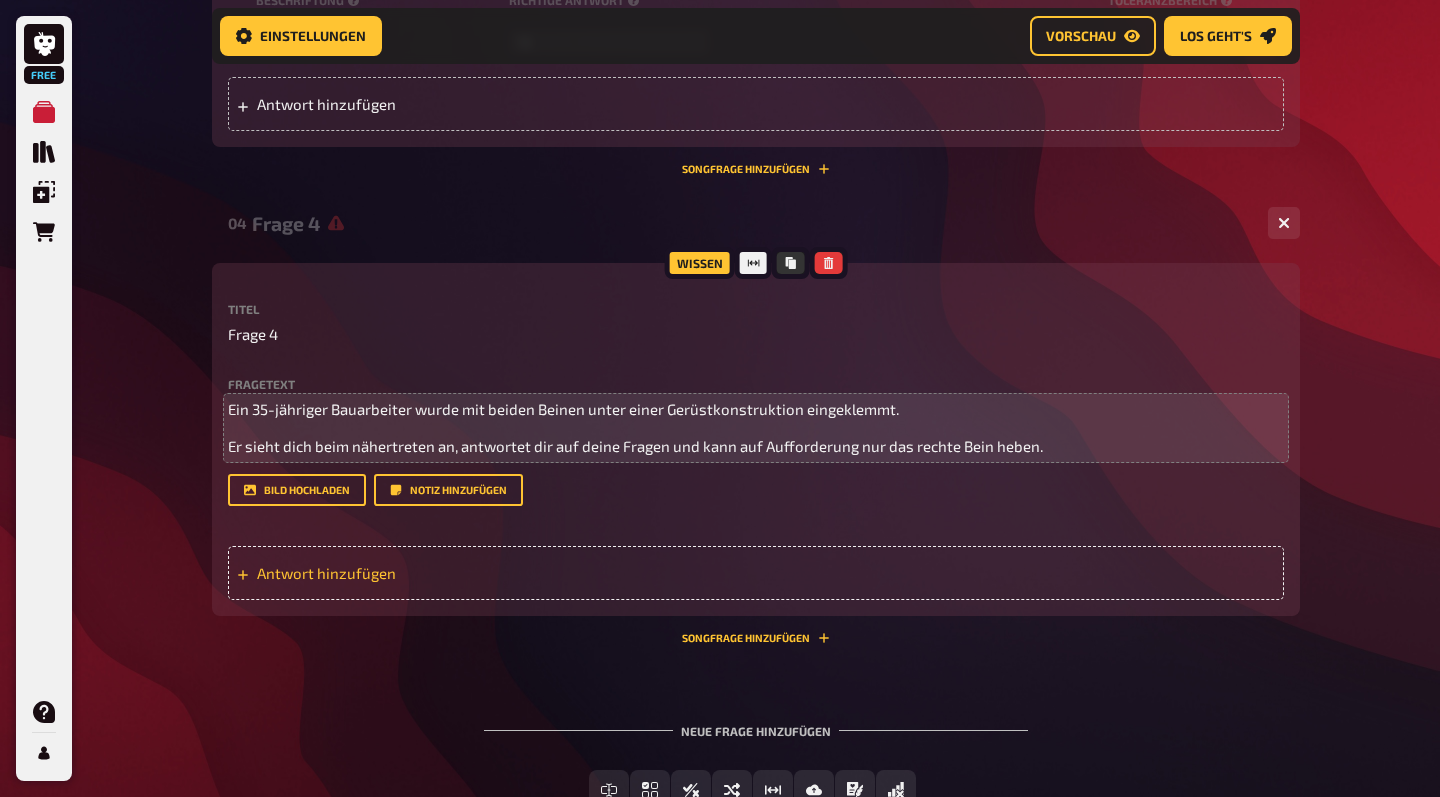 click on "Antwort hinzufügen" at bounding box center [412, 573] 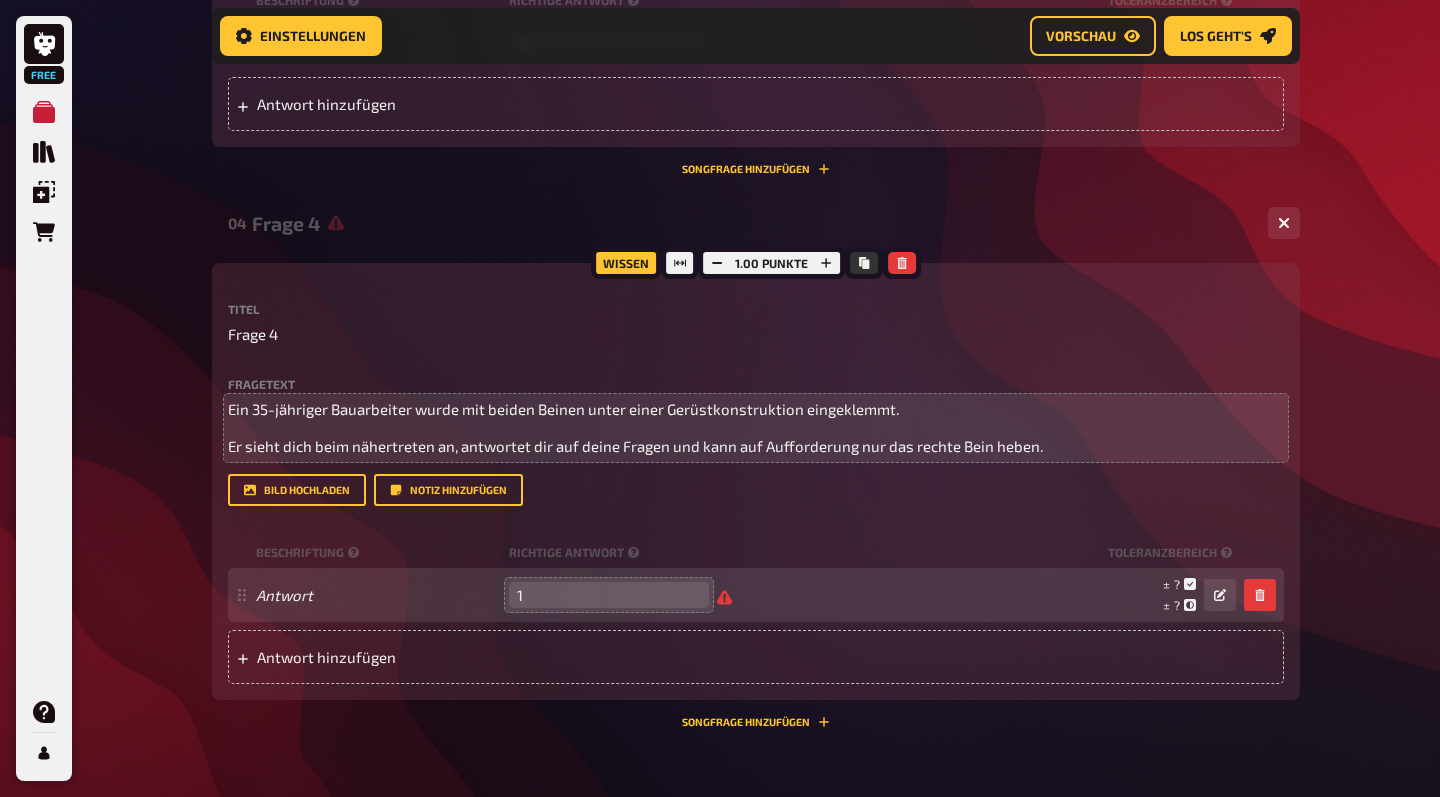 click on "1" at bounding box center [609, 595] 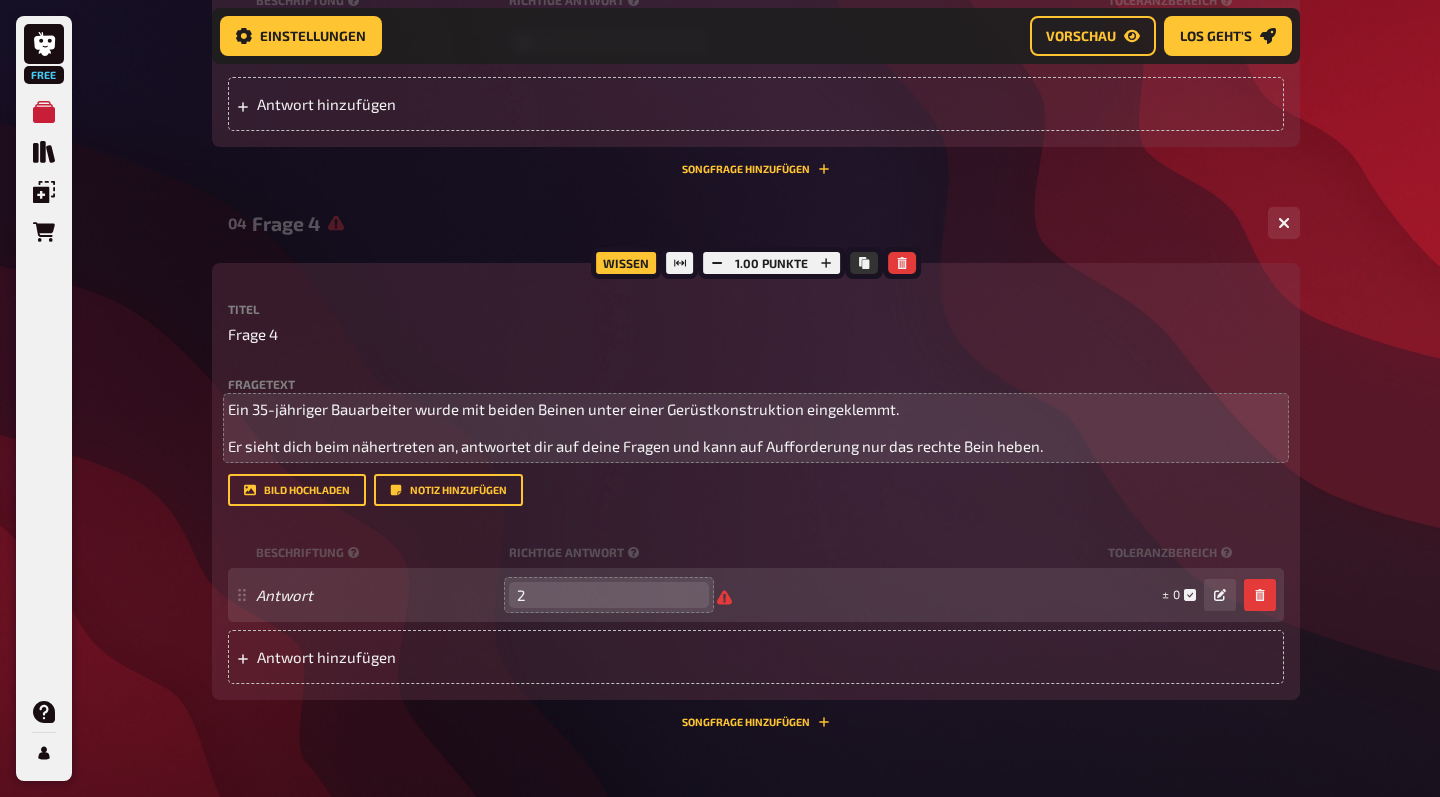 click on "2" at bounding box center (609, 595) 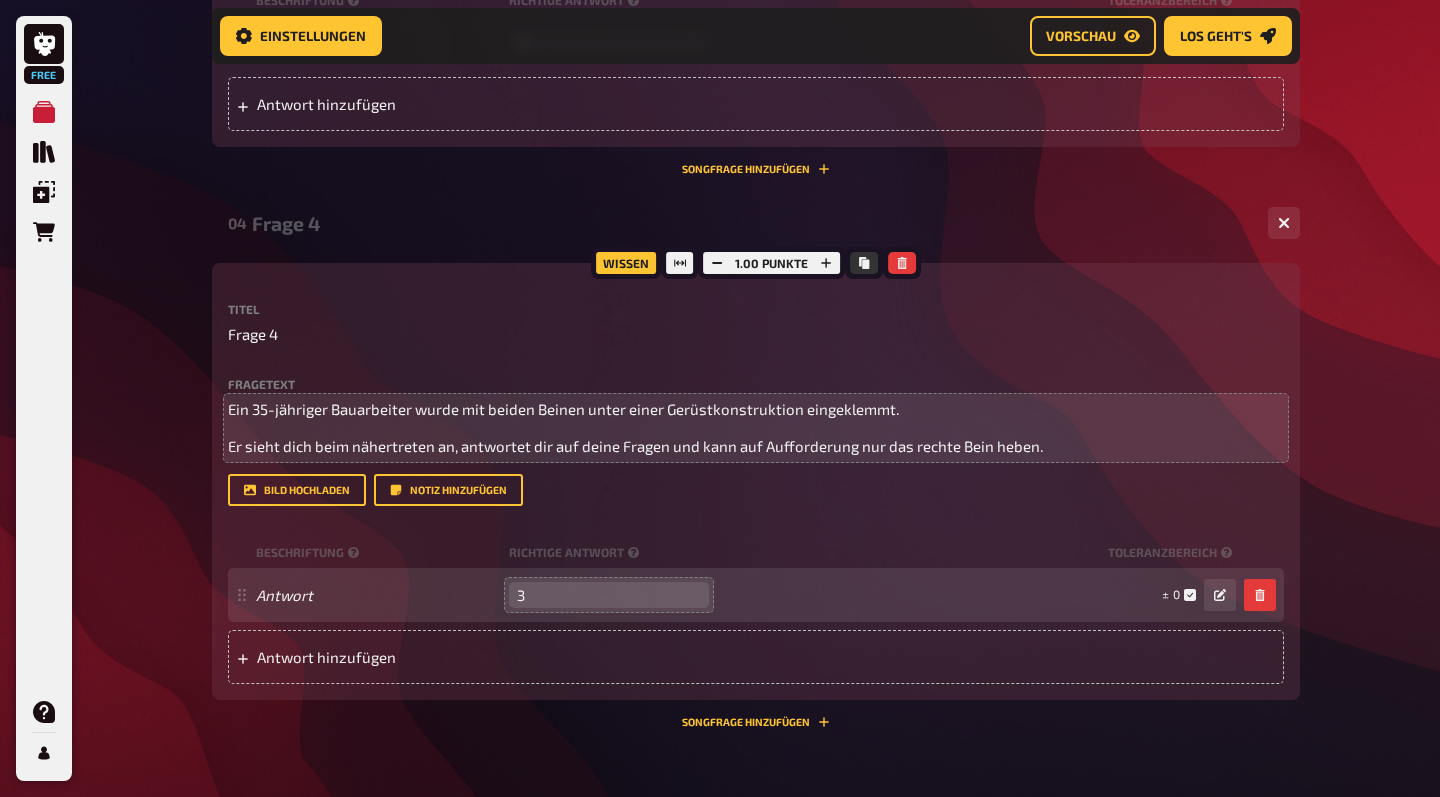 click on "3" at bounding box center (609, 595) 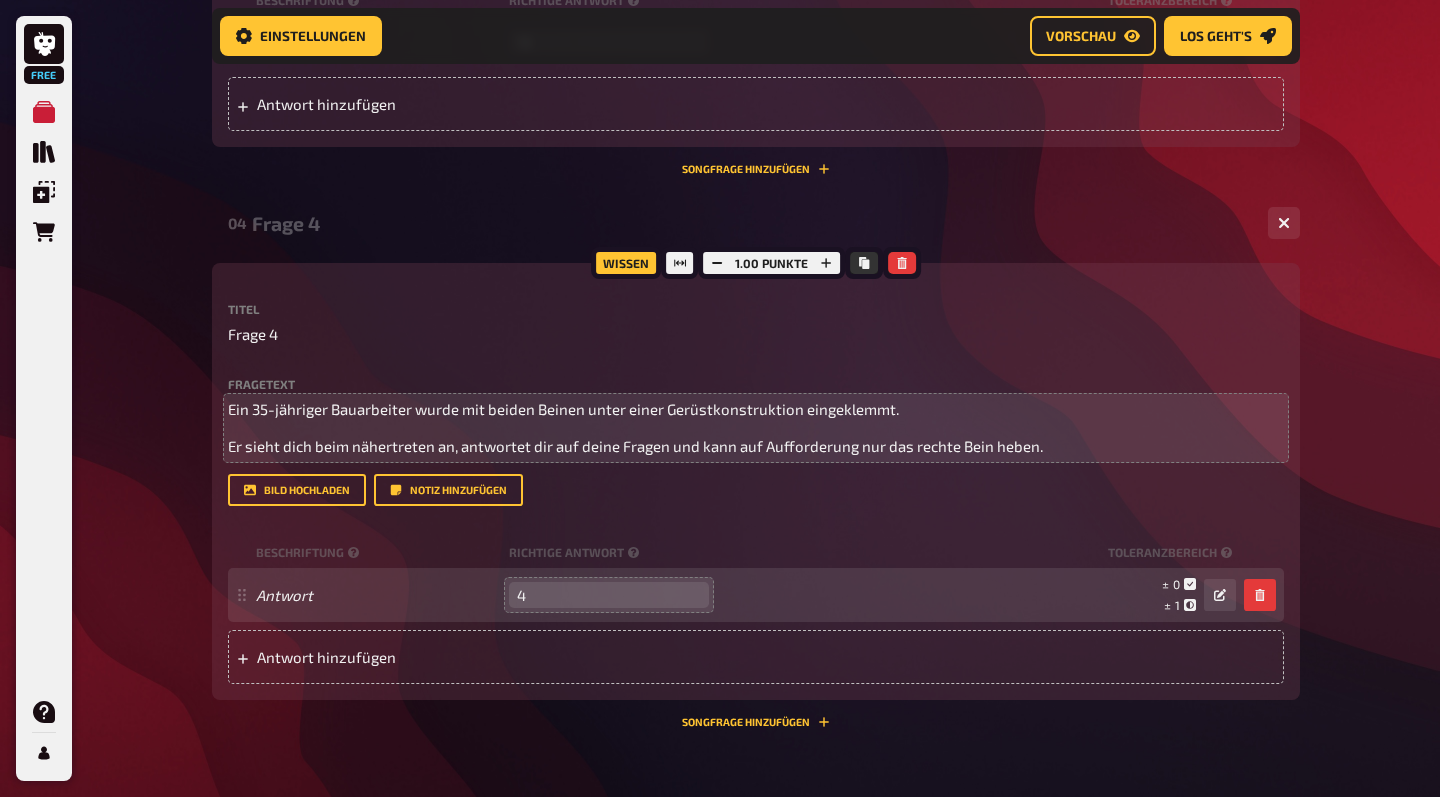 click on "4" at bounding box center (609, 595) 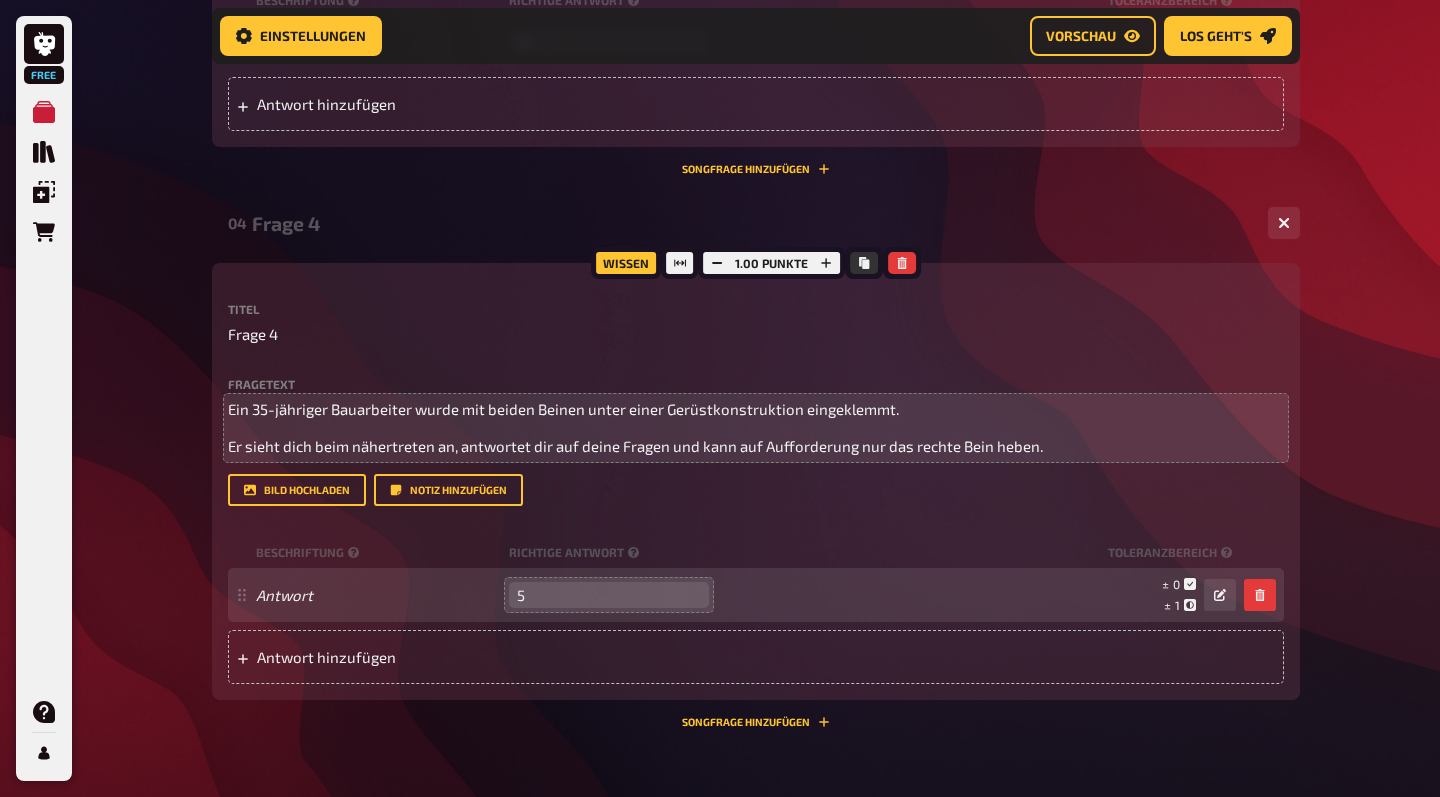 click on "5" at bounding box center [609, 595] 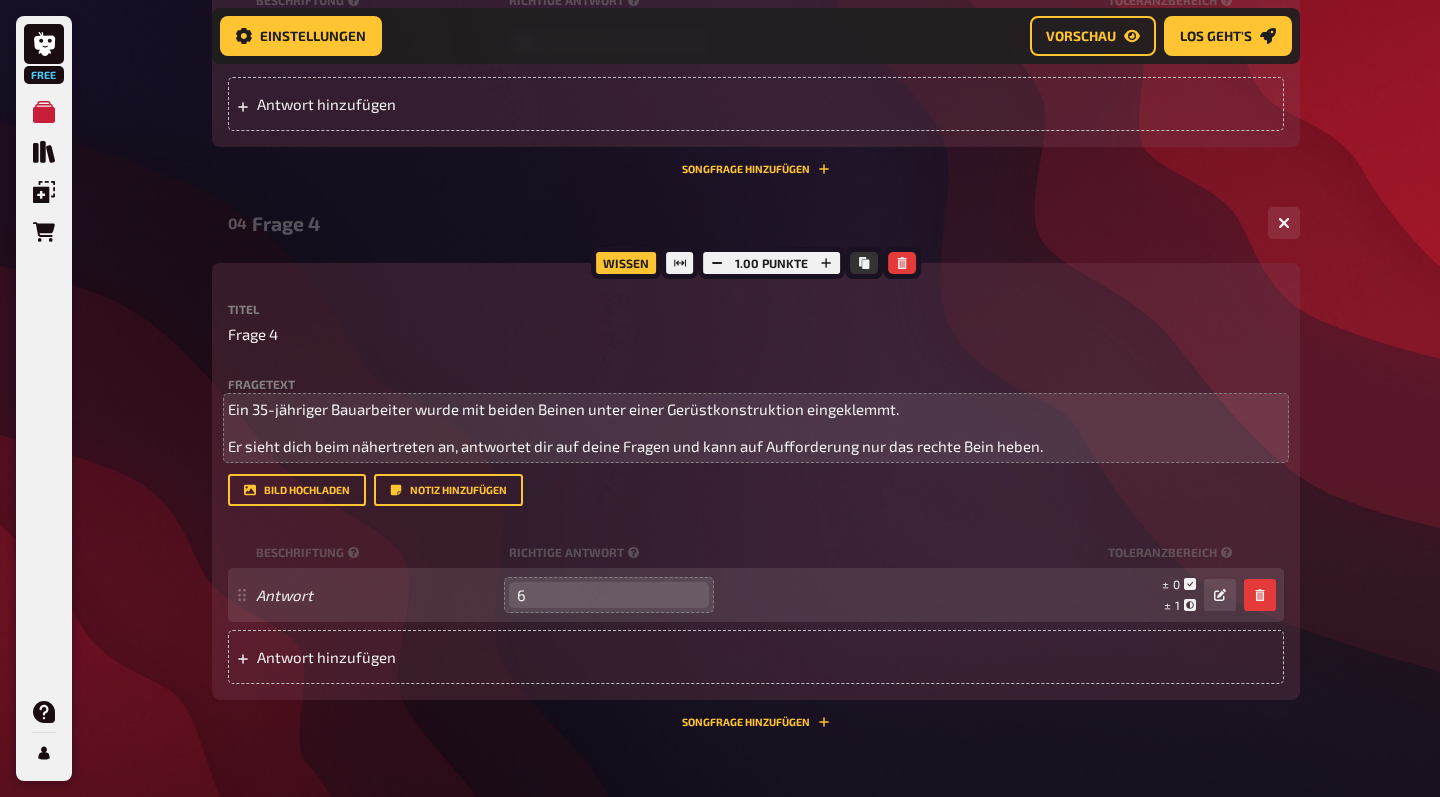 click on "6" at bounding box center [609, 595] 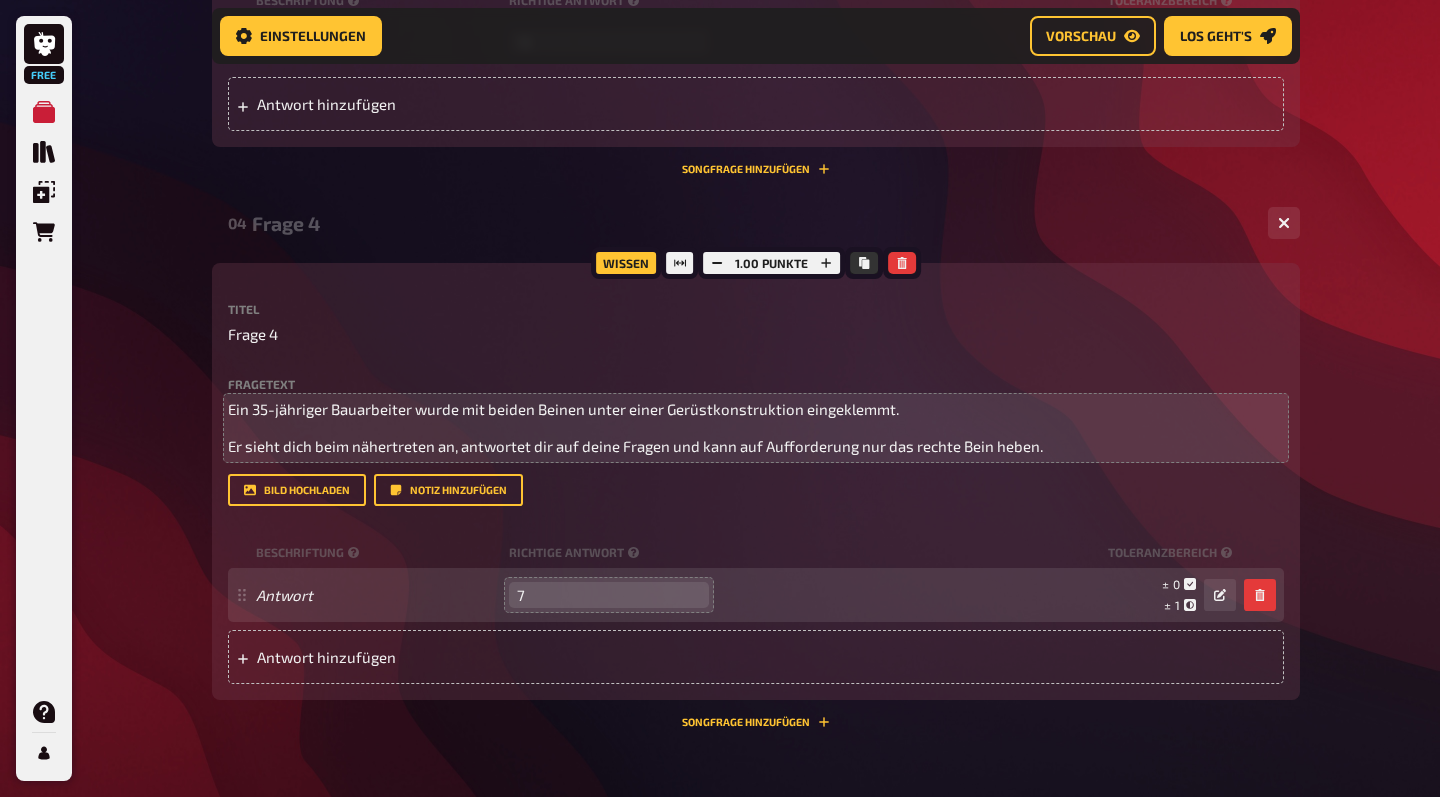 click on "7" at bounding box center [609, 595] 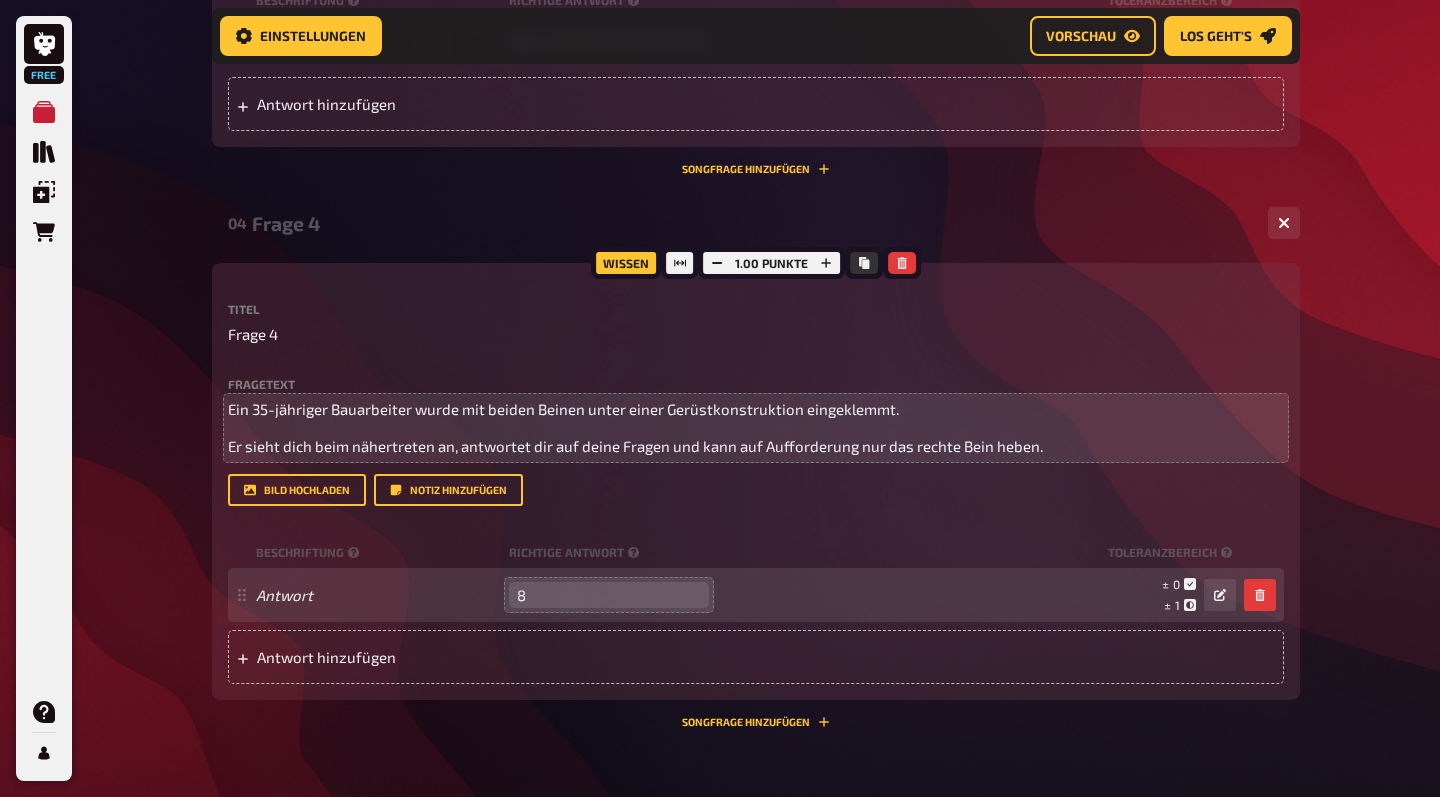 click on "8" at bounding box center (609, 595) 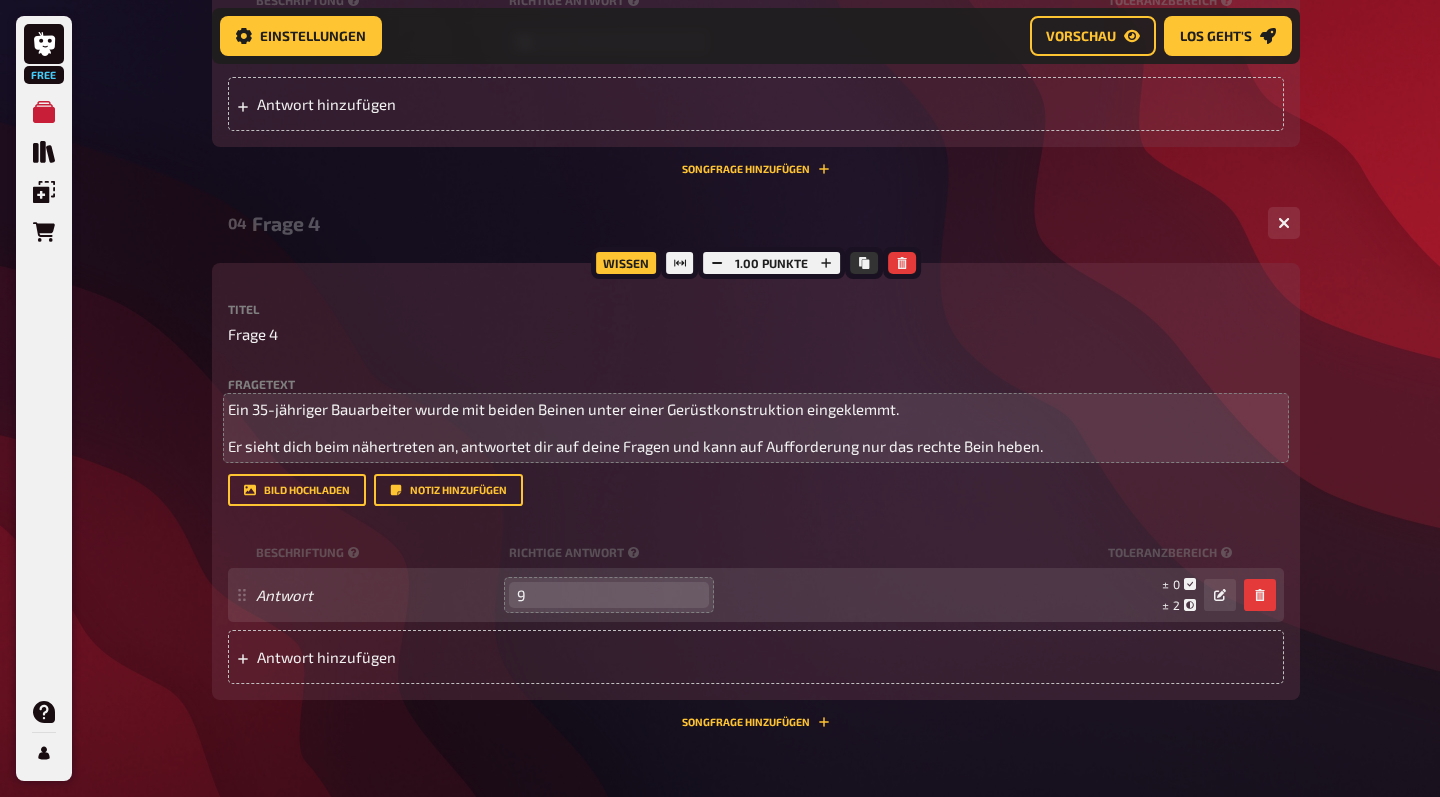 click on "9" at bounding box center [609, 595] 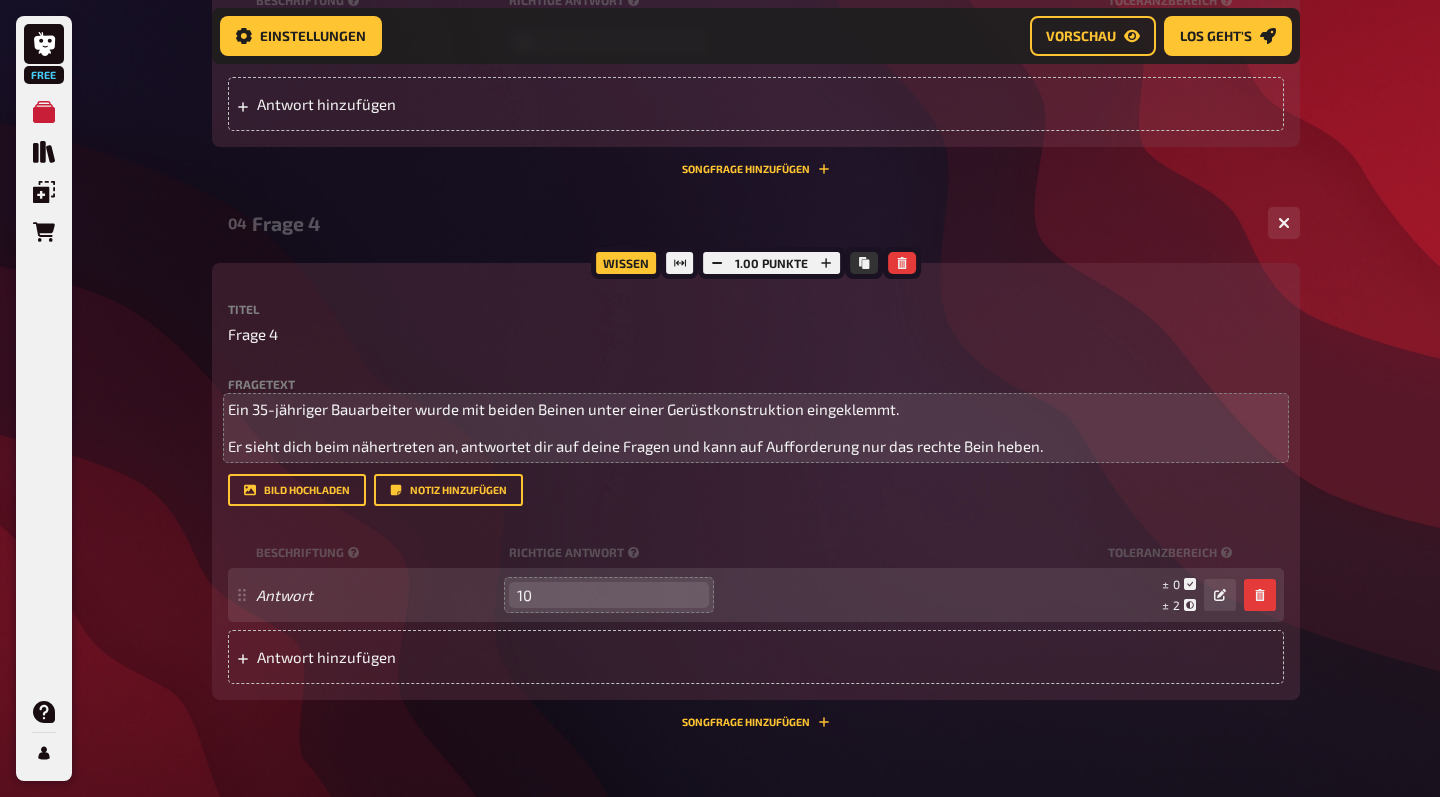 click on "10" at bounding box center [609, 595] 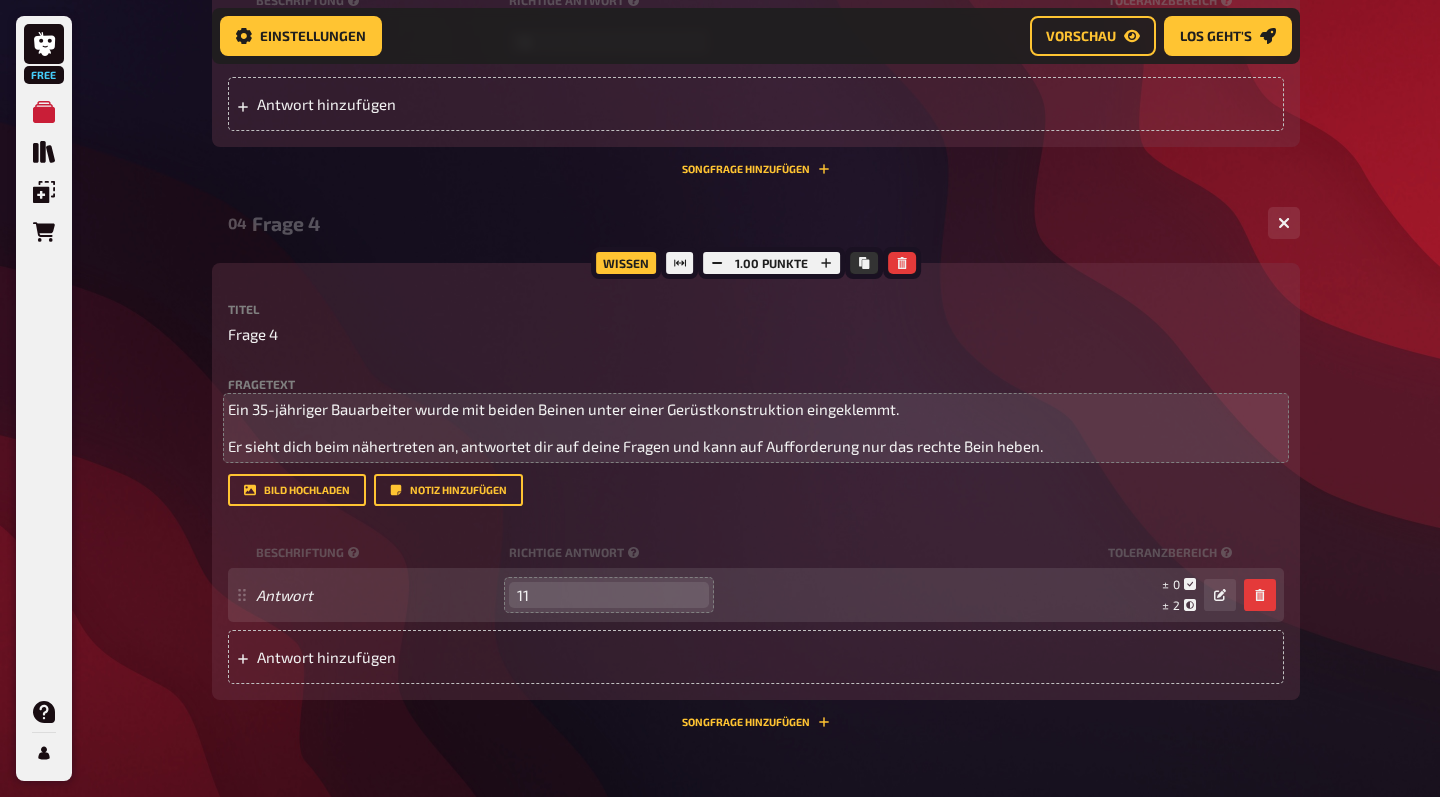 click on "11" at bounding box center [609, 595] 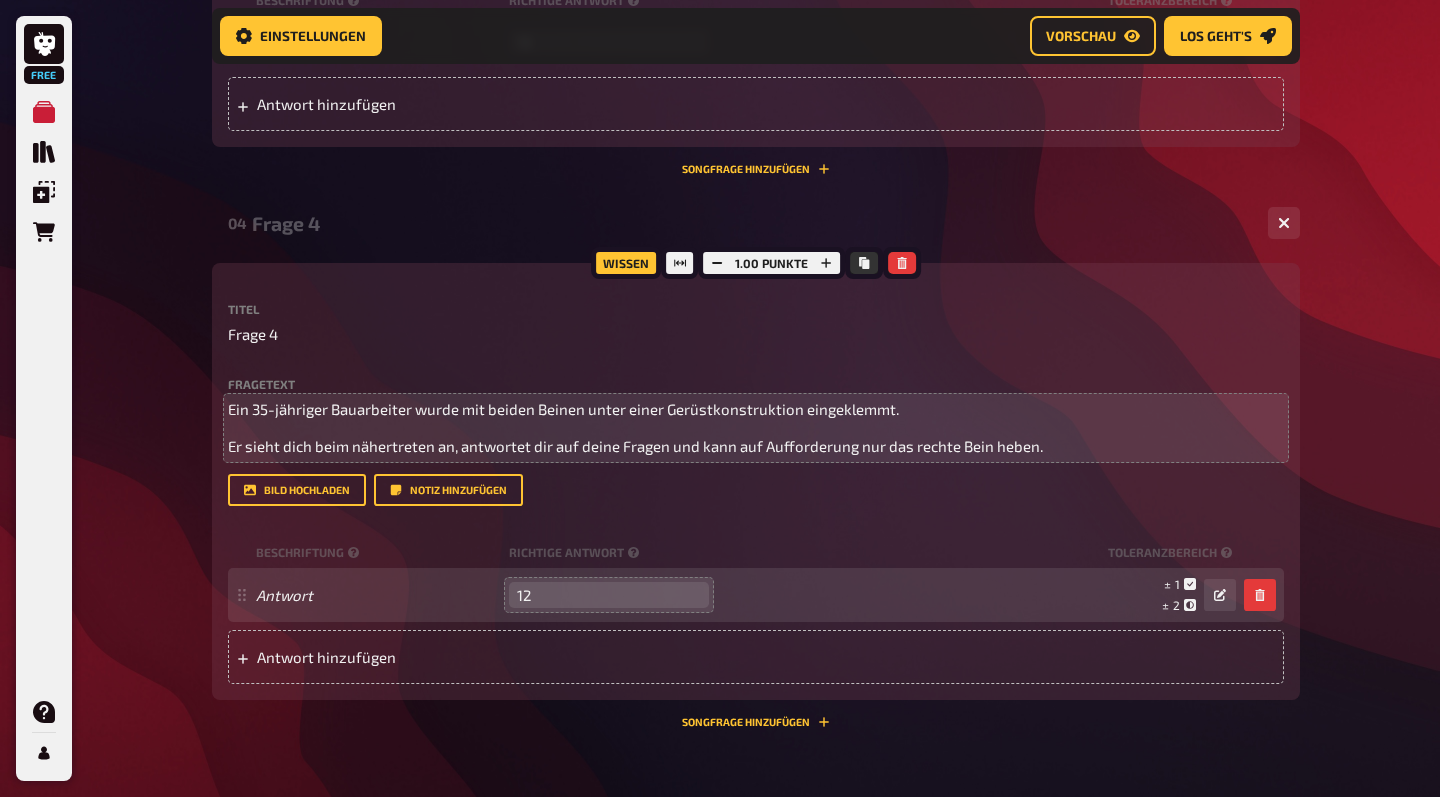 click on "12" at bounding box center (609, 595) 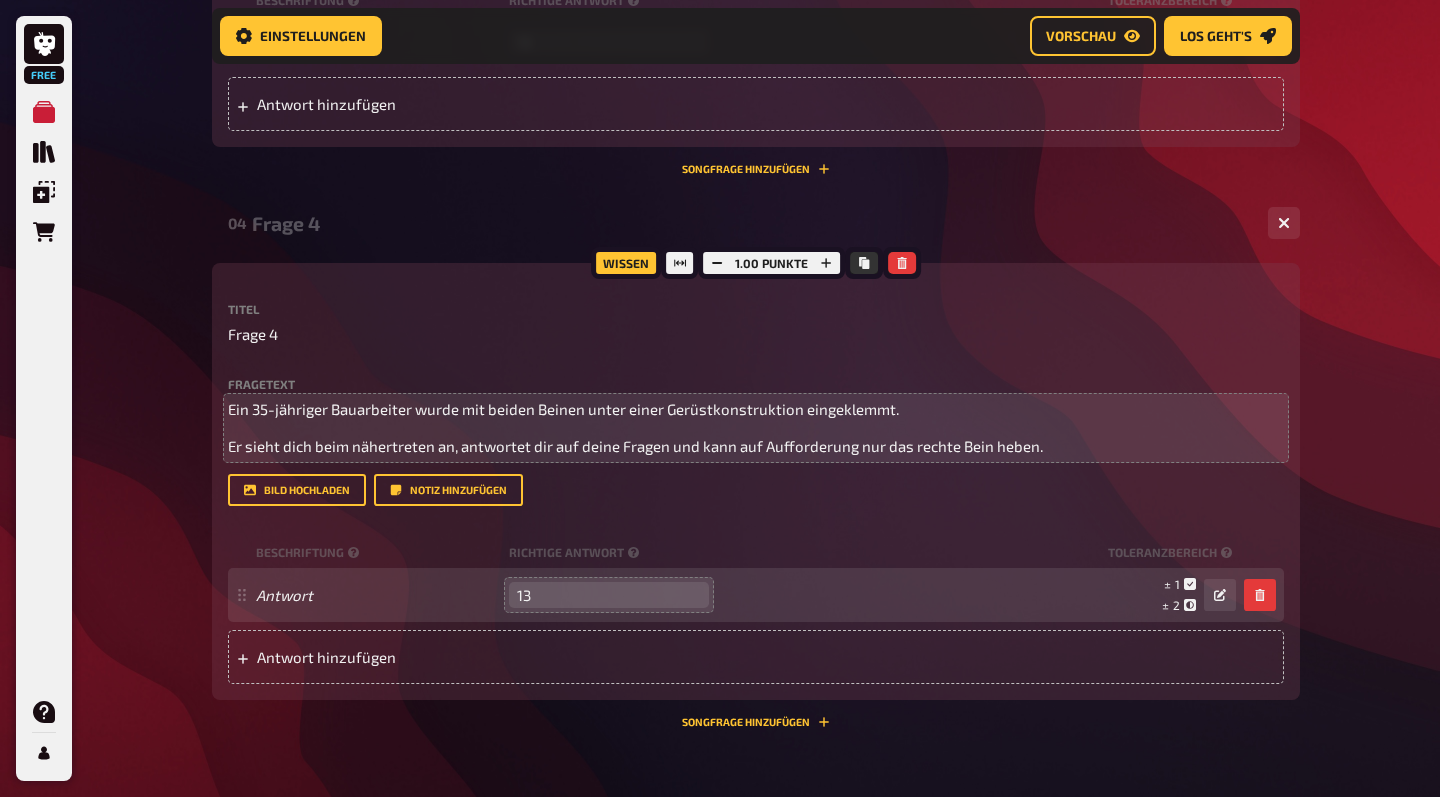 click on "13" at bounding box center (609, 595) 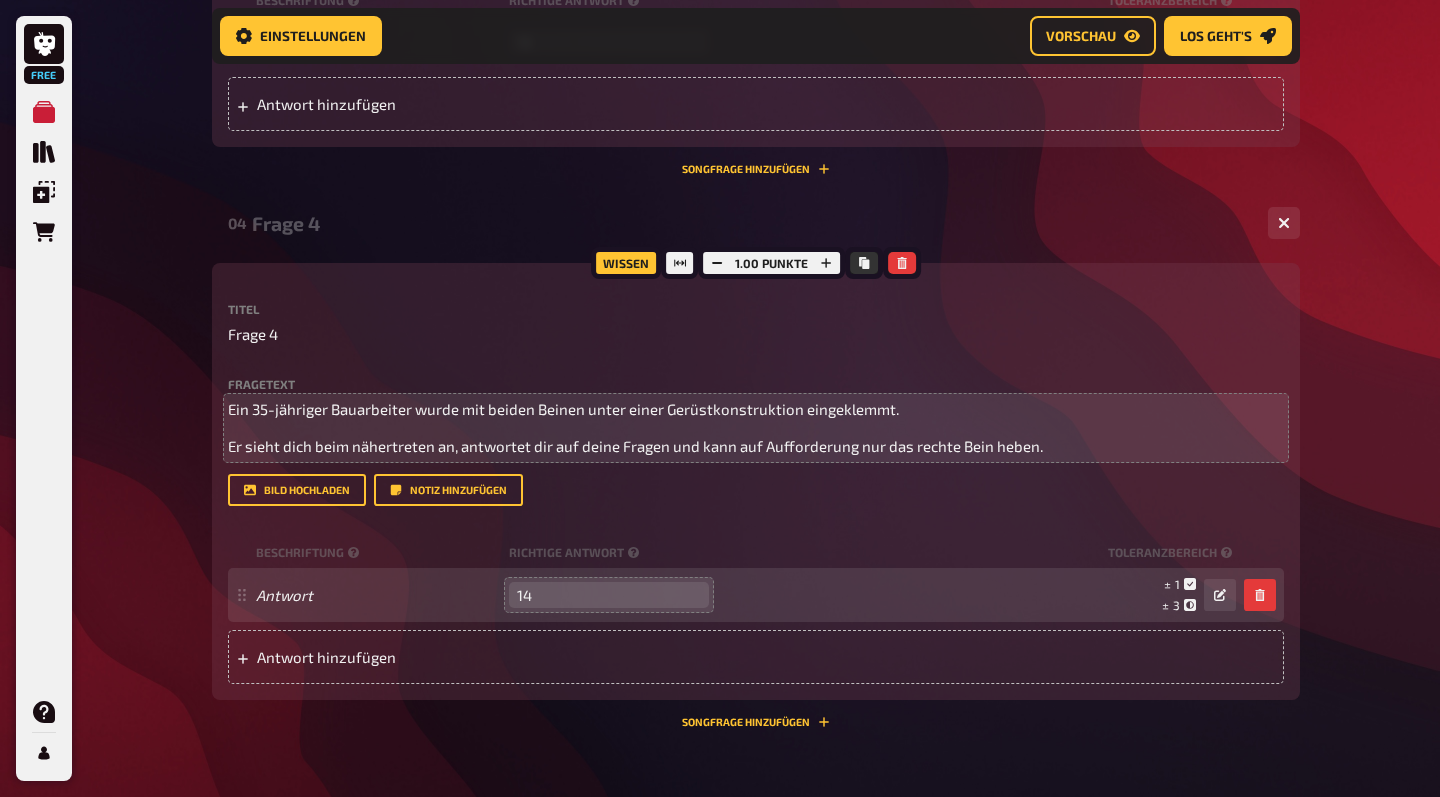click on "14" at bounding box center [609, 595] 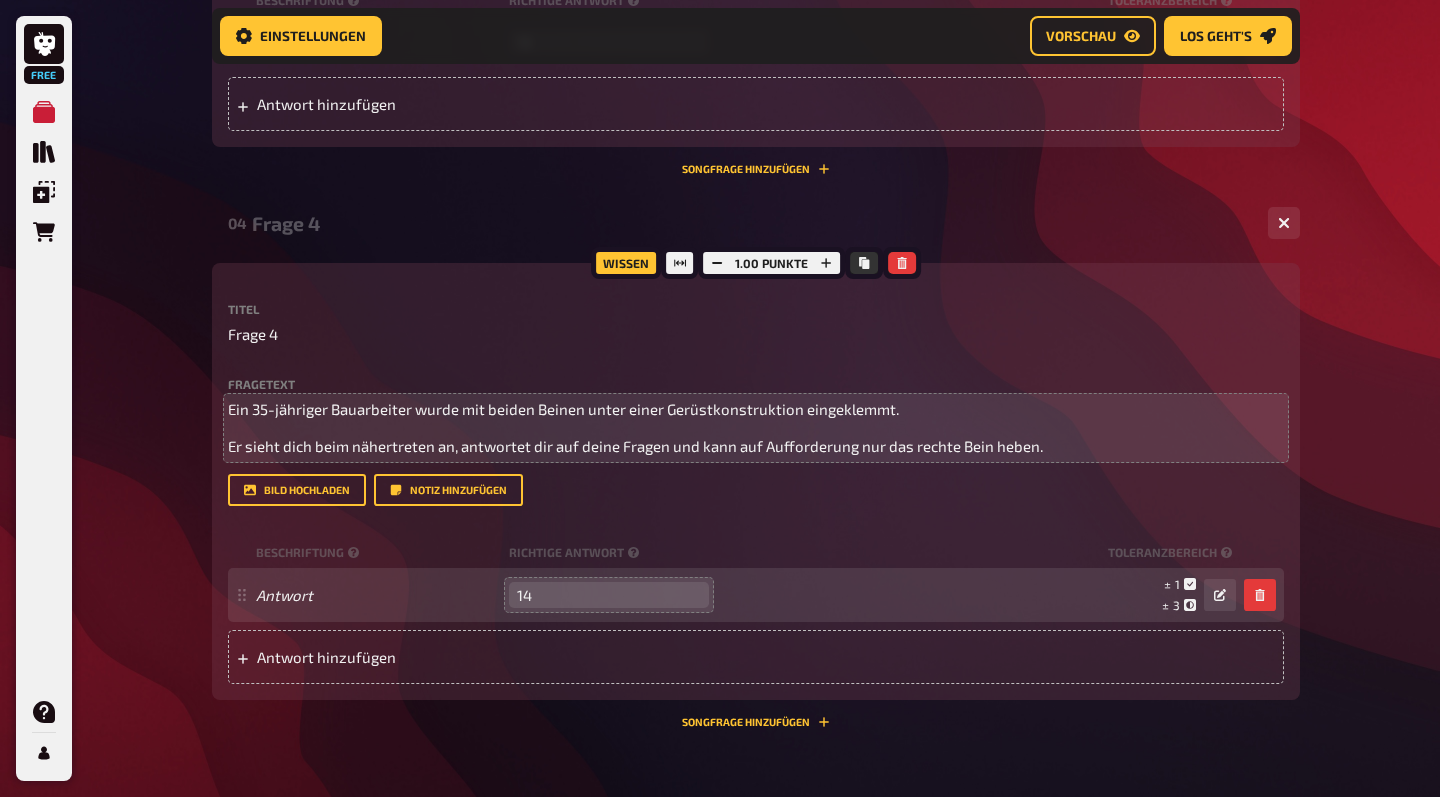 type on "15" 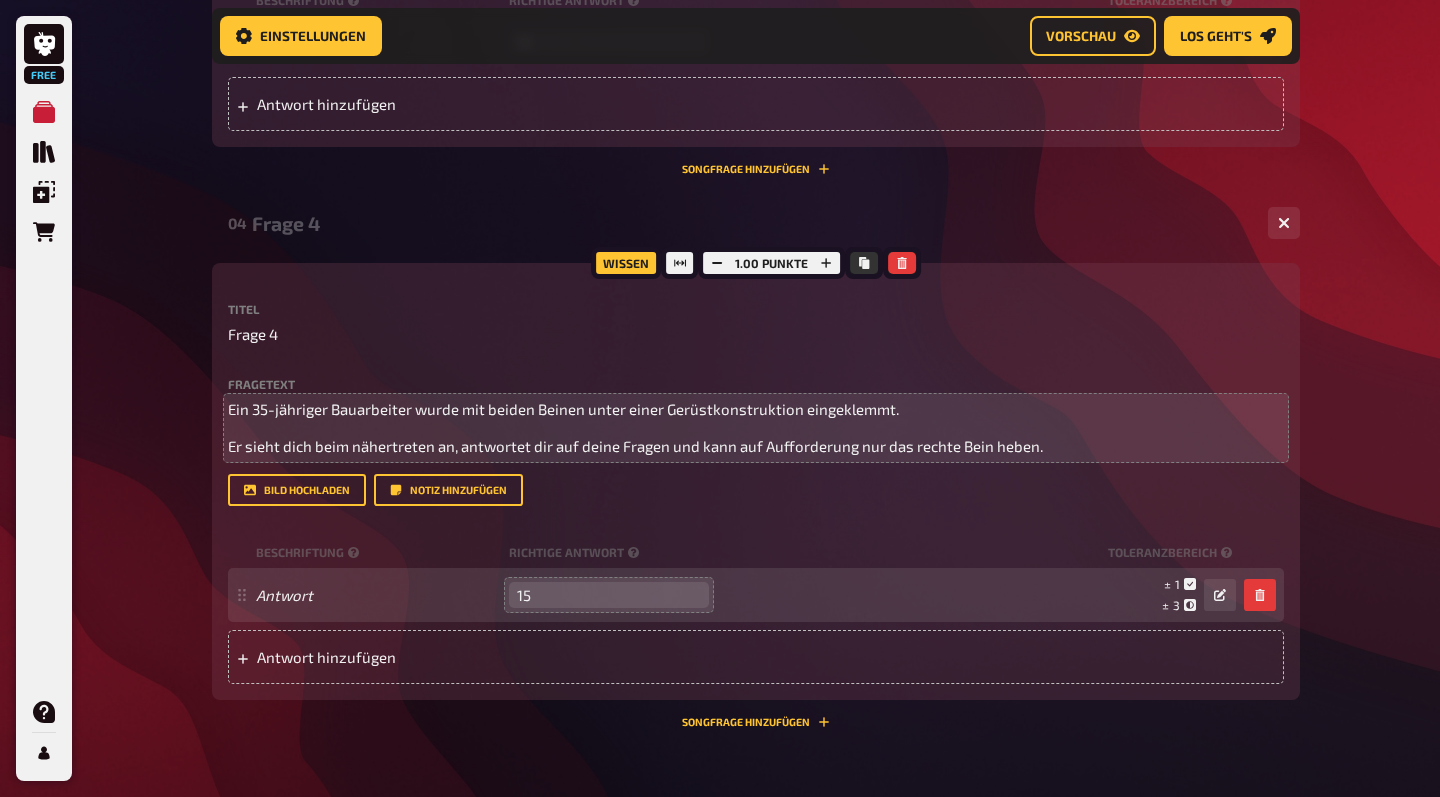 click on "15" at bounding box center (609, 595) 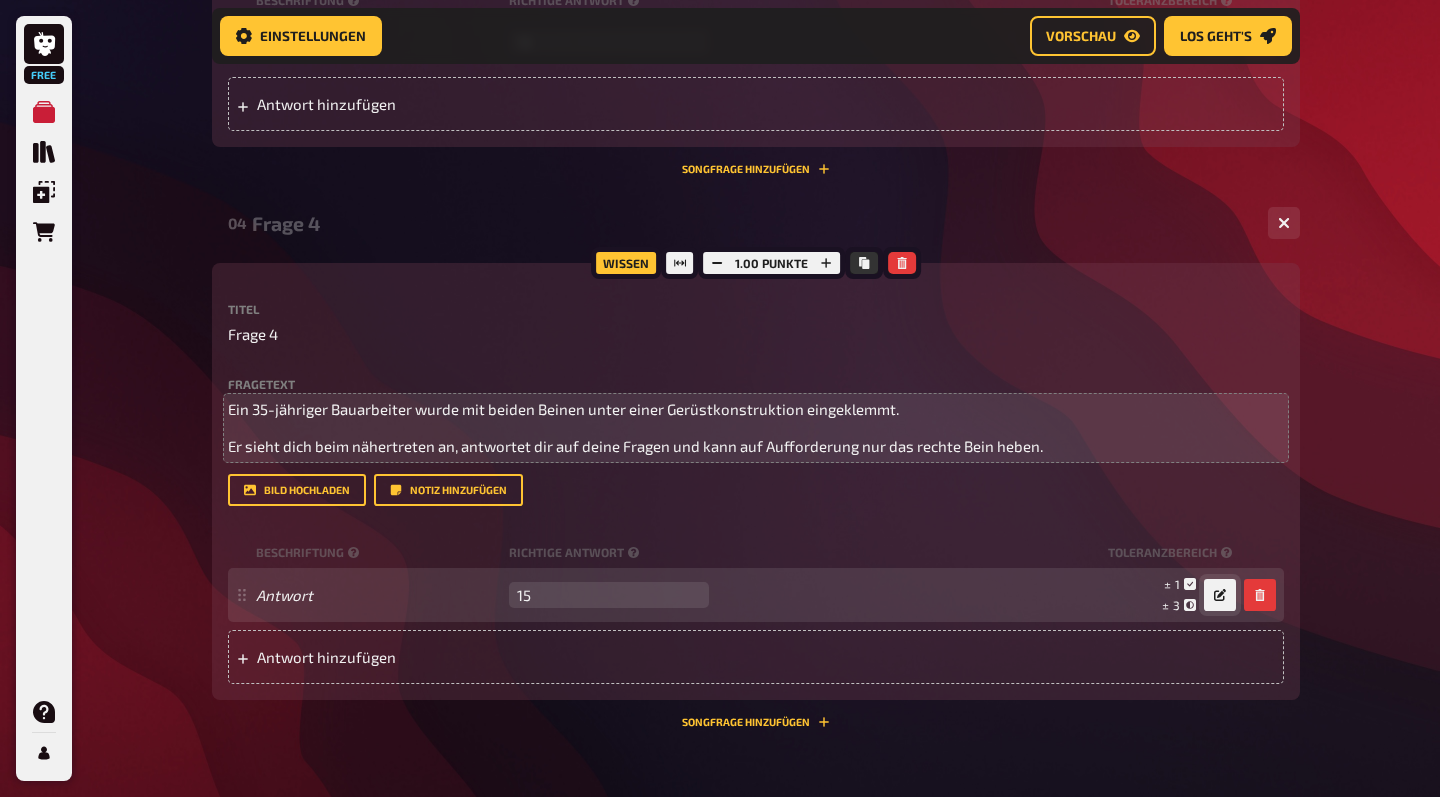 click at bounding box center [1220, 595] 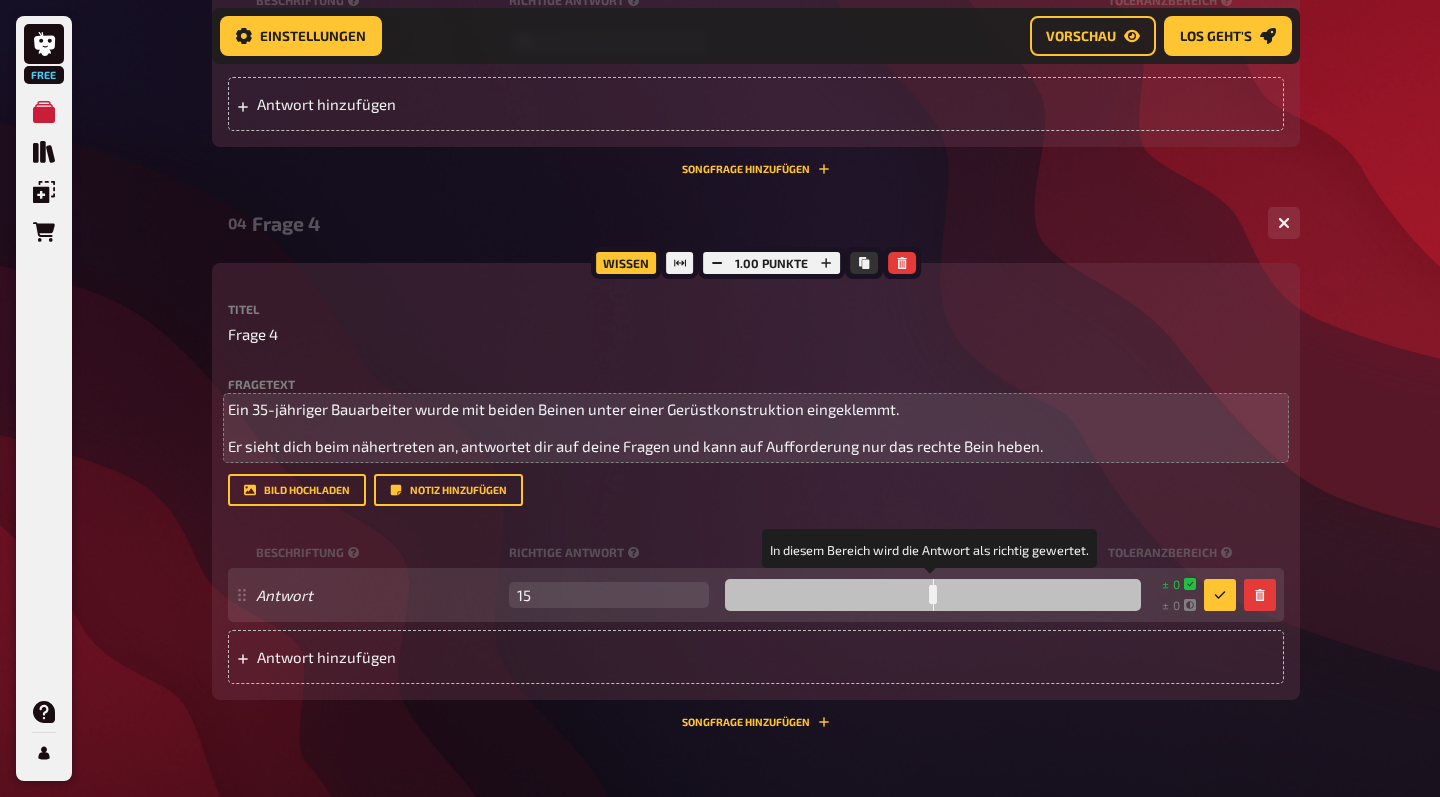 drag, startPoint x: 971, startPoint y: 588, endPoint x: 928, endPoint y: 588, distance: 43 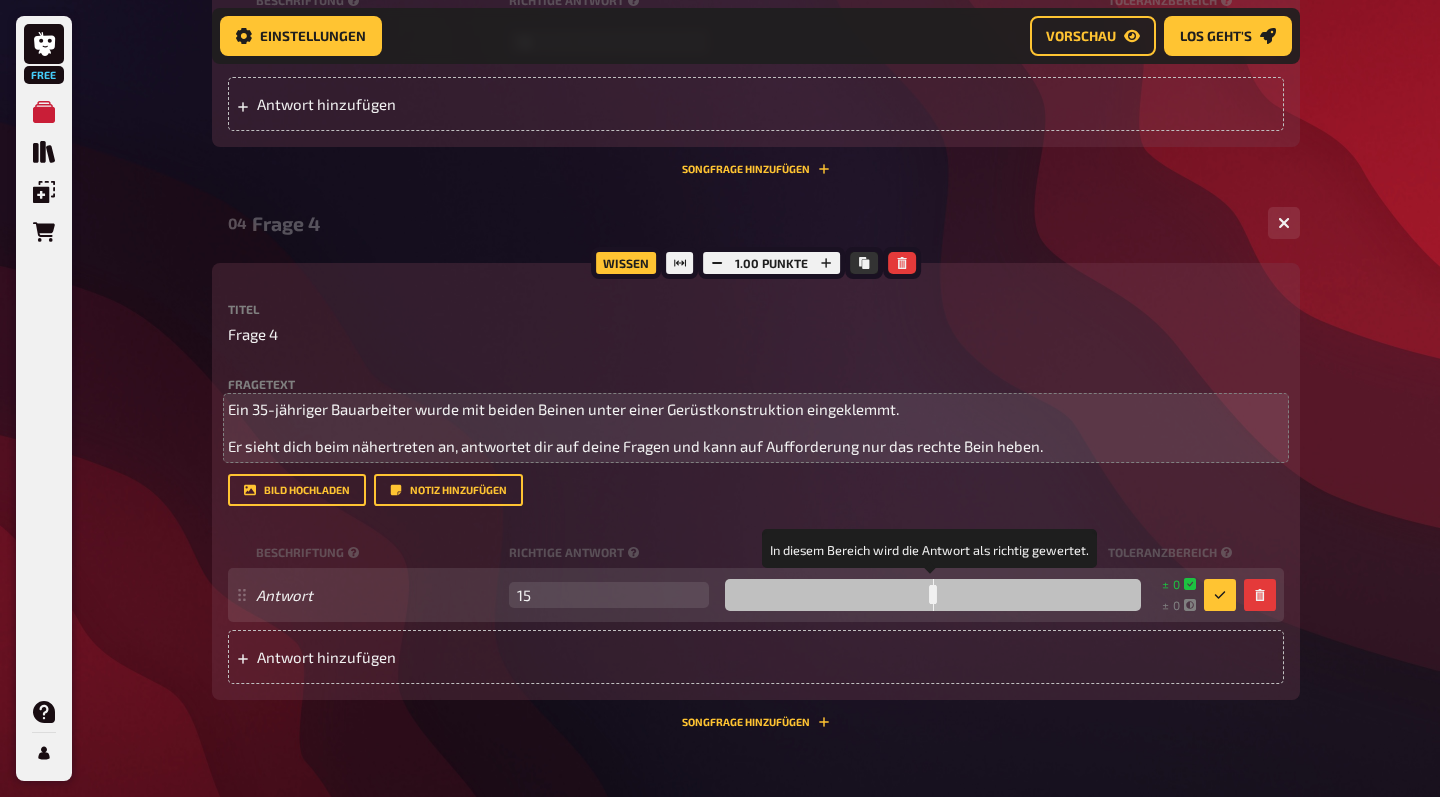 click at bounding box center [933, 595] 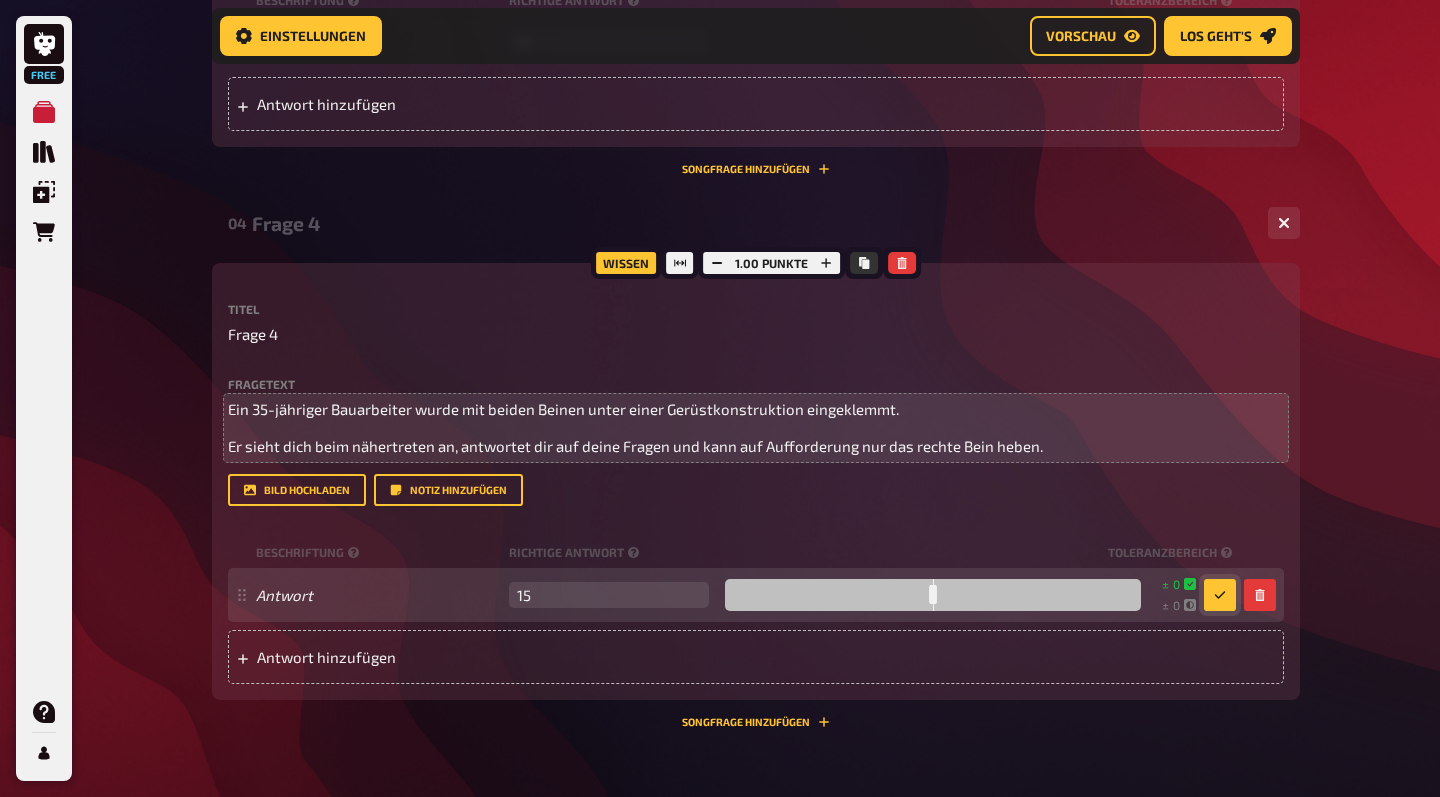 click at bounding box center [1220, 595] 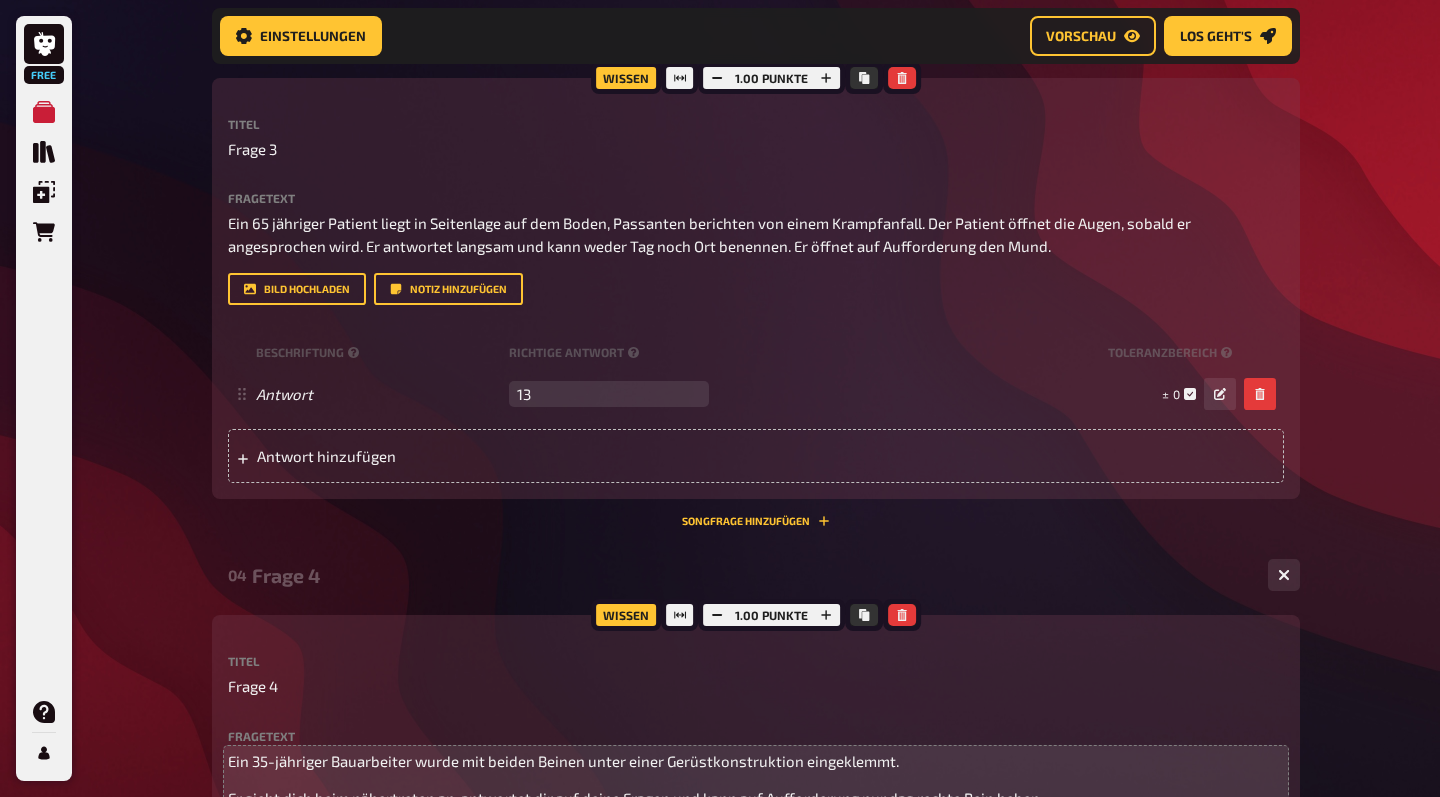 scroll, scrollTop: 1493, scrollLeft: 0, axis: vertical 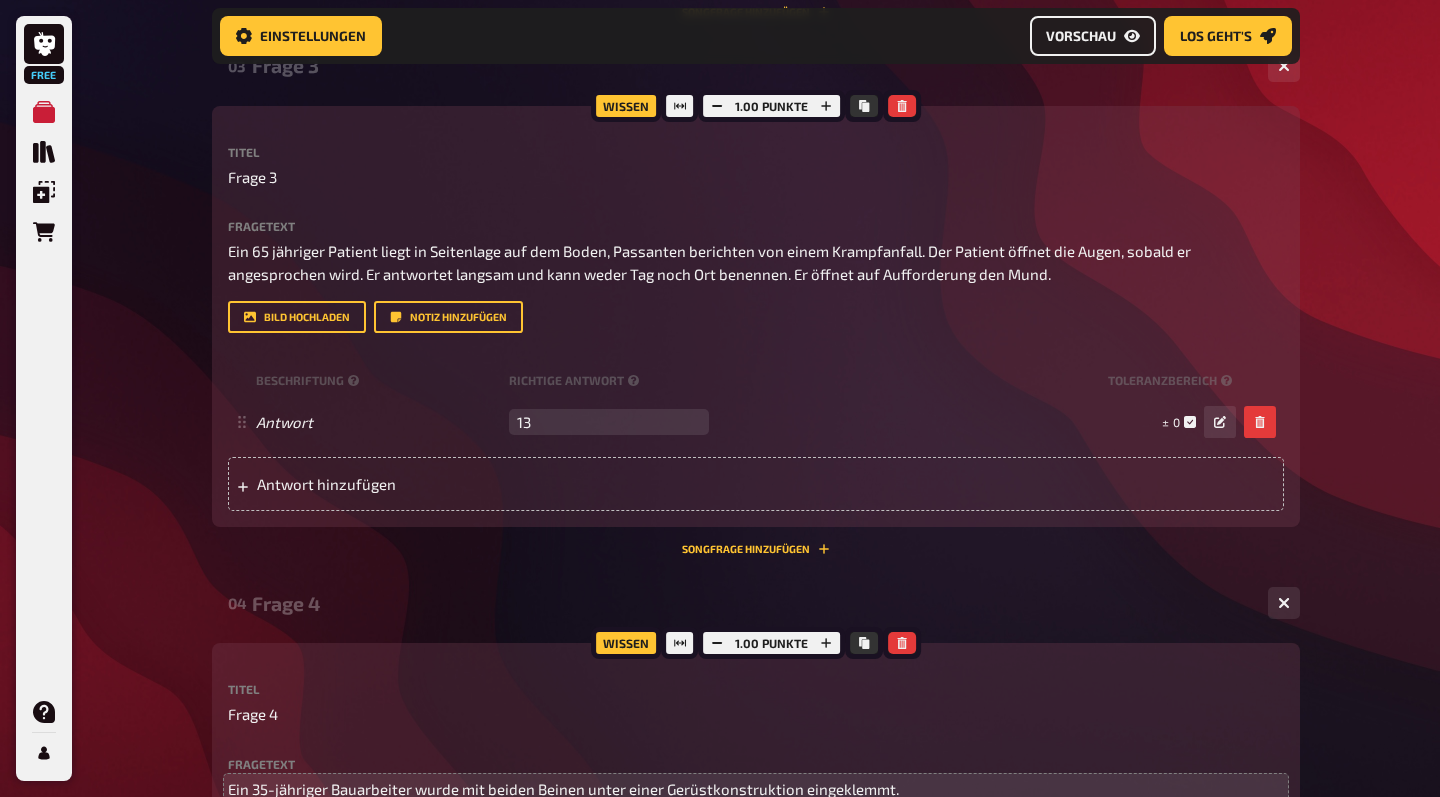 click on "Vorschau" at bounding box center (1093, 36) 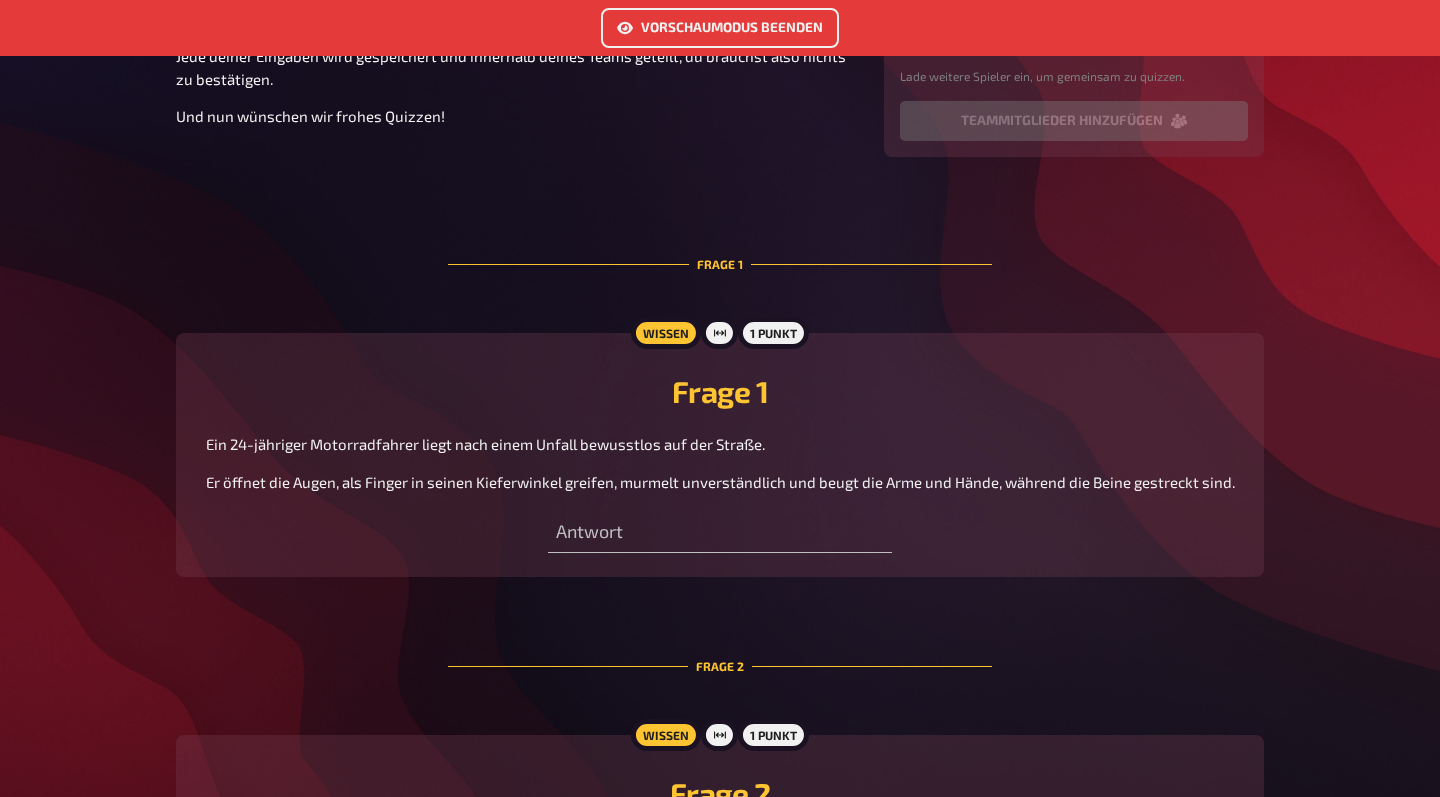 scroll, scrollTop: 381, scrollLeft: 0, axis: vertical 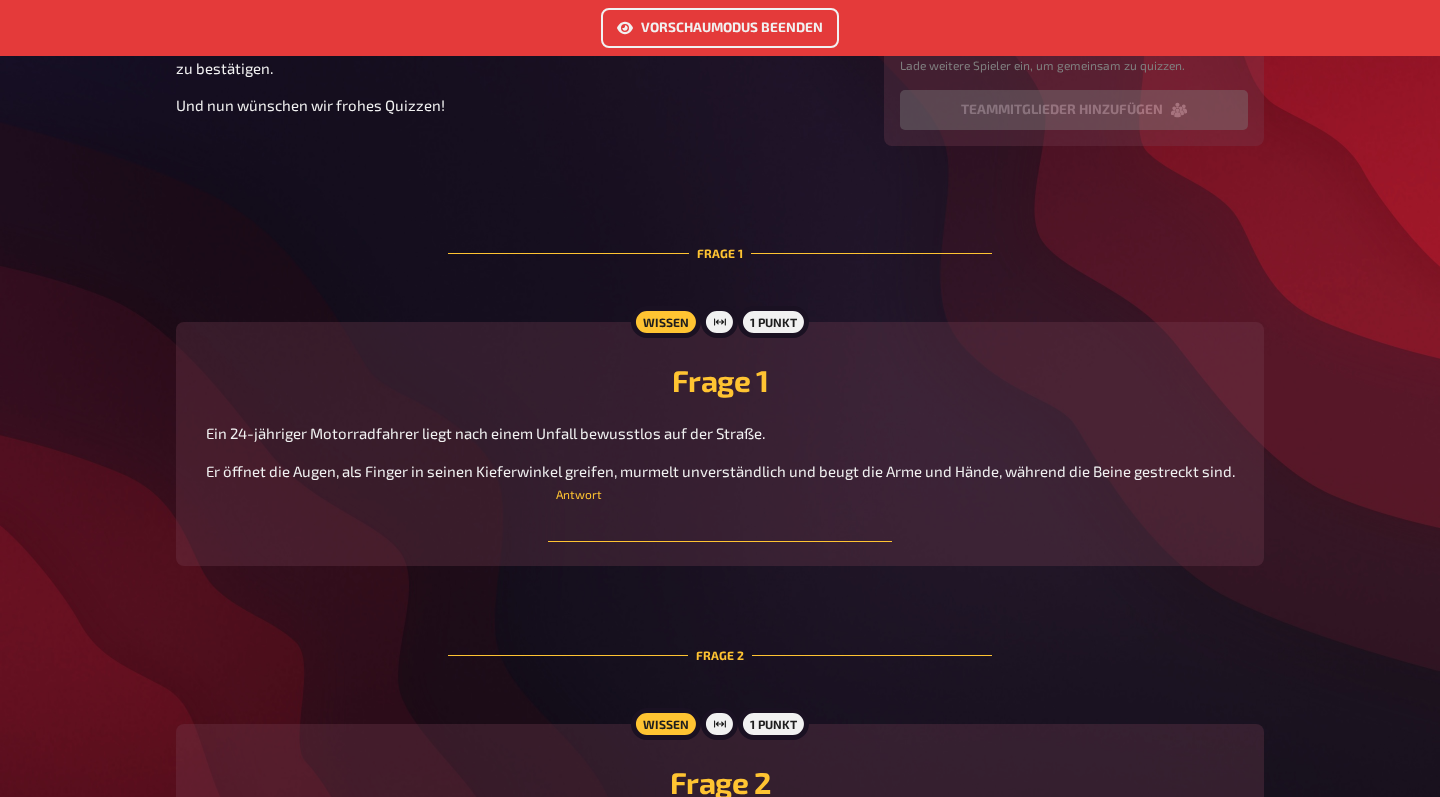 click at bounding box center (719, 522) 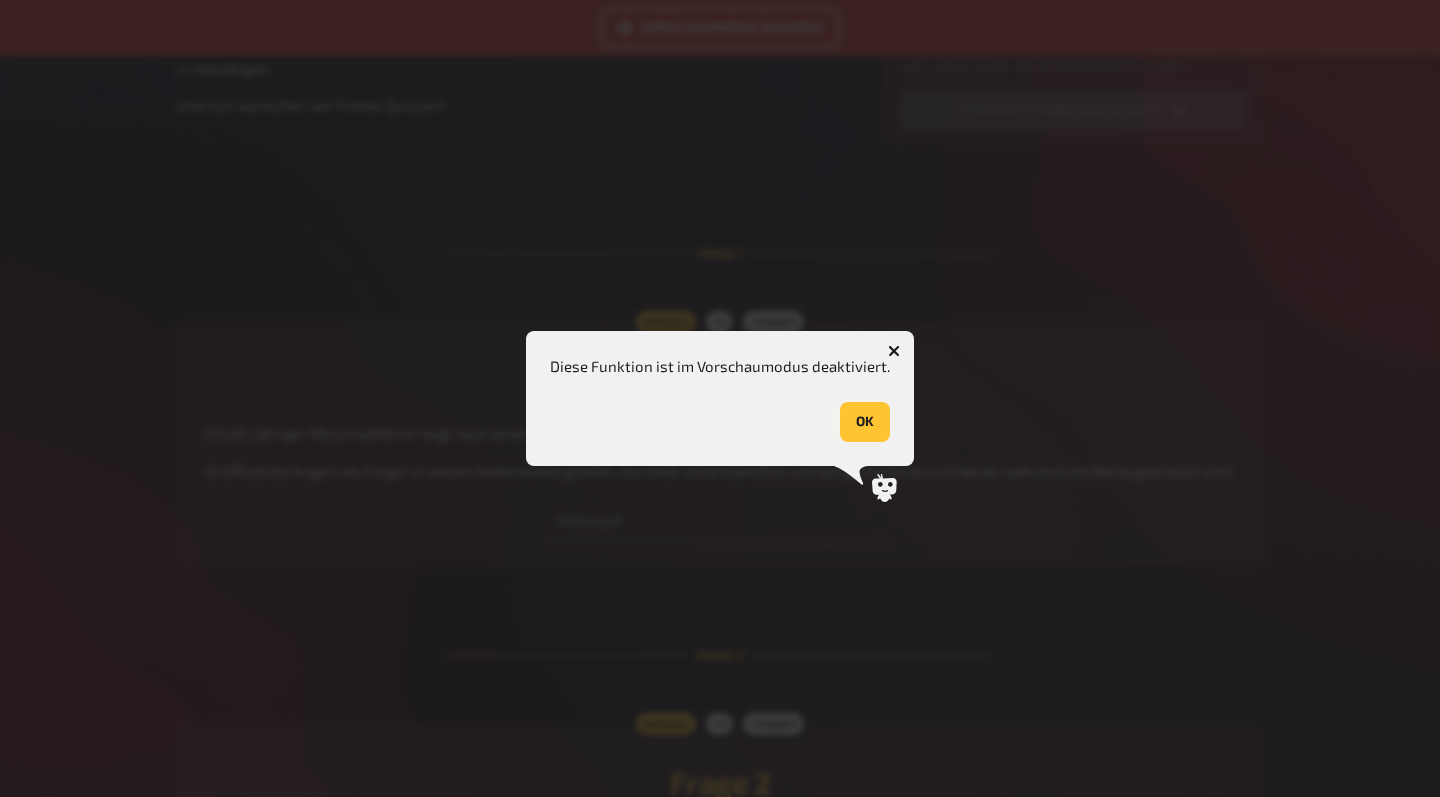 click on "OK" at bounding box center [865, 422] 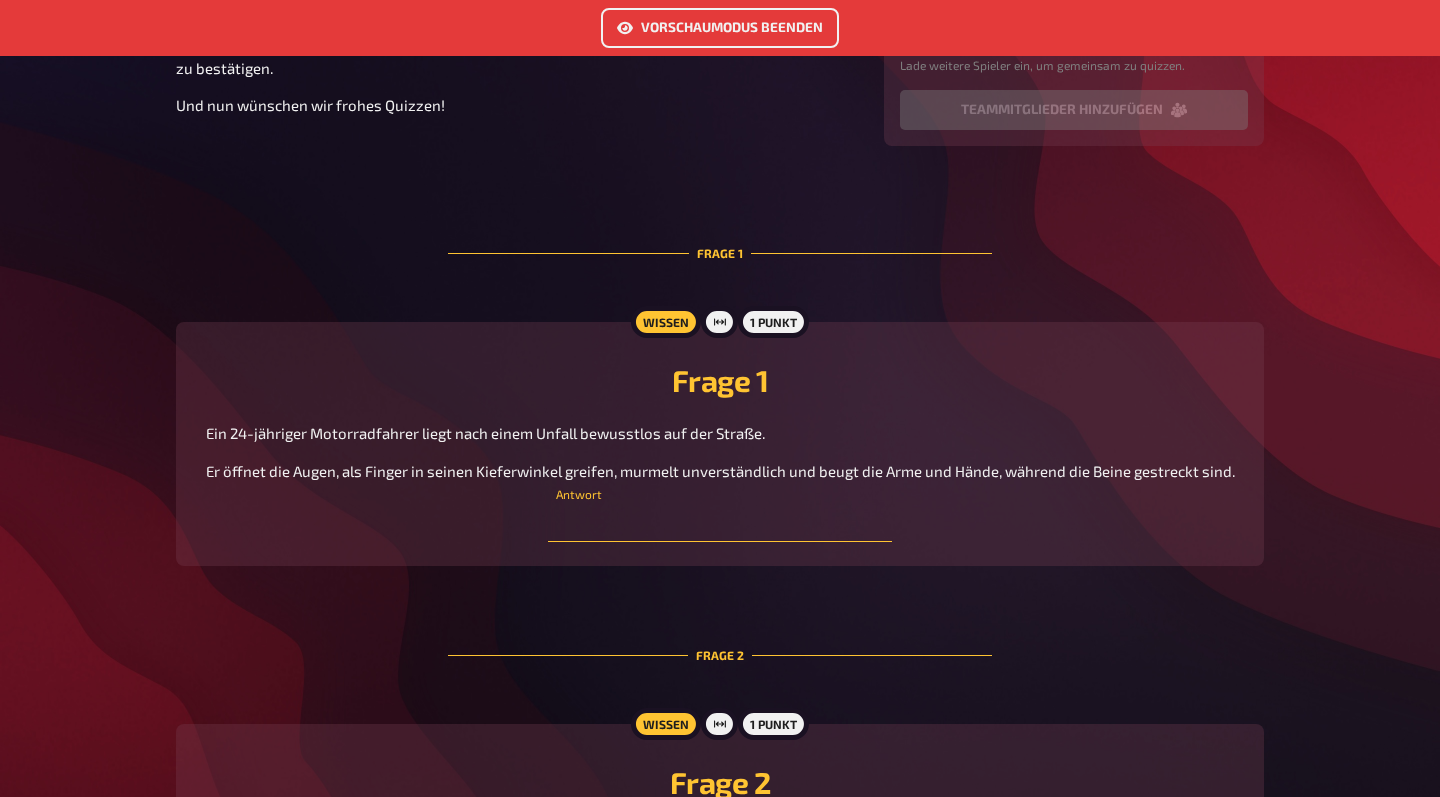 type 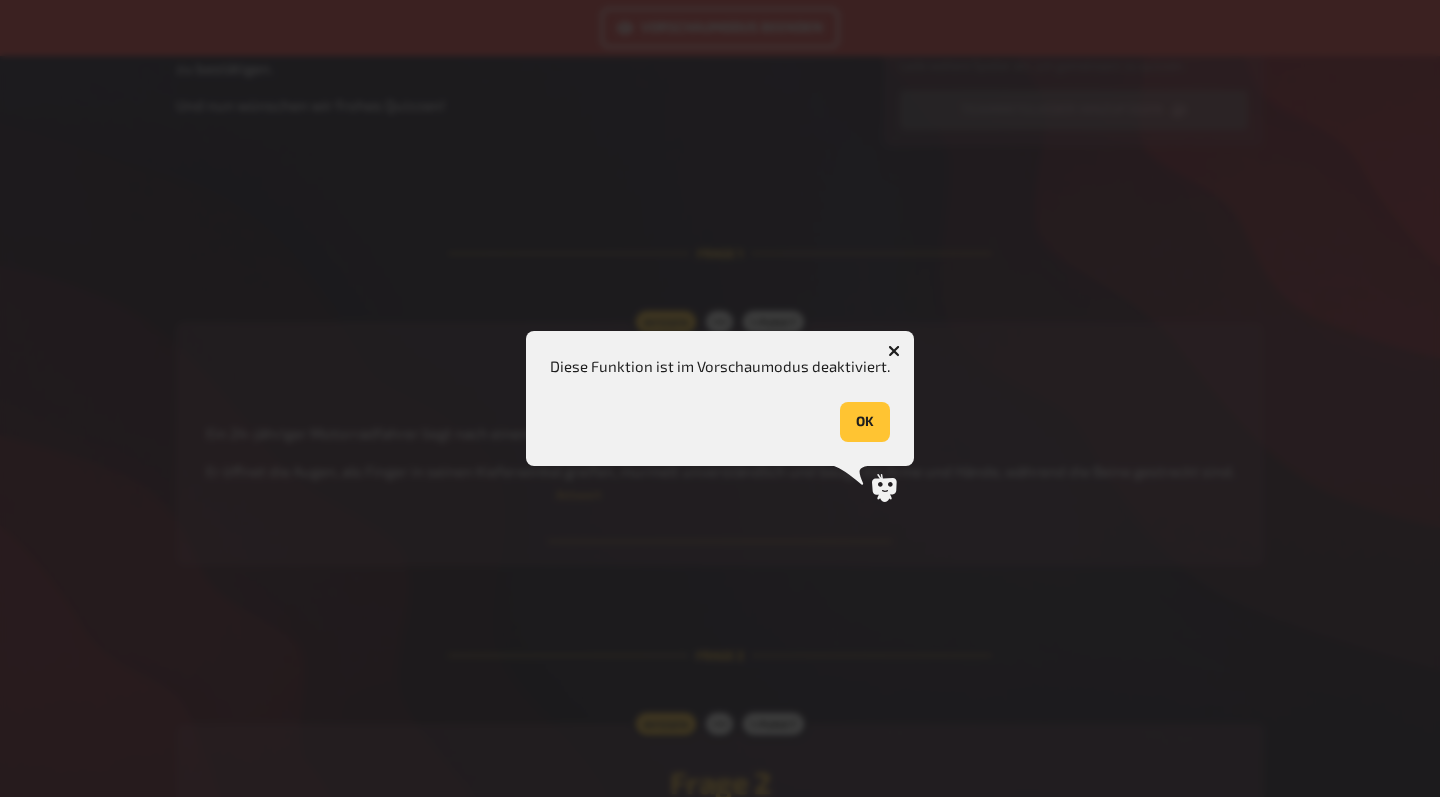 click at bounding box center [719, 522] 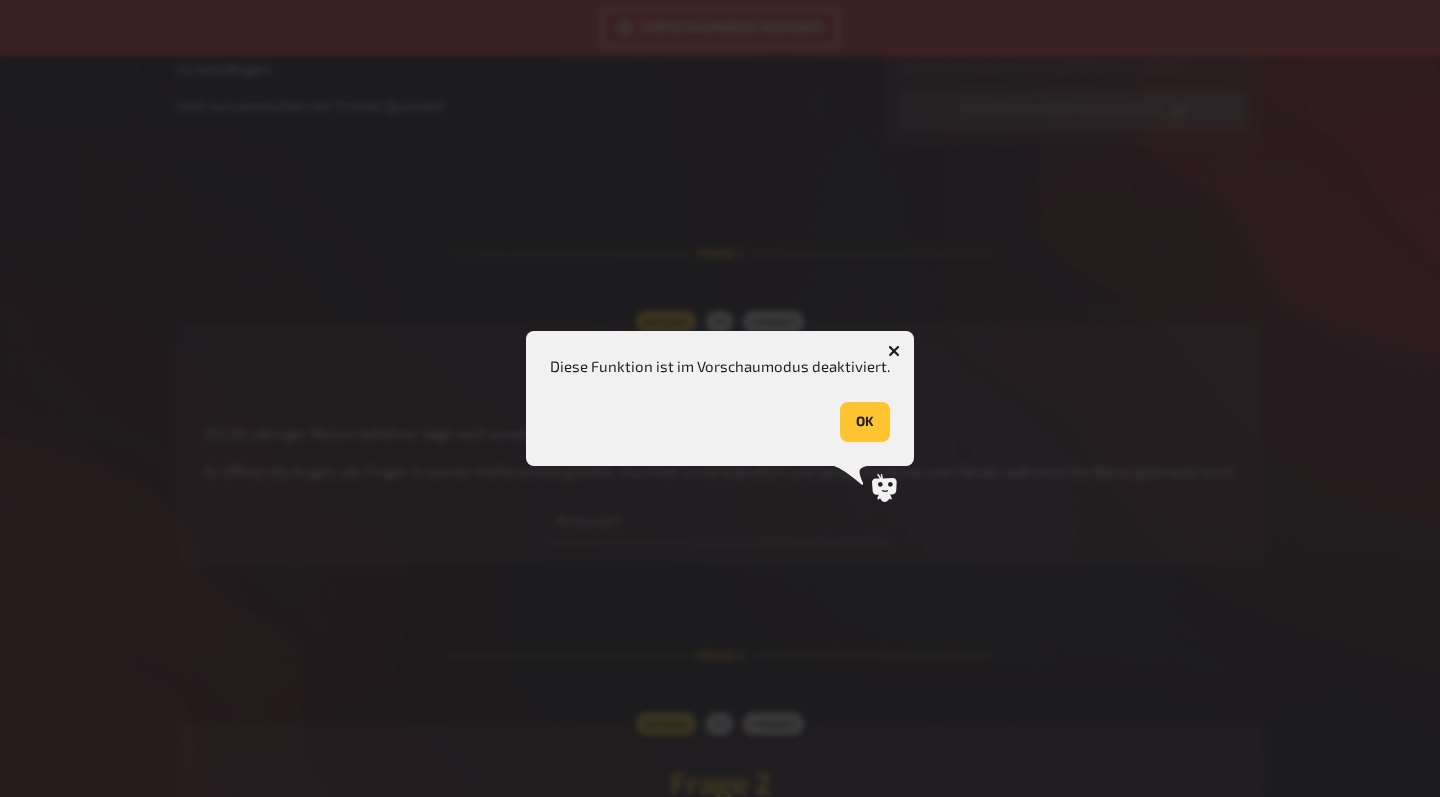 click on "OK" at bounding box center [865, 422] 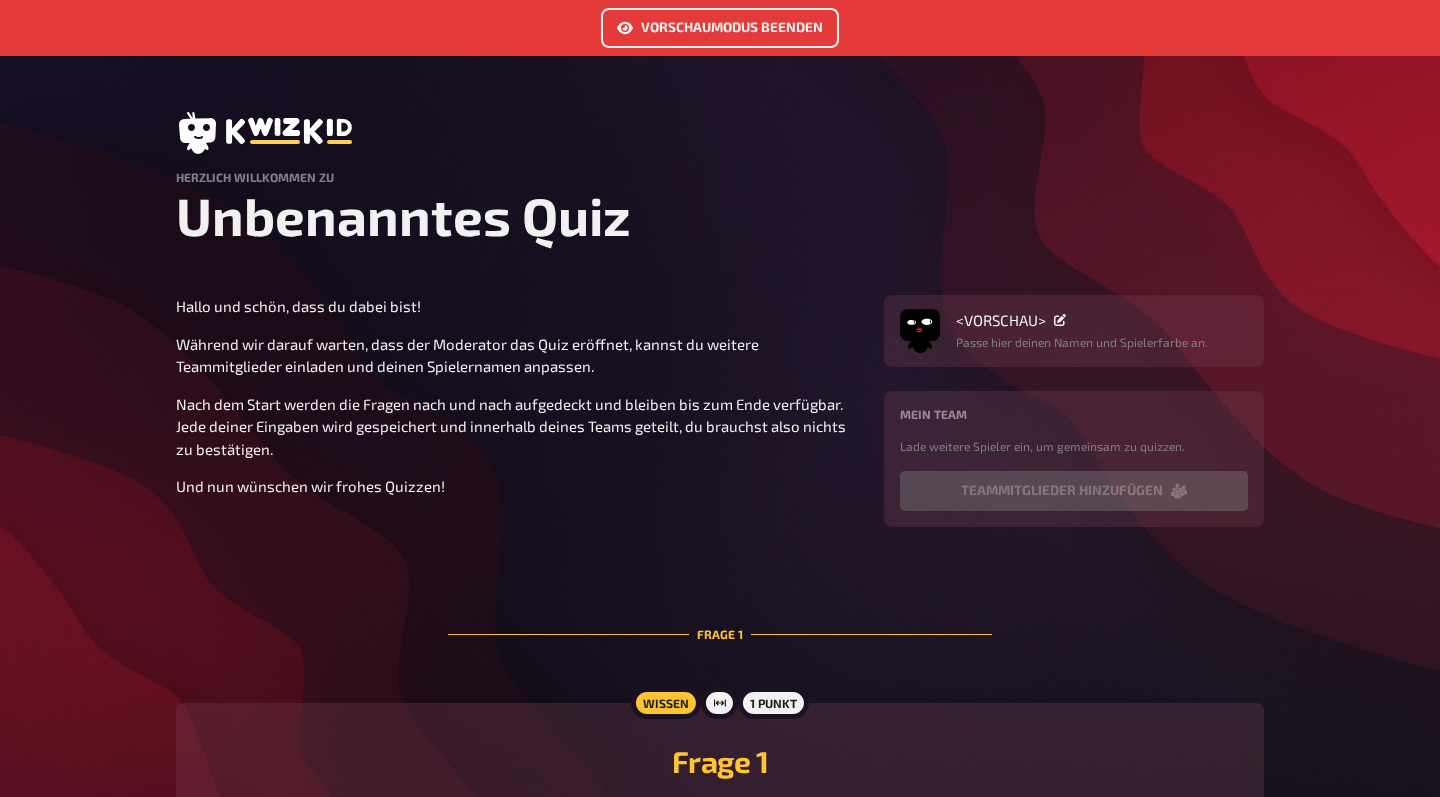 scroll, scrollTop: 0, scrollLeft: 0, axis: both 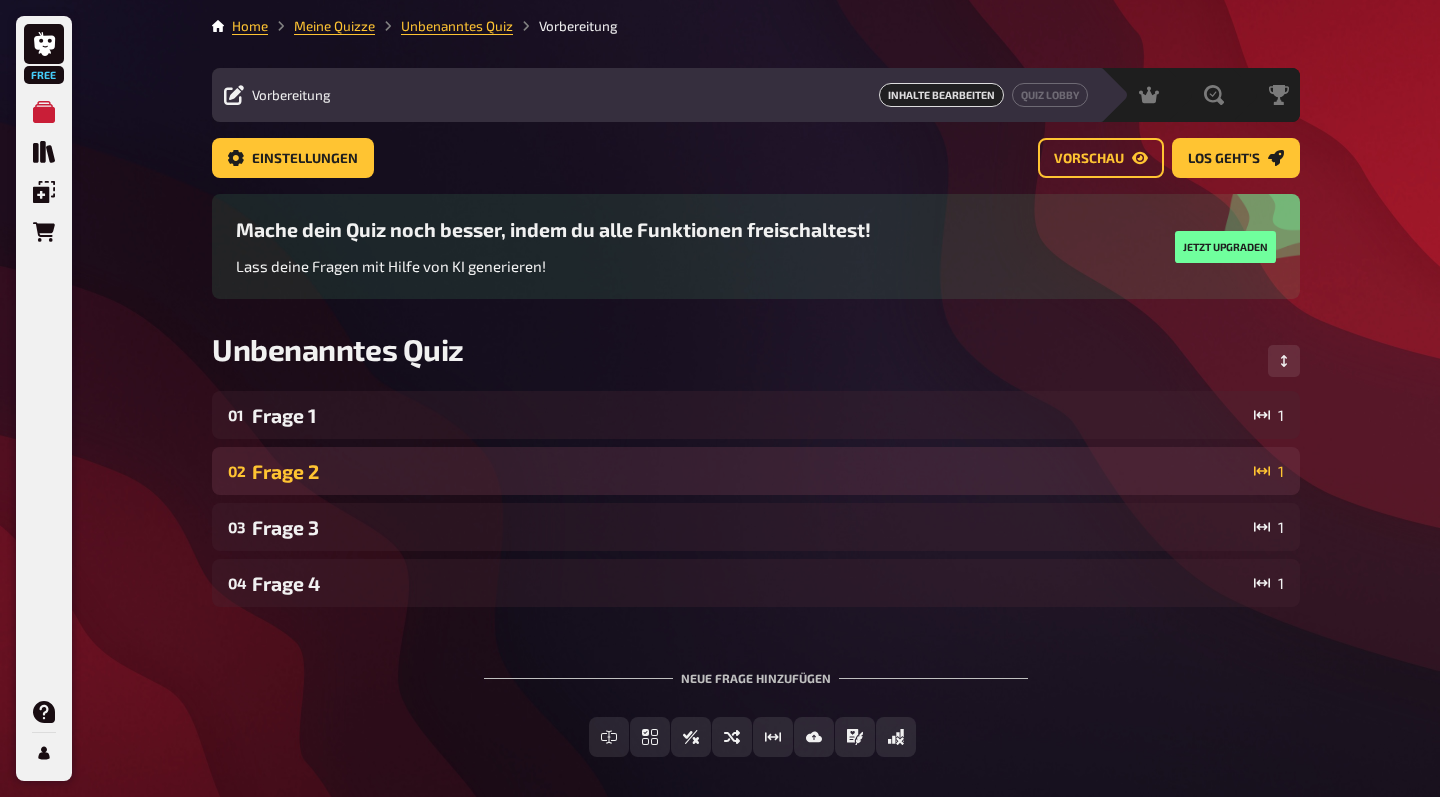 drag, startPoint x: 438, startPoint y: 470, endPoint x: 429, endPoint y: 455, distance: 17.492855 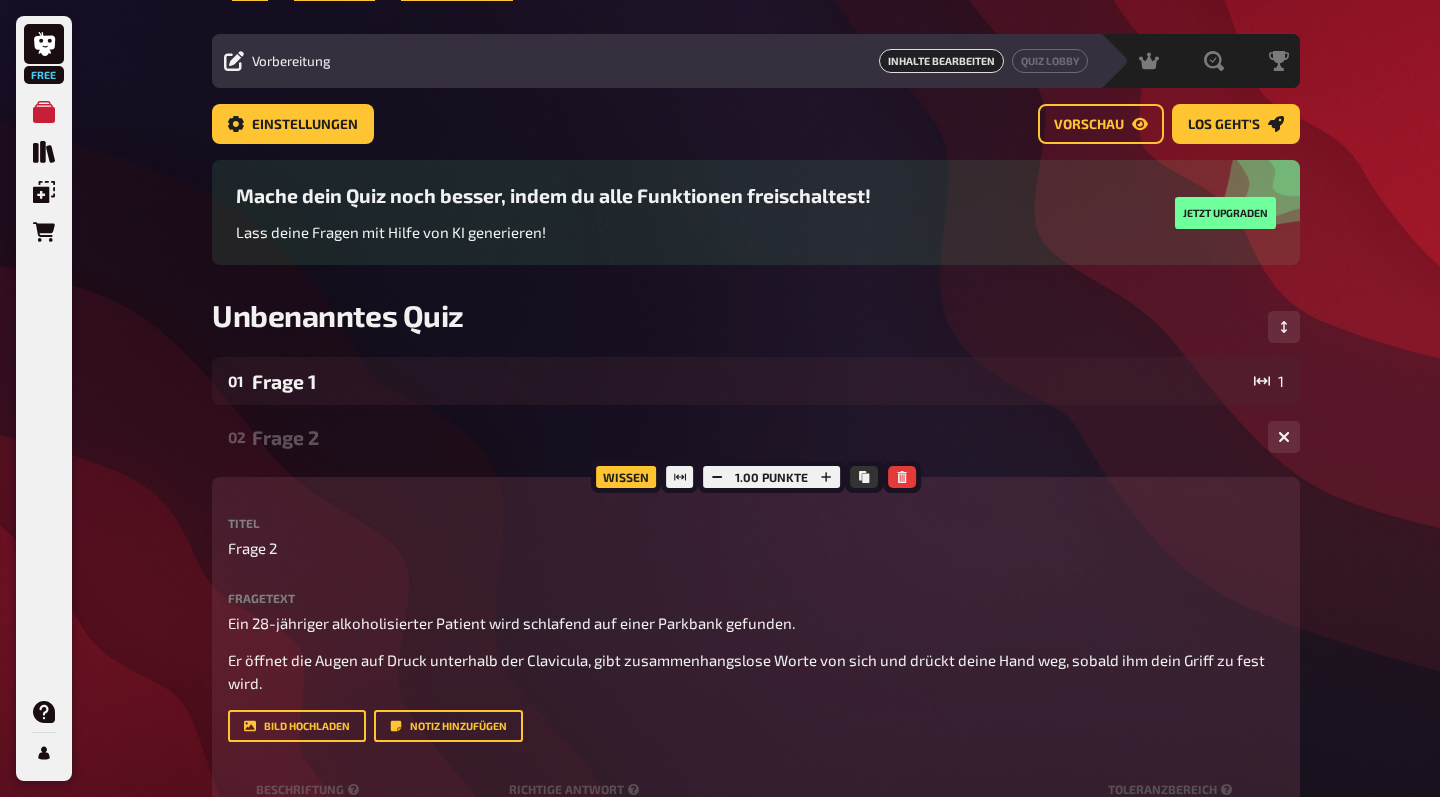 scroll, scrollTop: 38, scrollLeft: 0, axis: vertical 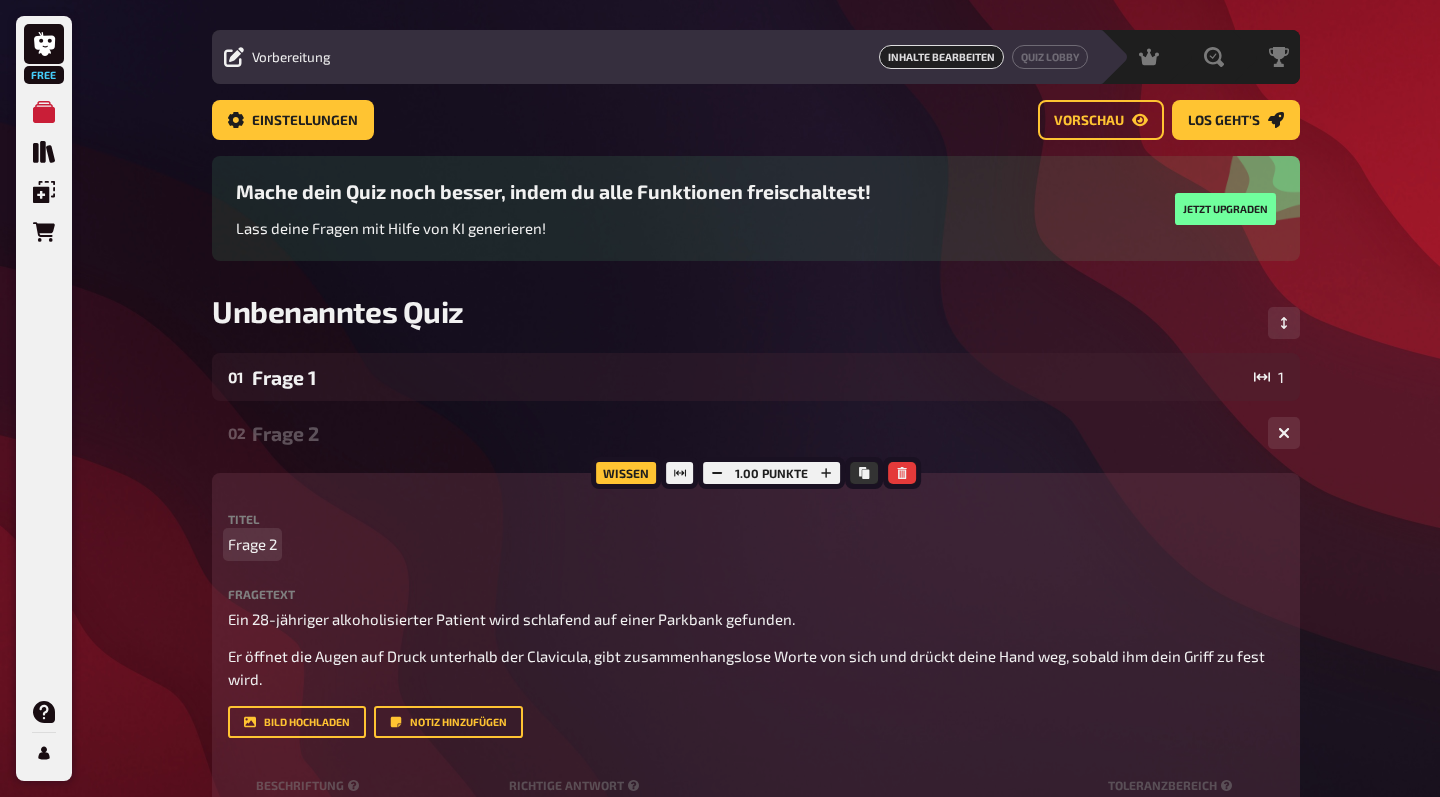 click on "Frage 2" at bounding box center [756, 544] 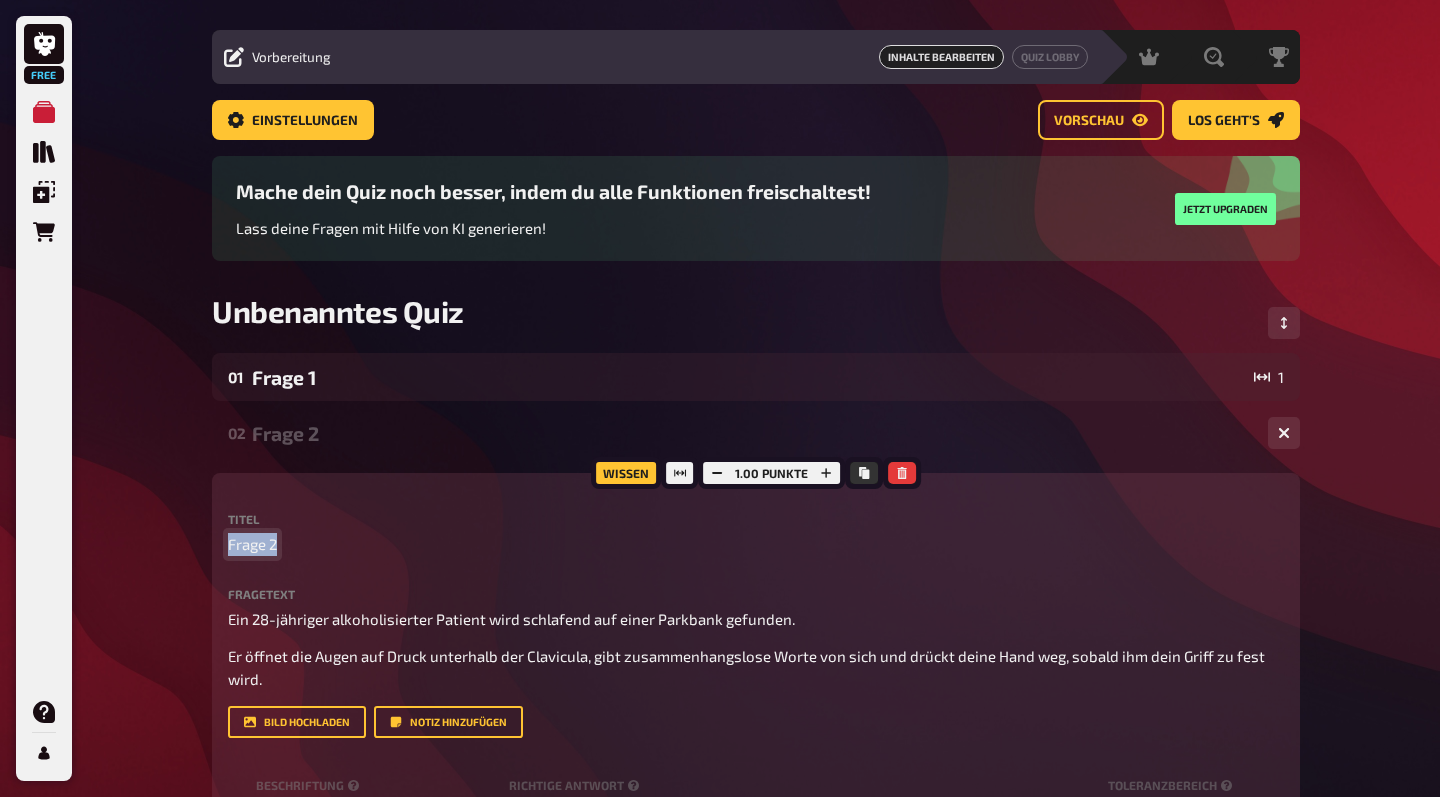 drag, startPoint x: 285, startPoint y: 541, endPoint x: 176, endPoint y: 551, distance: 109.457756 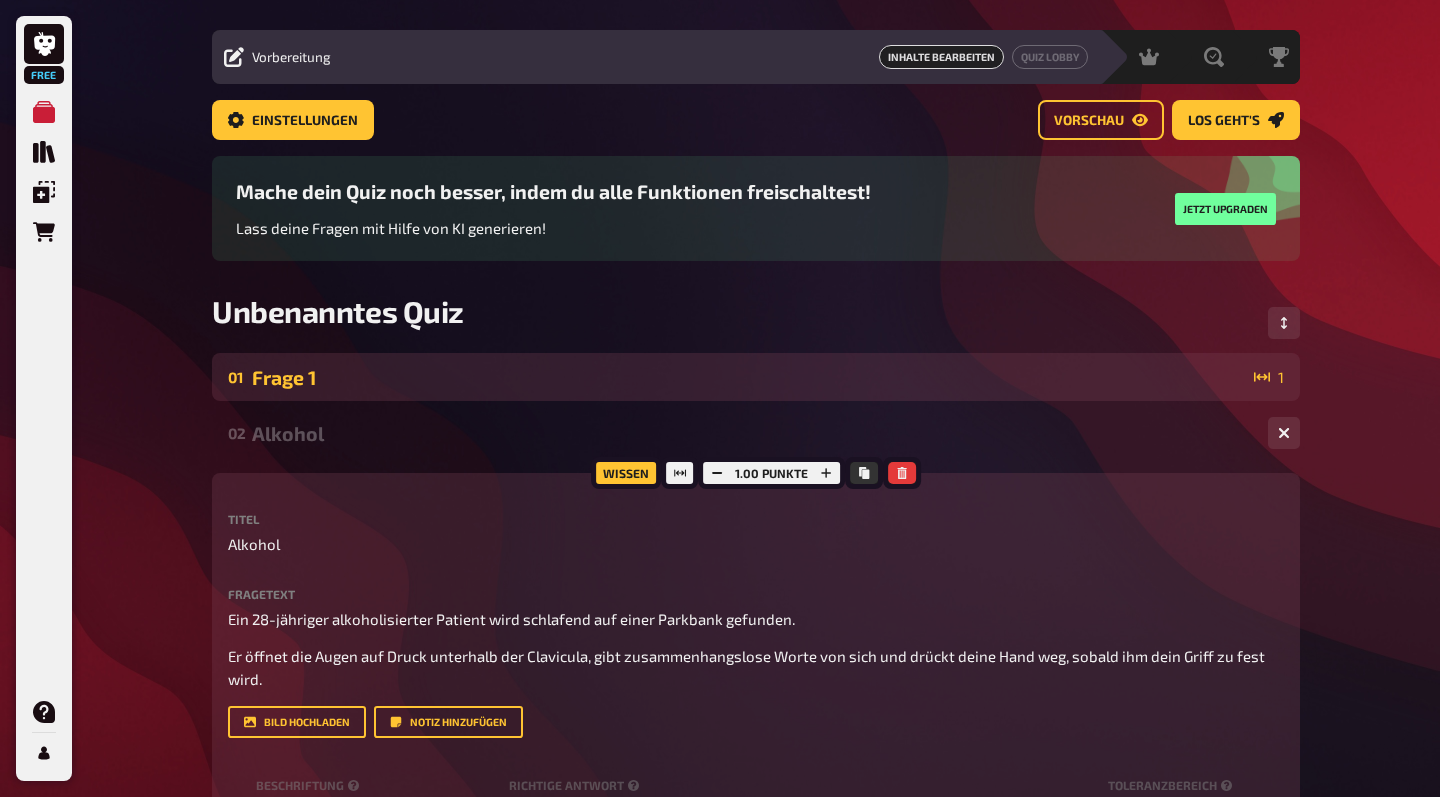 click on "Frage 1" at bounding box center [749, 377] 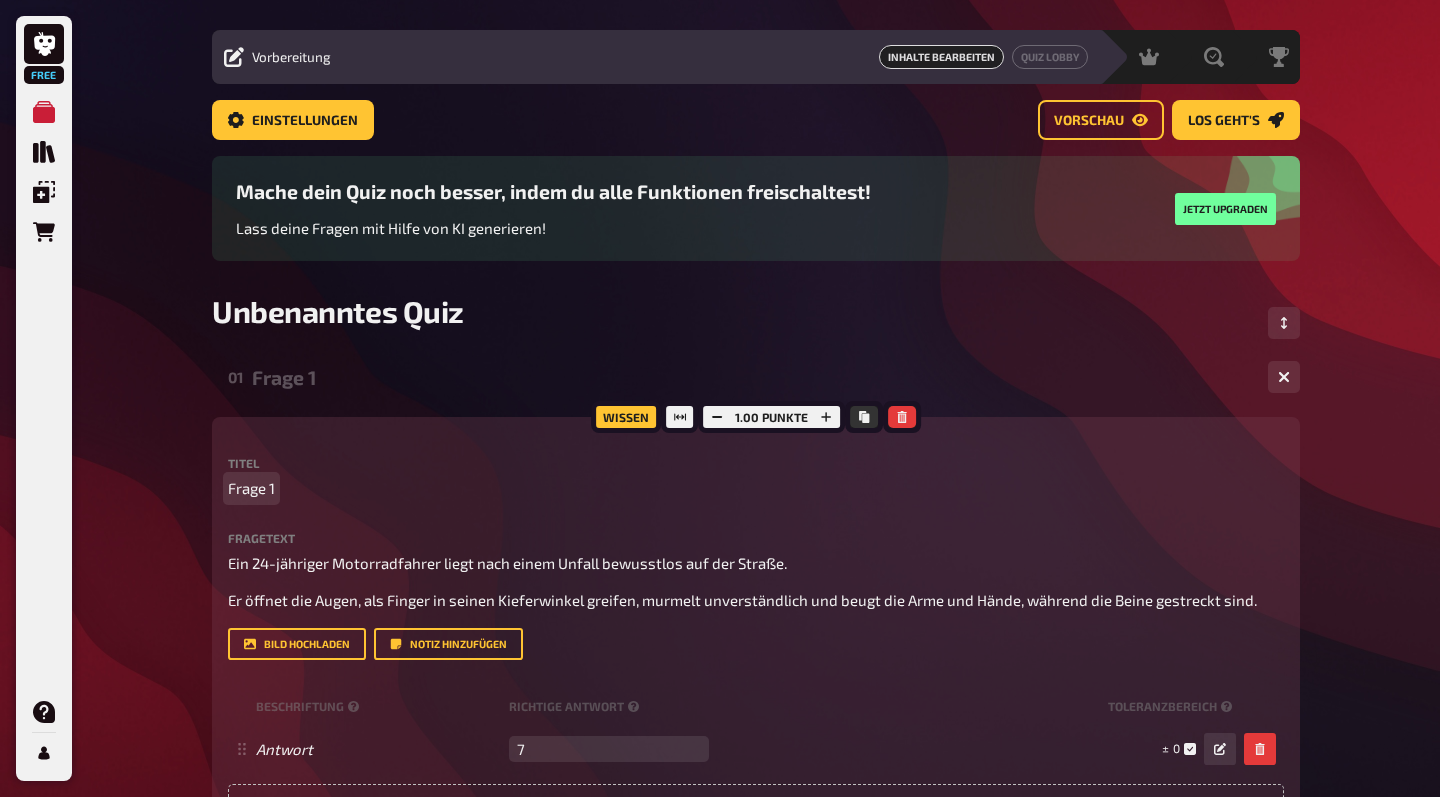 click on "Frage 1" at bounding box center (756, 488) 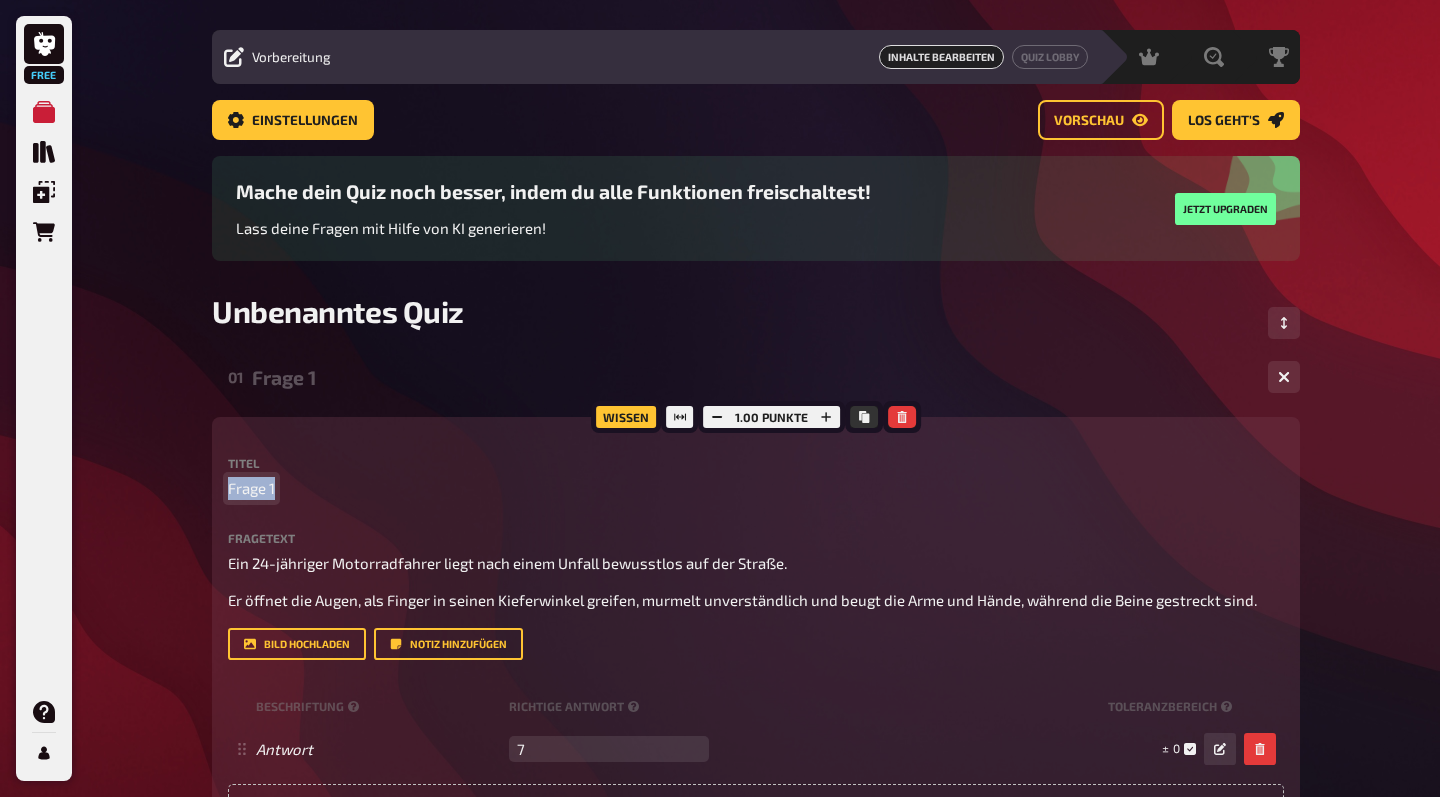drag, startPoint x: 281, startPoint y: 485, endPoint x: 190, endPoint y: 498, distance: 91.92388 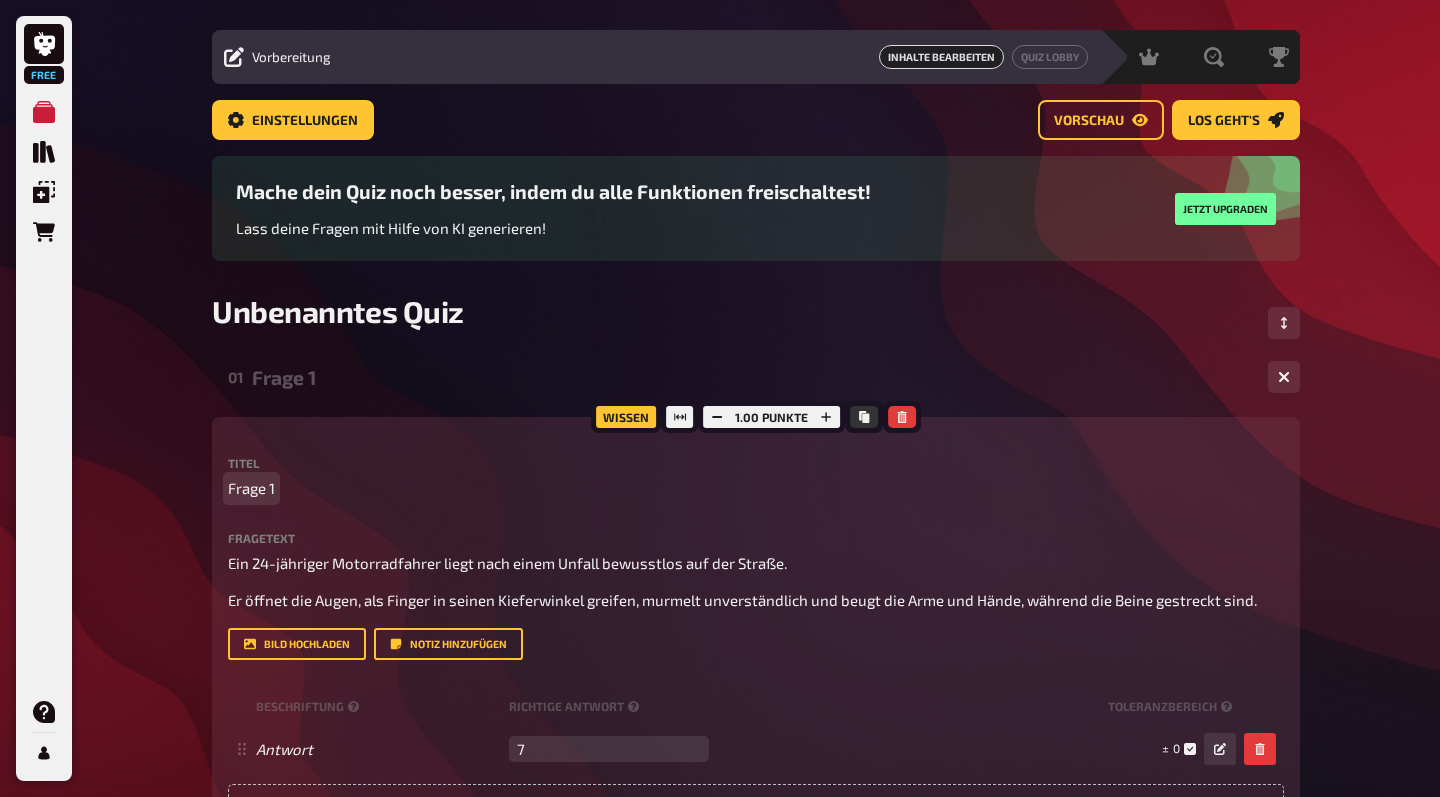type 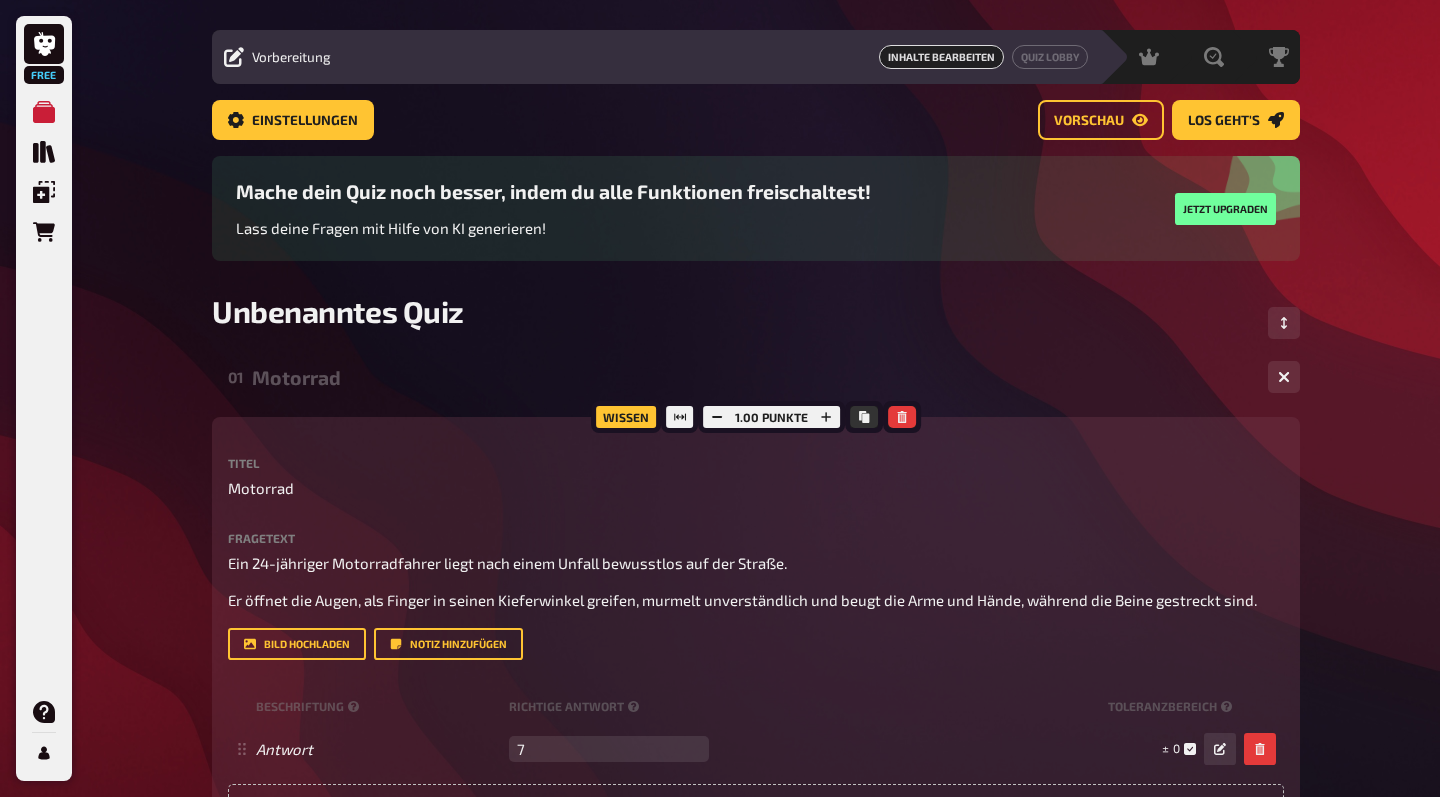 click on "Free Meine Quizze Quiz Sammlung Einblendungen Bestellungen Hilfe Profil Home Meine Quizze Unbenanntes Quiz Vorbereitung Vorbereitung Inhalte Bearbeiten Quiz Lobby Moderation undefined Auswertung Siegerehrung Einstellungen Vorschau Los geht's Los geht's Mache dein Quiz noch besser, indem du alle Funktionen freischaltest! Lass deine Fragen mit Hilfe von KI generieren! Jetzt upgraden Unbenanntes Quiz 01 Motorrad 1 Wissen 1.00 Punkte Titel Motorrad Fragetext Ein 24-jähriger Motorradfahrer liegt nach einem Unfall bewusstlos auf der Straße. Er öffnet die Augen, als Finger in seinen Kieferwinkel greifen, murmelt unverständlich und beugt die Arme und Hände, während die Beine gestreckt sind. Hier hinziehen für Dateiupload Bild hochladen   Notiz hinzufügen Beschriftung Richtige Antwort Toleranzbereich Antwort 7 leer ±   0 ±   7 Antwort hinzufügen Songfrage hinzufügen   02 Alkohol 1 Wissen 1.00 Punkte Titel Alkohol Fragetext Ein 28-jähriger alkoholisierter Patient wird schlafend auf einer Parkbank gefunden." at bounding box center [720, 912] 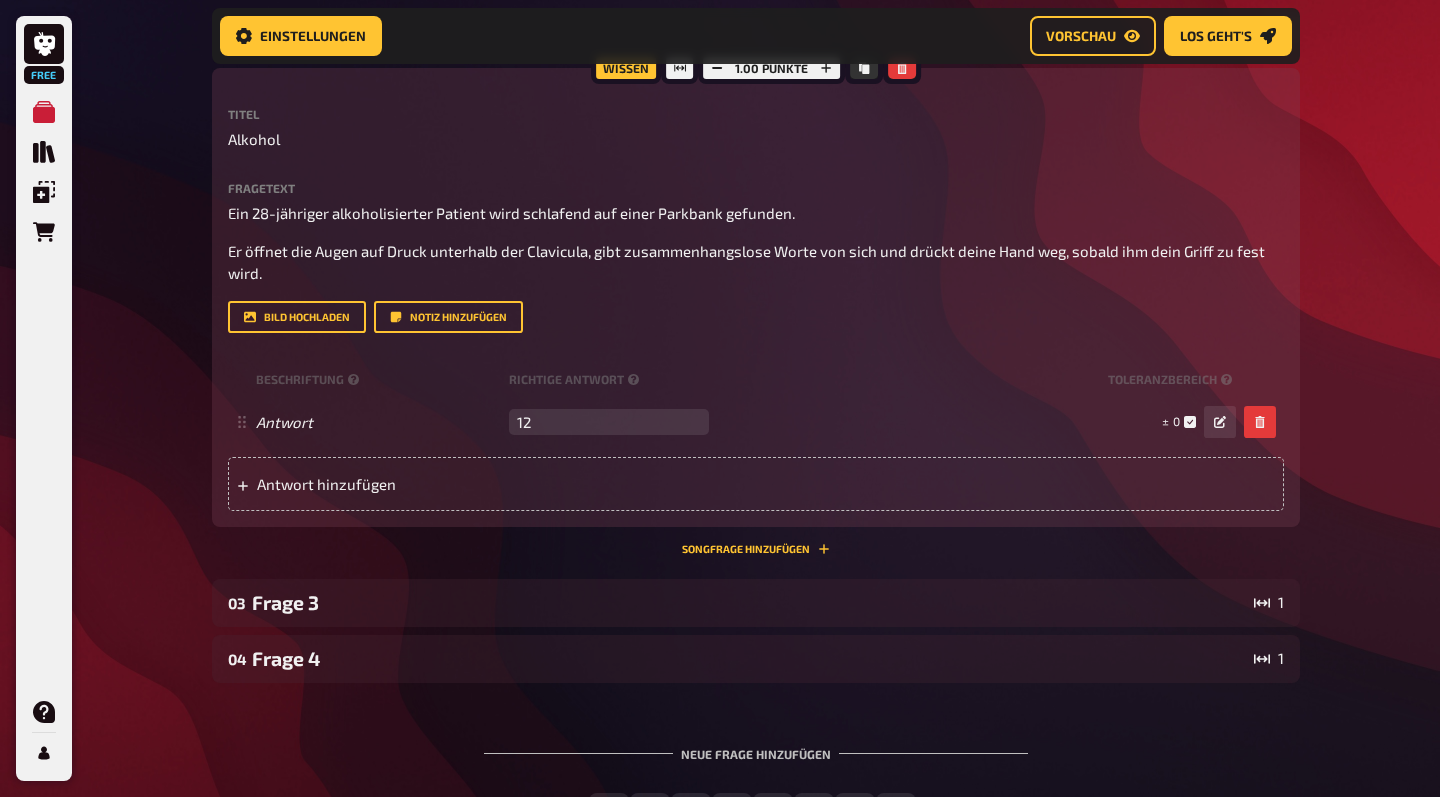 scroll, scrollTop: 977, scrollLeft: 0, axis: vertical 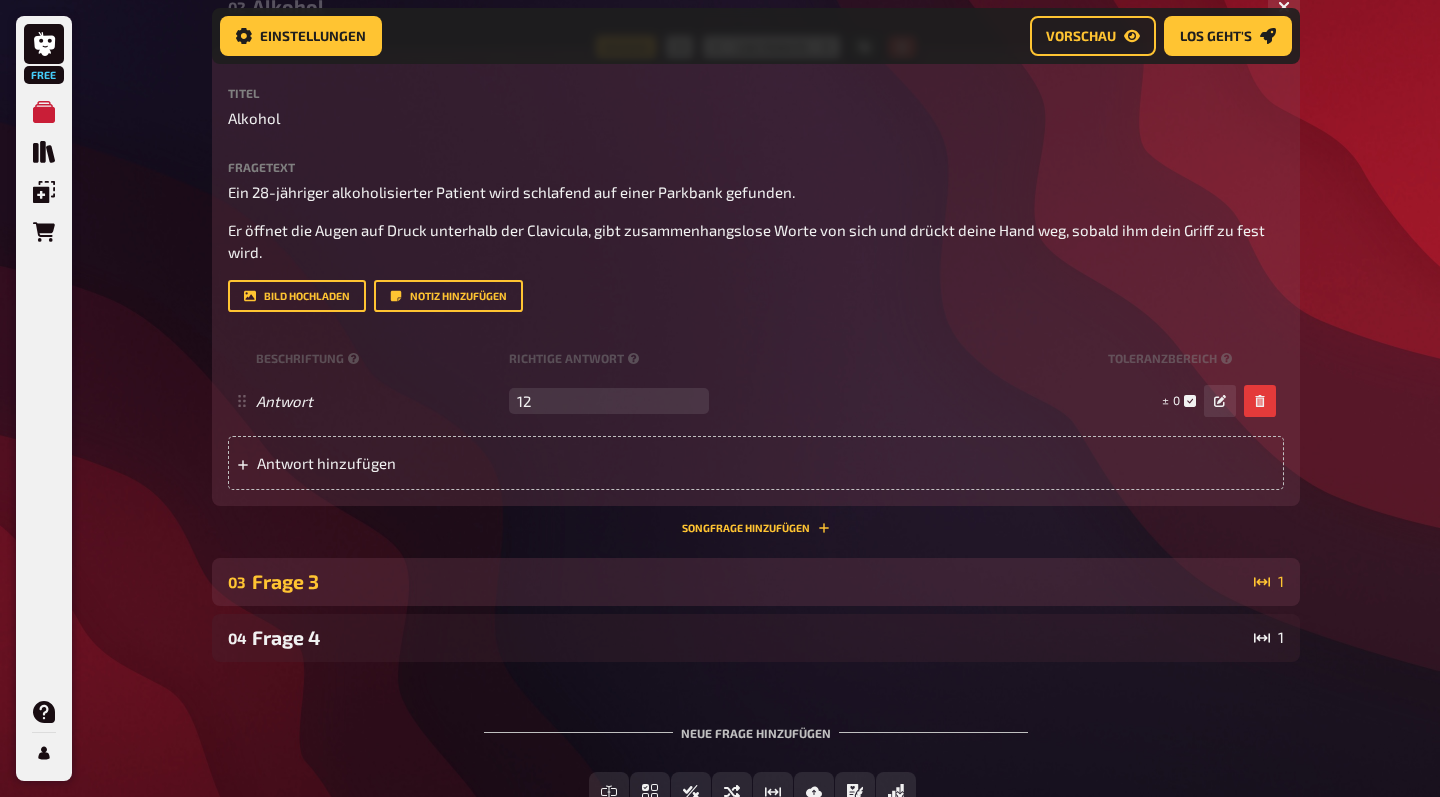 click on "Frage 3" at bounding box center [749, 581] 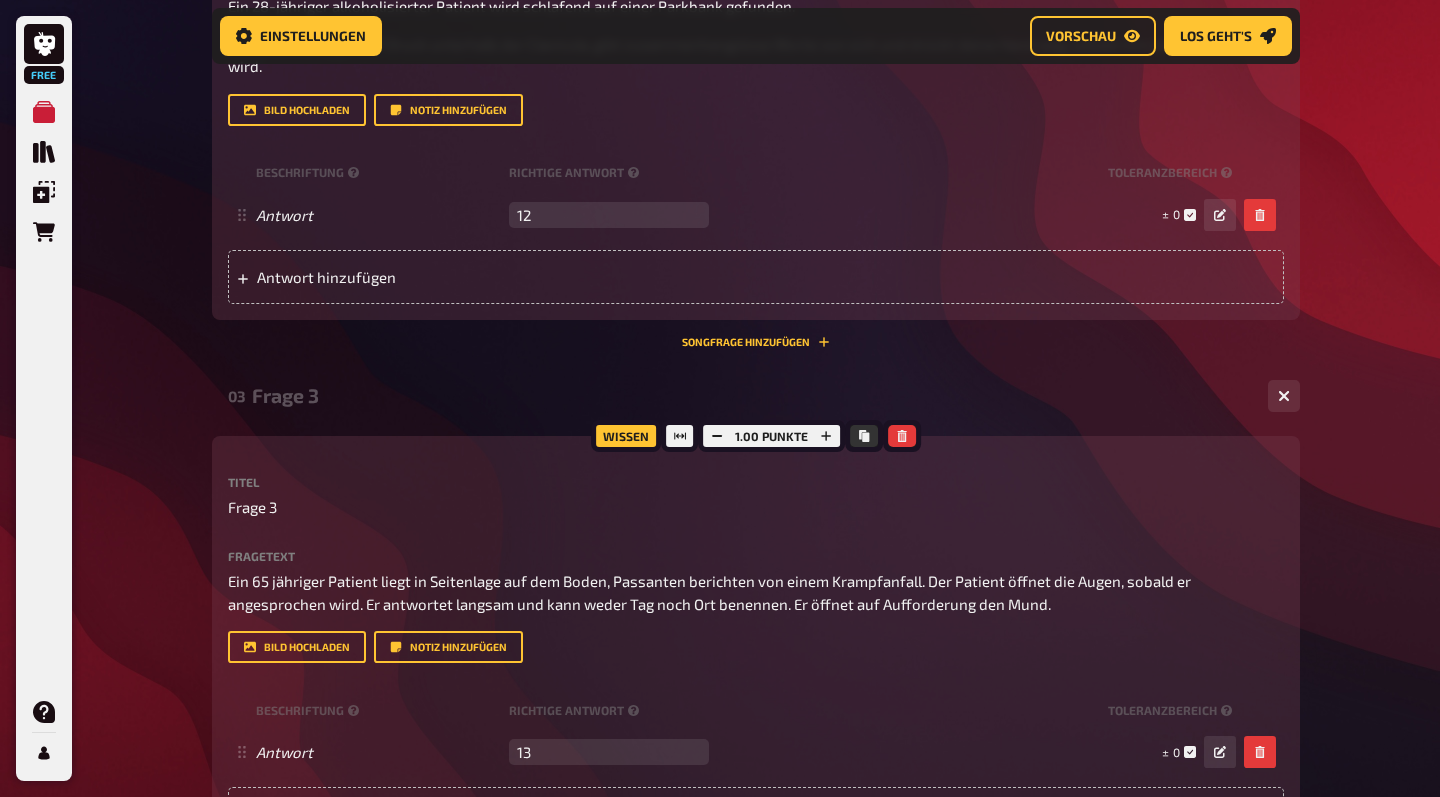 scroll, scrollTop: 1169, scrollLeft: 0, axis: vertical 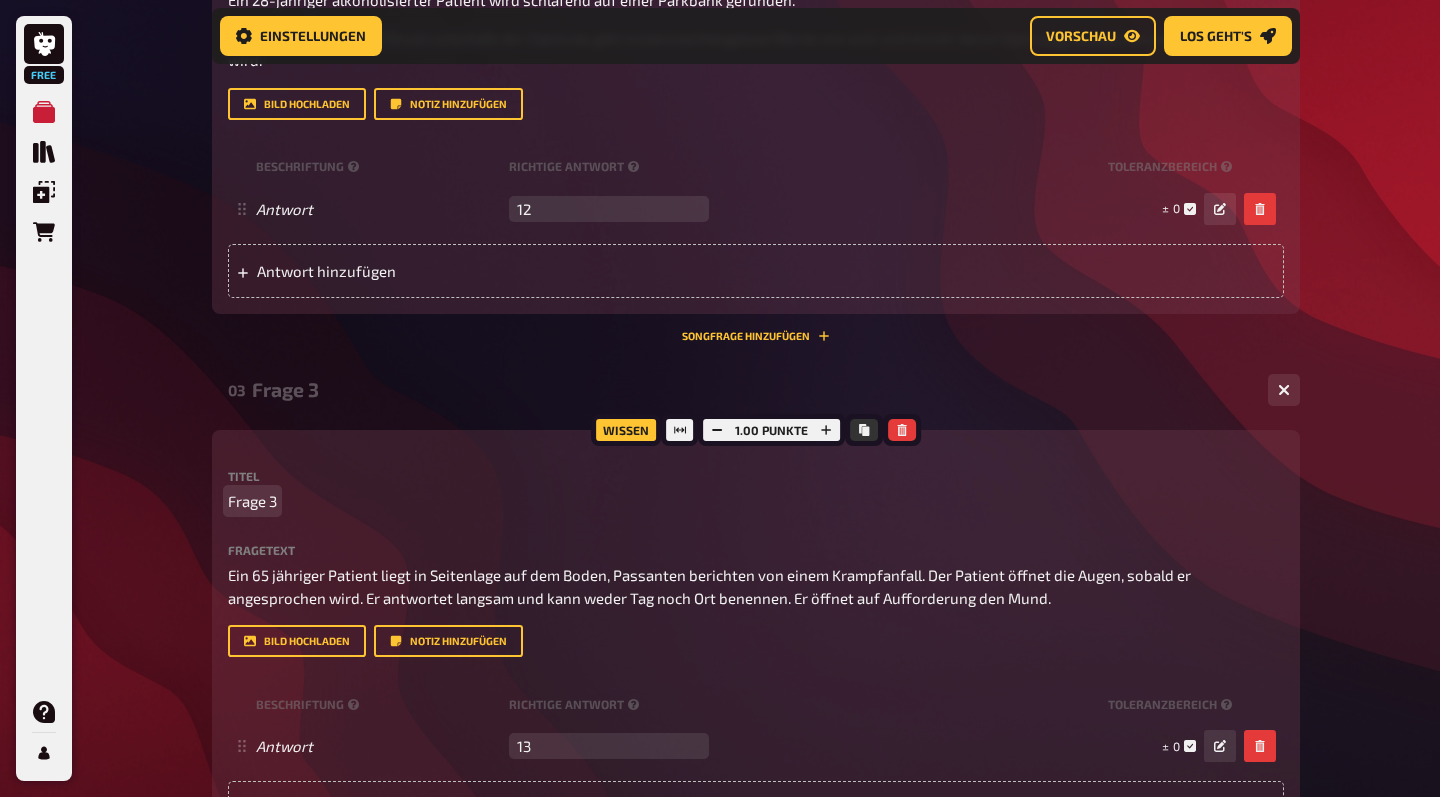 click on "Frage 3" at bounding box center [756, 501] 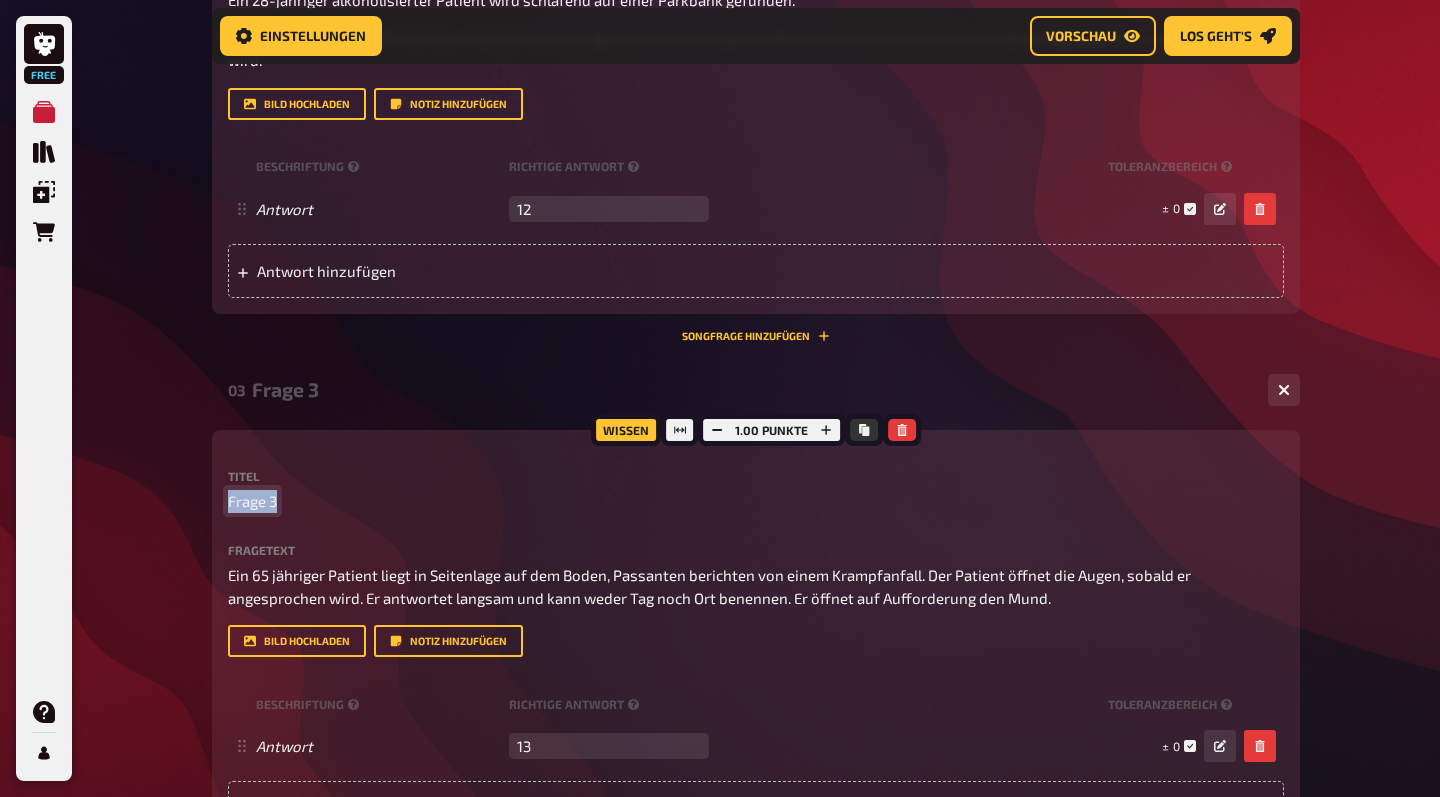 drag, startPoint x: 279, startPoint y: 496, endPoint x: 212, endPoint y: 502, distance: 67.26812 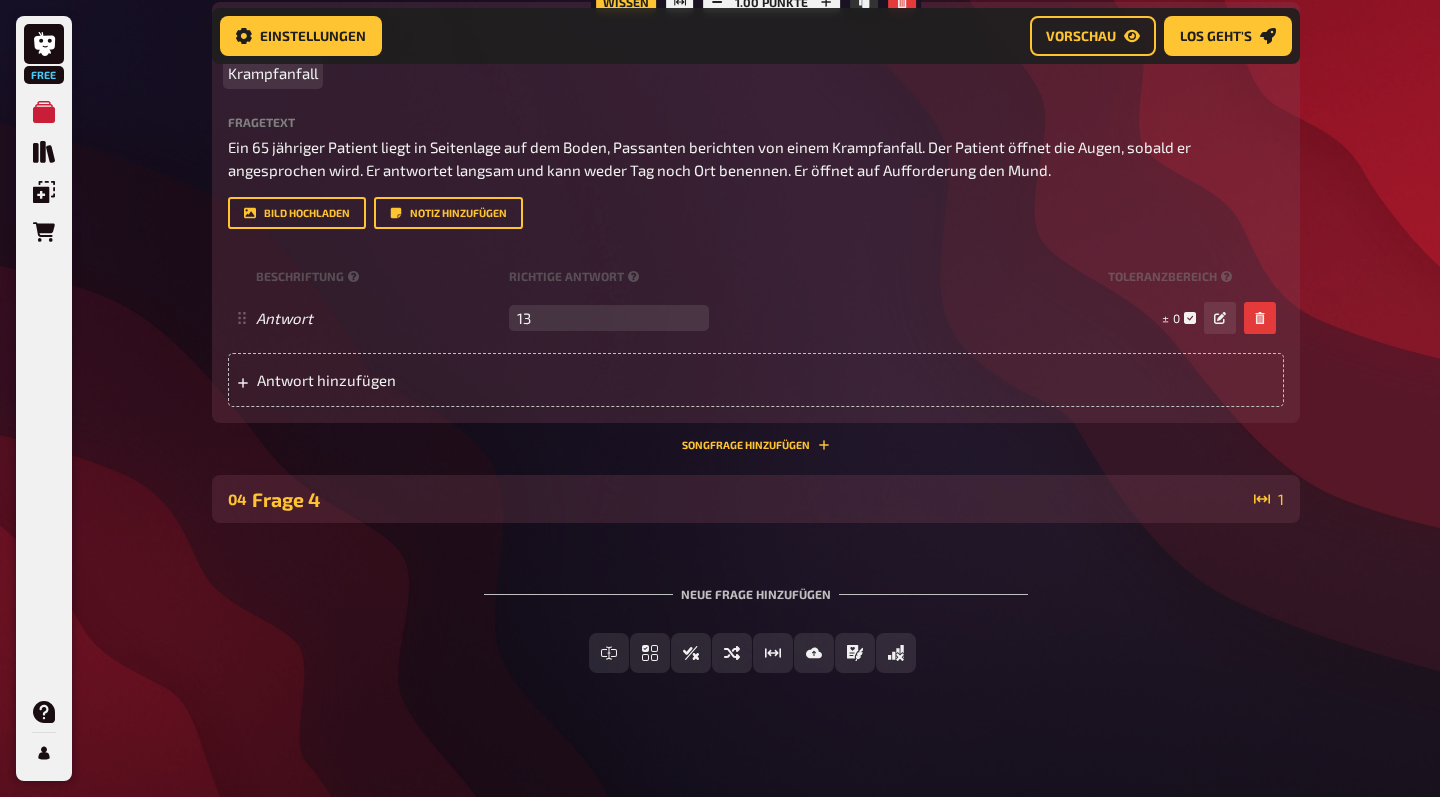 scroll, scrollTop: 1596, scrollLeft: 0, axis: vertical 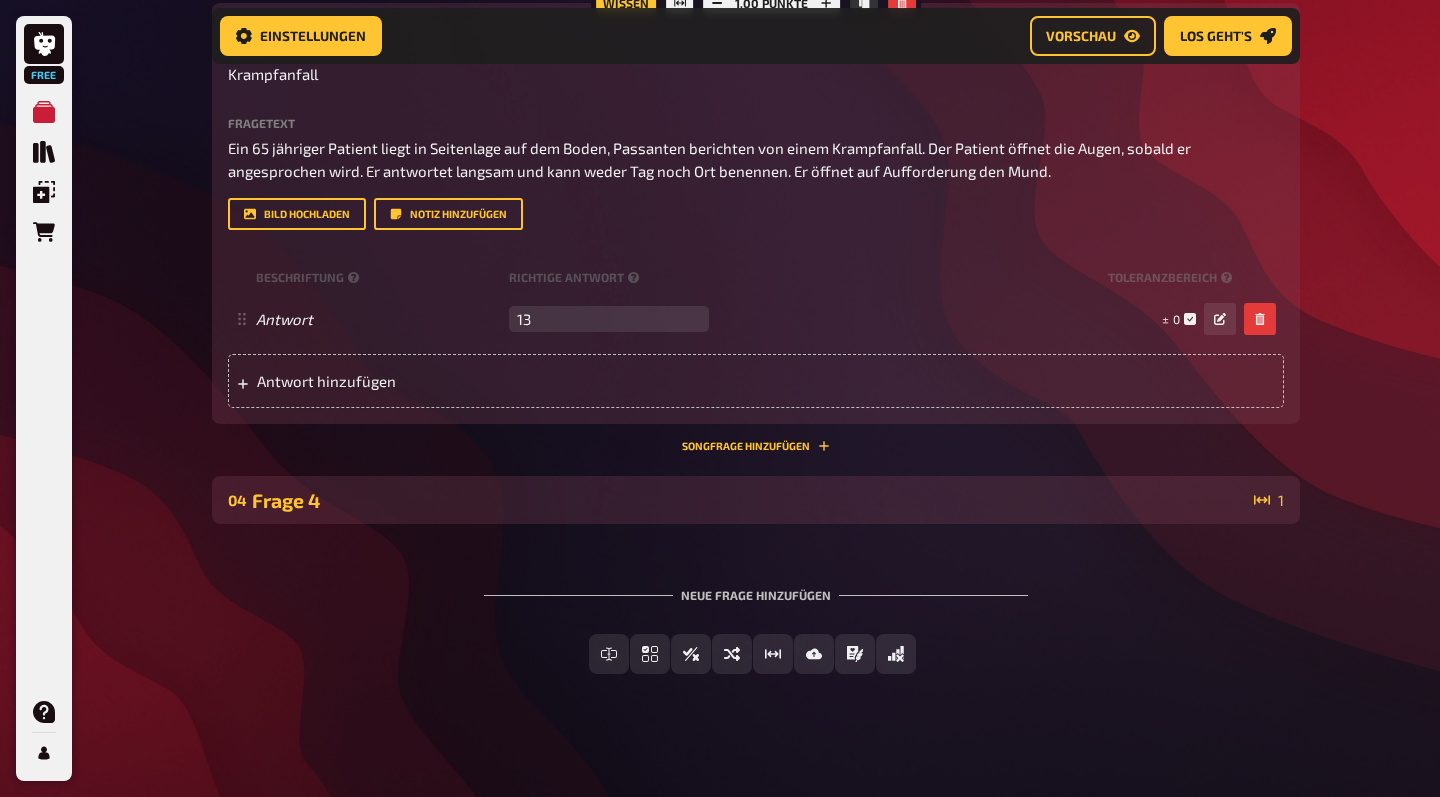 click on "Frage 4" at bounding box center (749, 500) 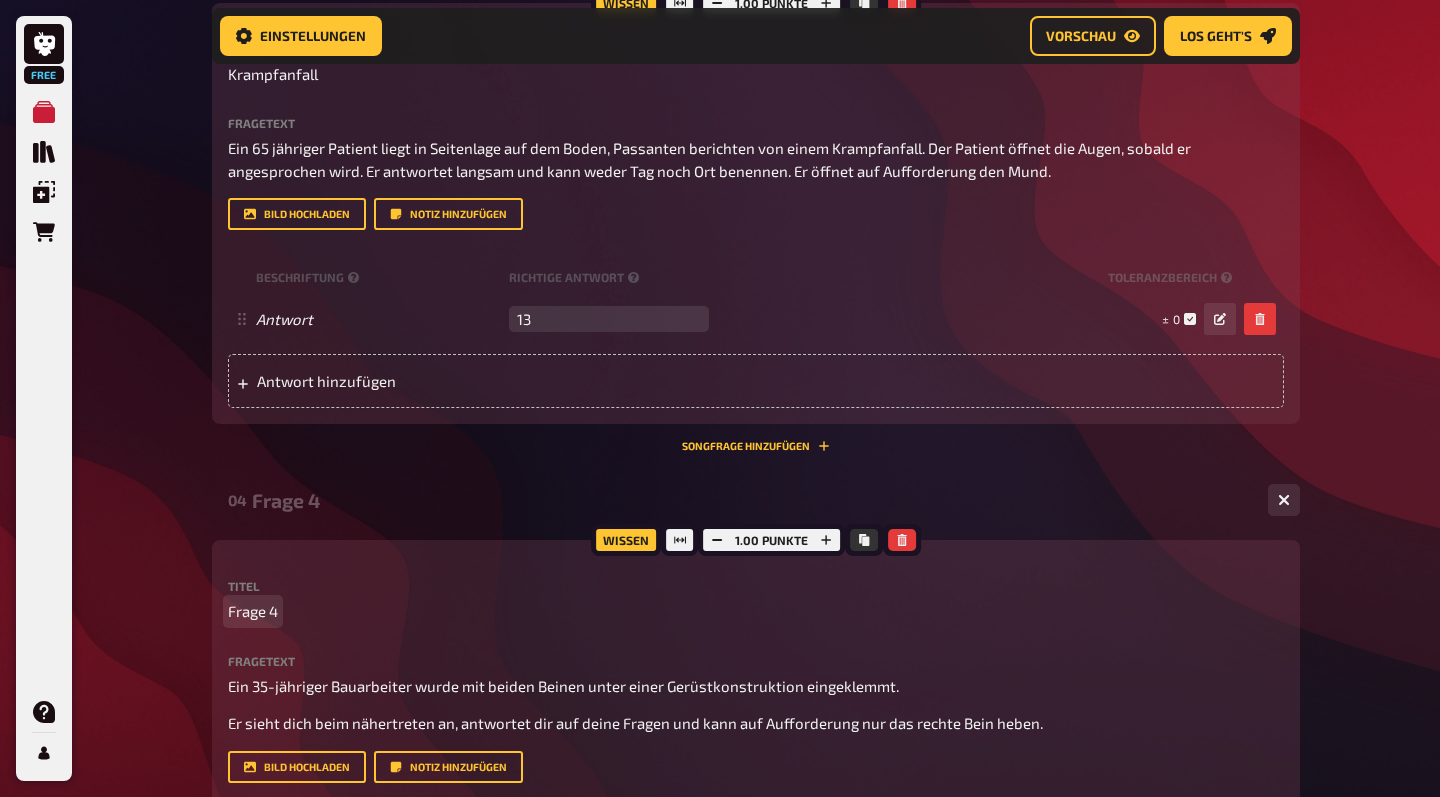 drag, startPoint x: 276, startPoint y: 612, endPoint x: 175, endPoint y: 617, distance: 101.12369 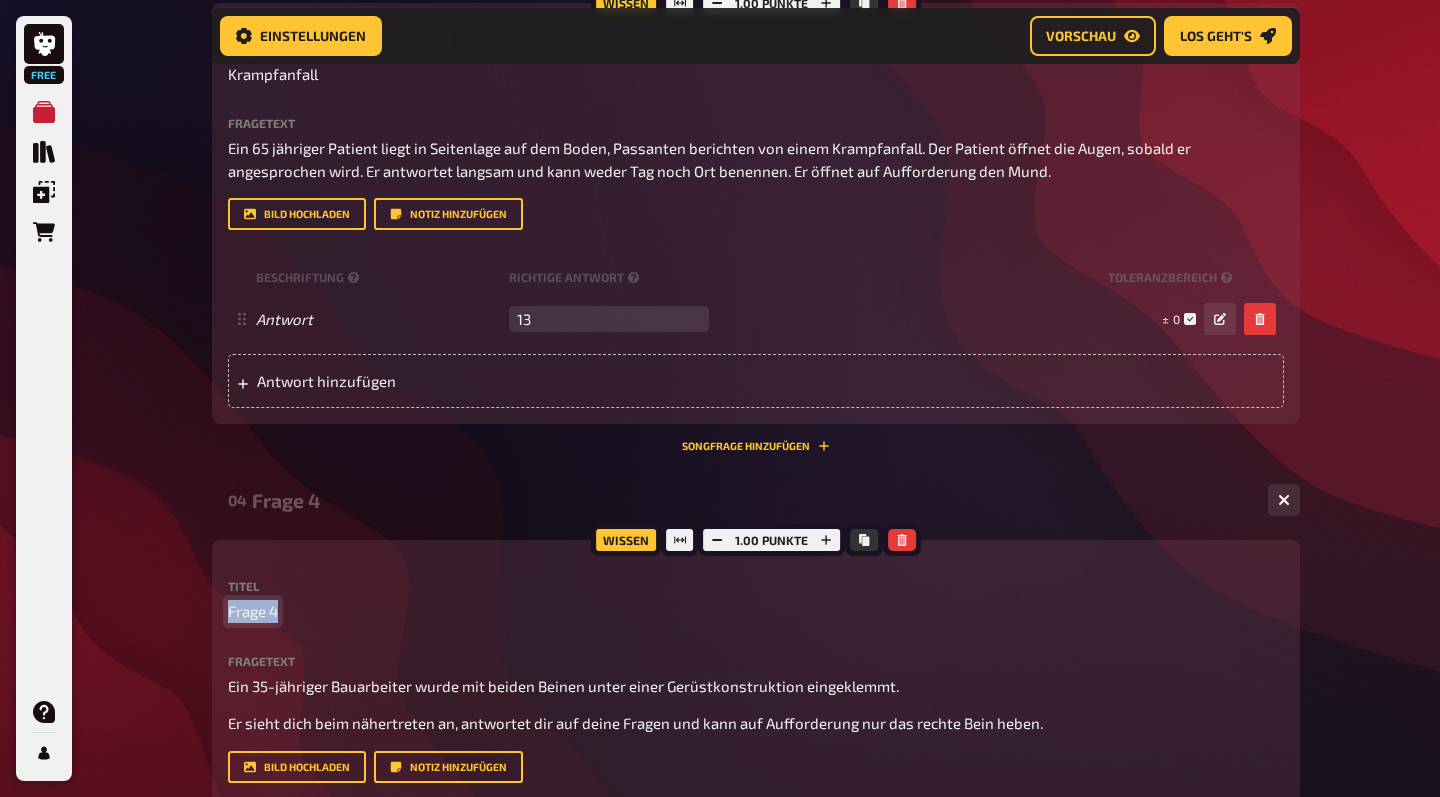 drag, startPoint x: 278, startPoint y: 601, endPoint x: 225, endPoint y: 603, distance: 53.037724 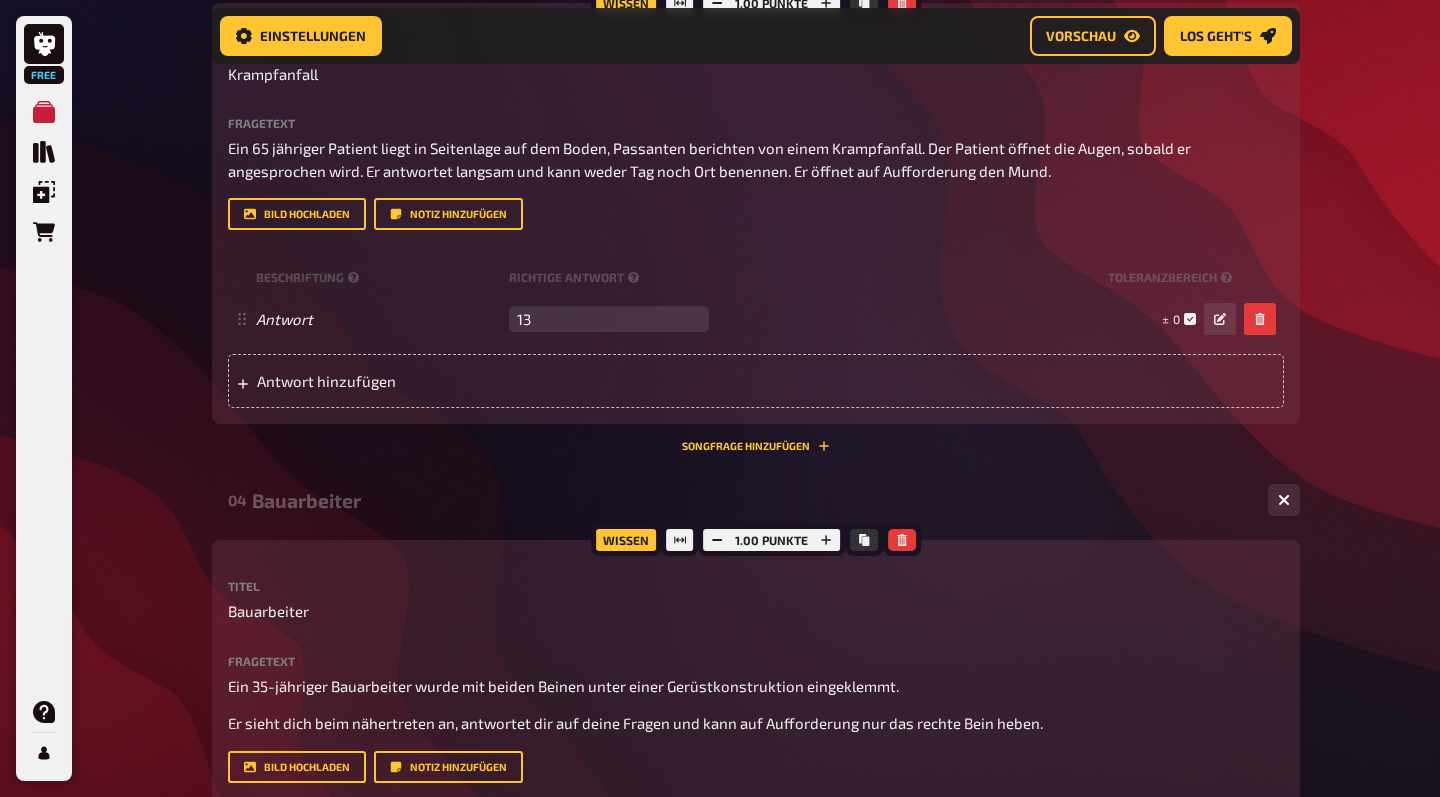 click on "Bauarbeiter" at bounding box center (752, 500) 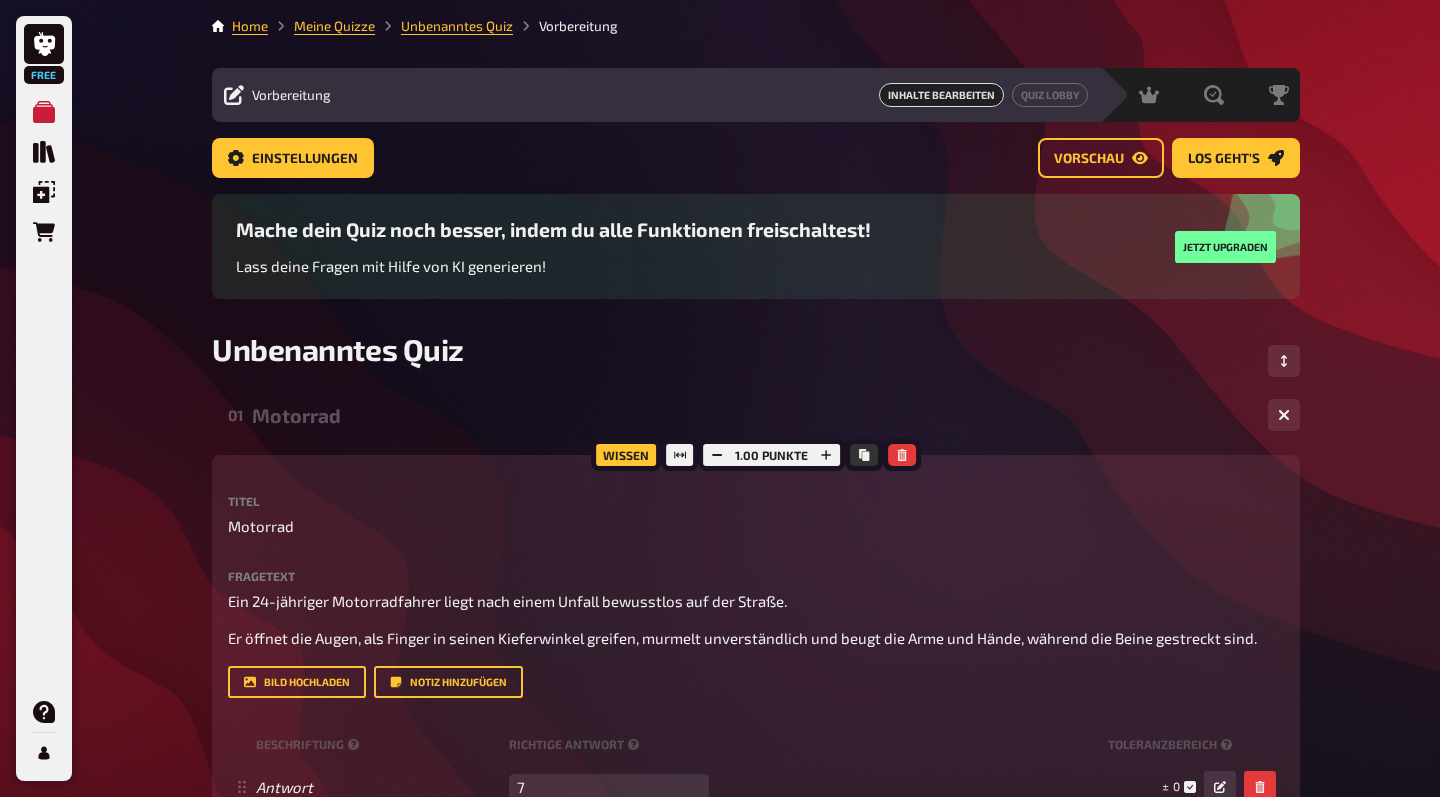 scroll, scrollTop: 0, scrollLeft: 0, axis: both 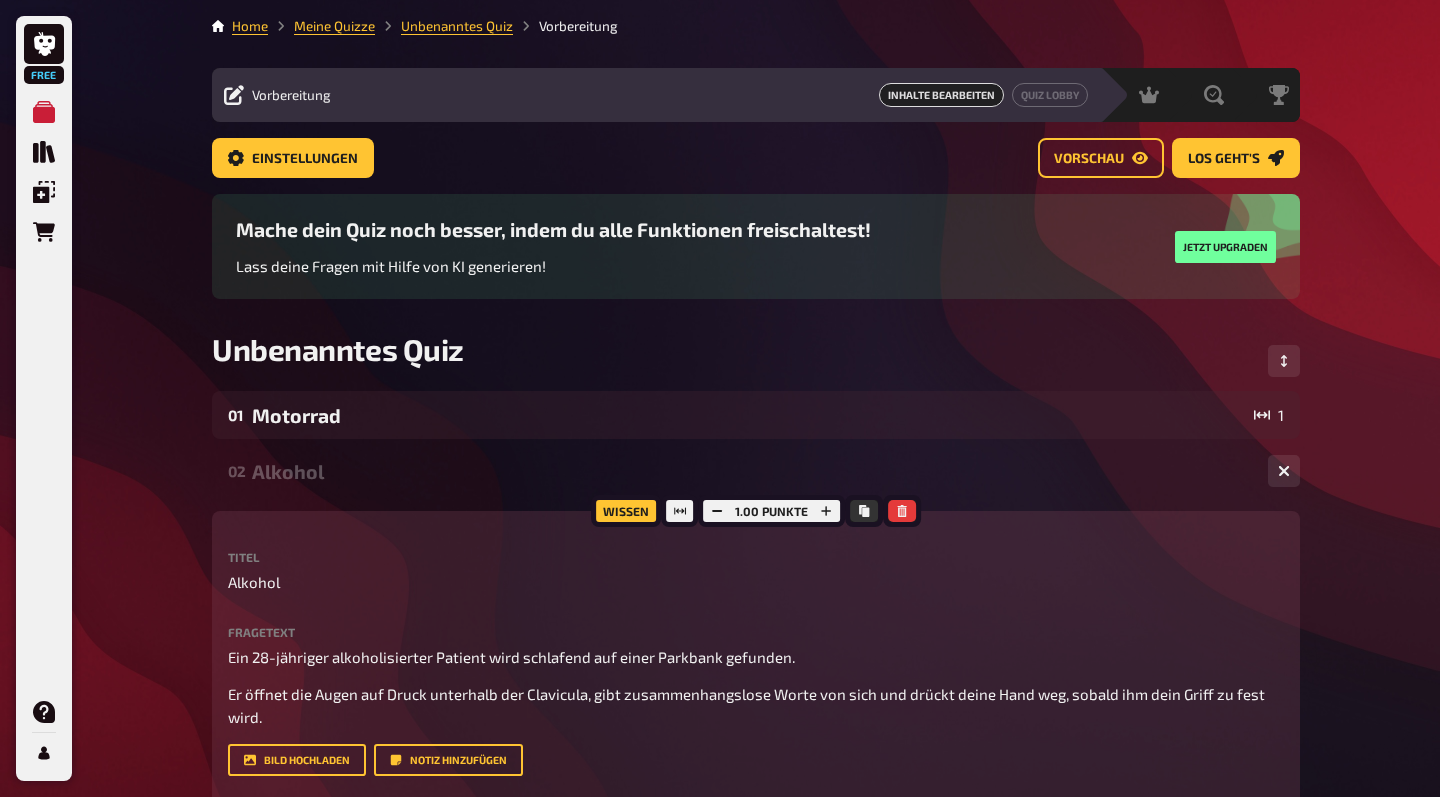 click on "02 Alkohol 1" at bounding box center [756, 471] 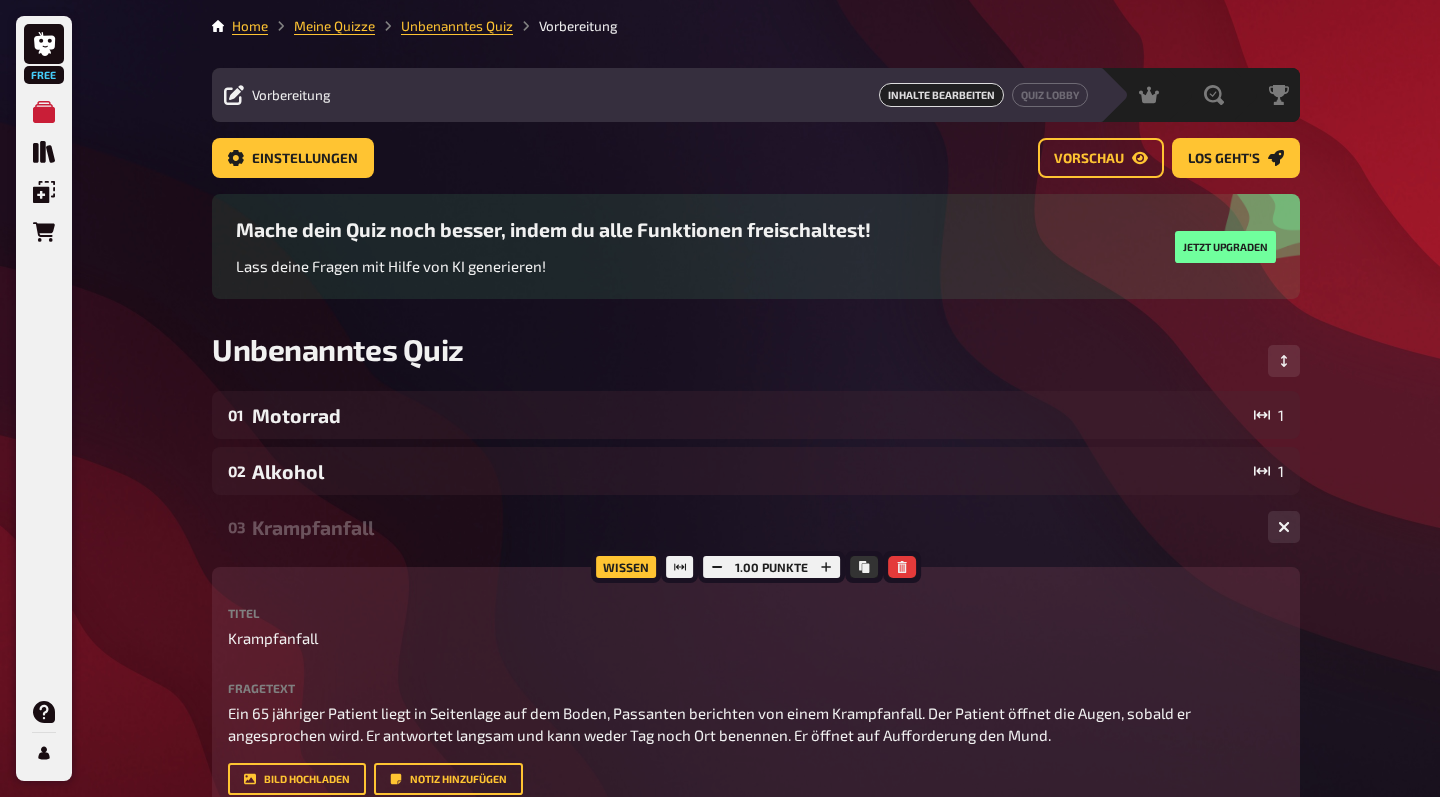 click on "Krampfanfall" at bounding box center [752, 527] 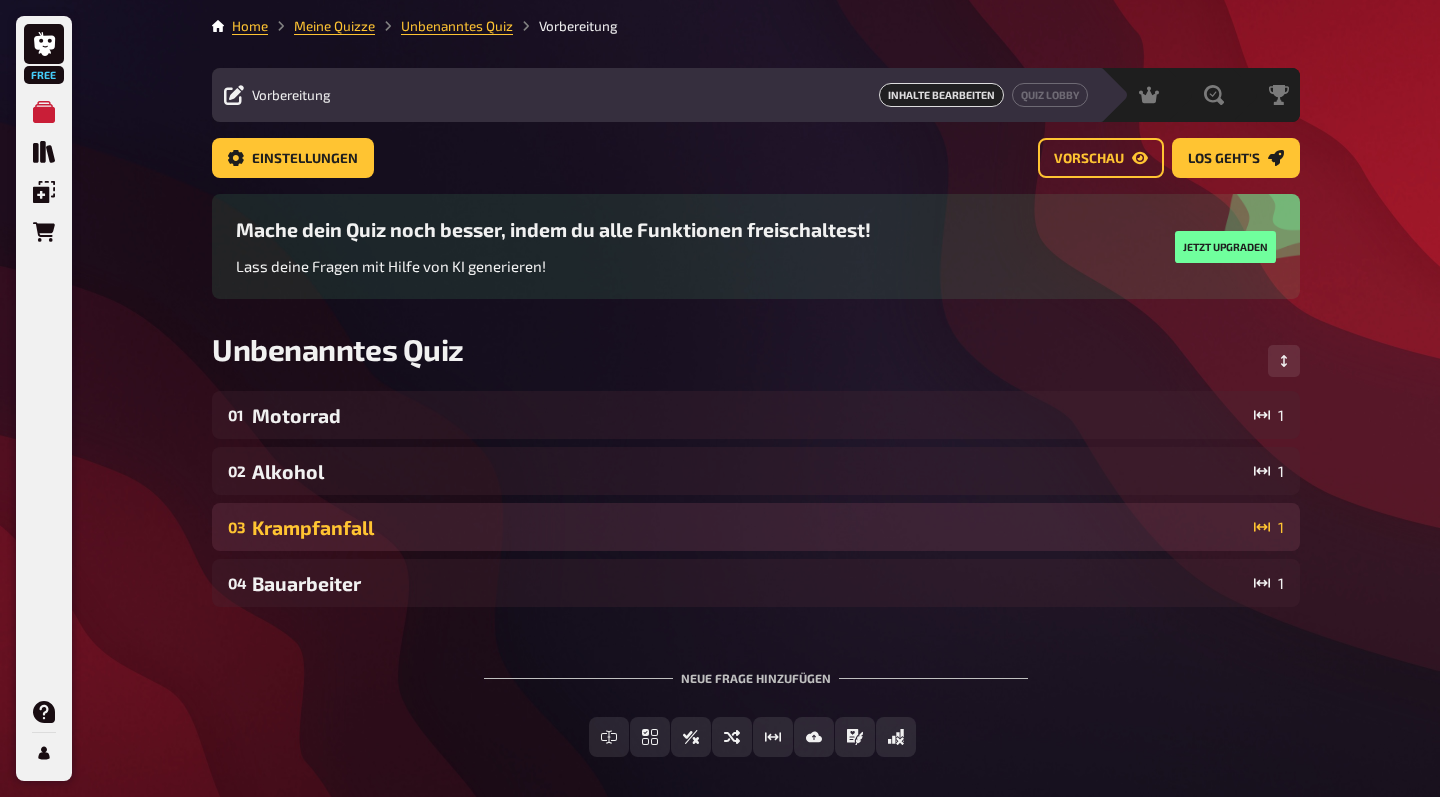 drag, startPoint x: 396, startPoint y: 581, endPoint x: 359, endPoint y: 520, distance: 71.34424 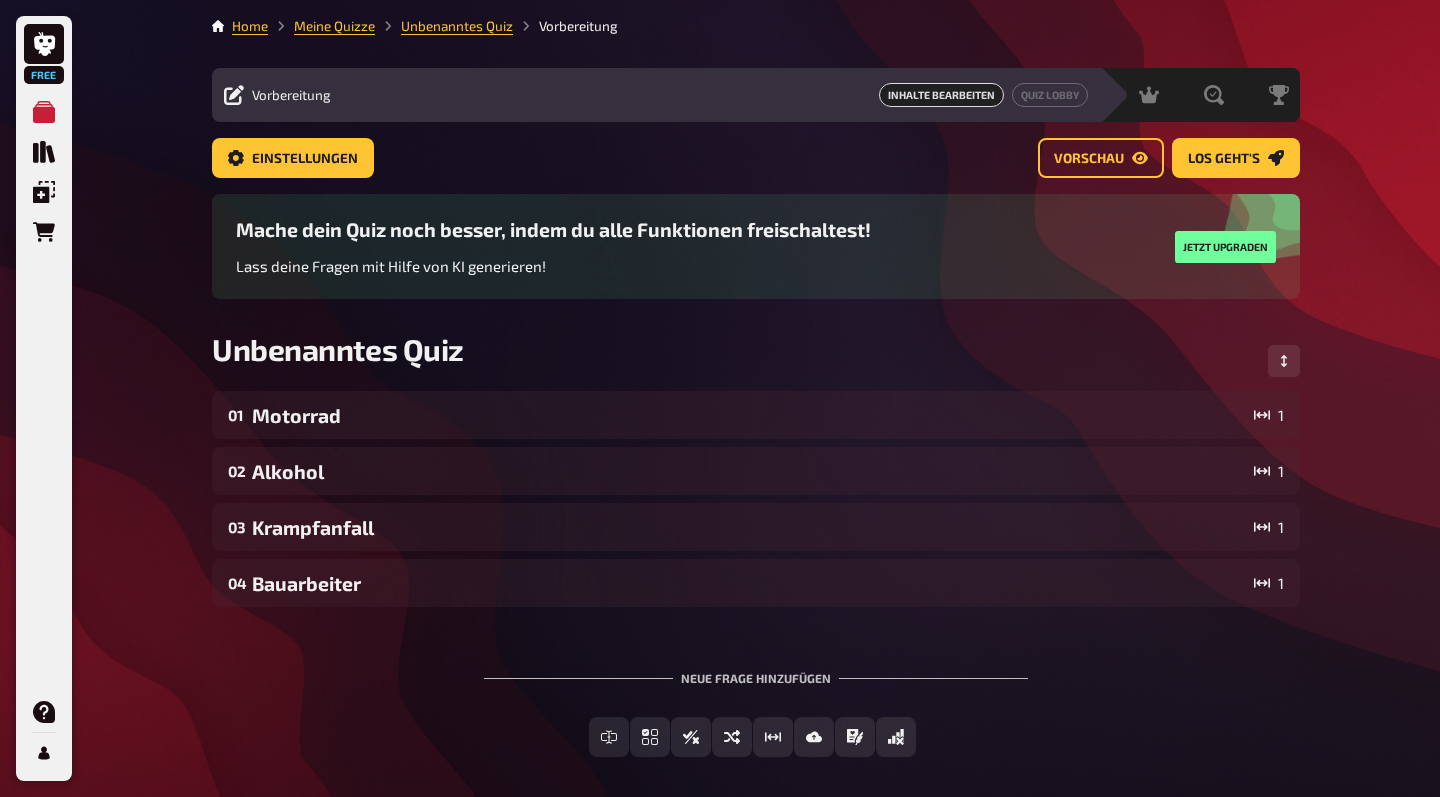 click on "Neue Frage hinzufügen   Freitext Eingabe Einfachauswahl Wahr / Falsch Sortierfrage Schätzfrage Bild-Antwort Prosa (Langtext) Offline Frage Mit KI erstellen Selbst schreiben" at bounding box center (756, 714) 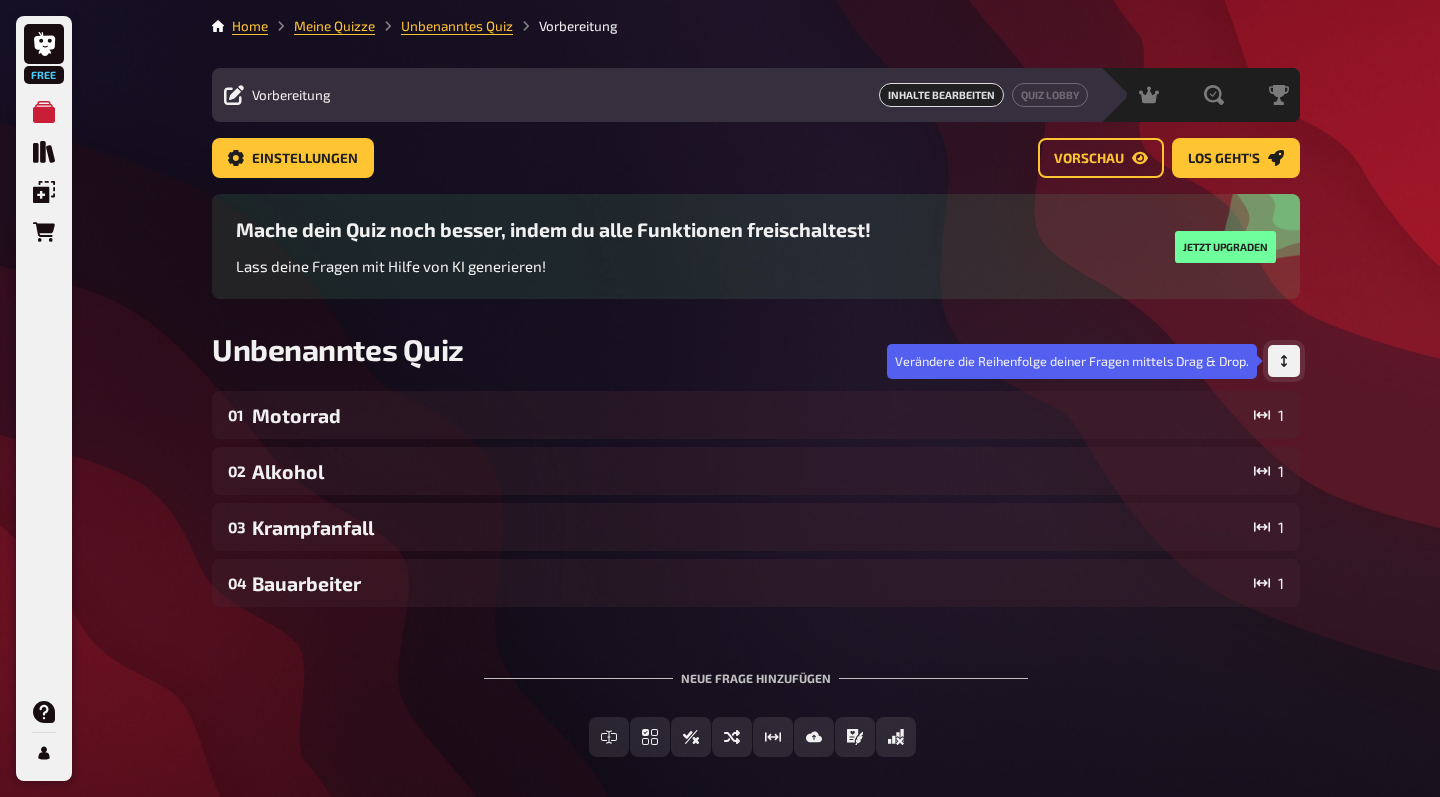 click at bounding box center [1284, 361] 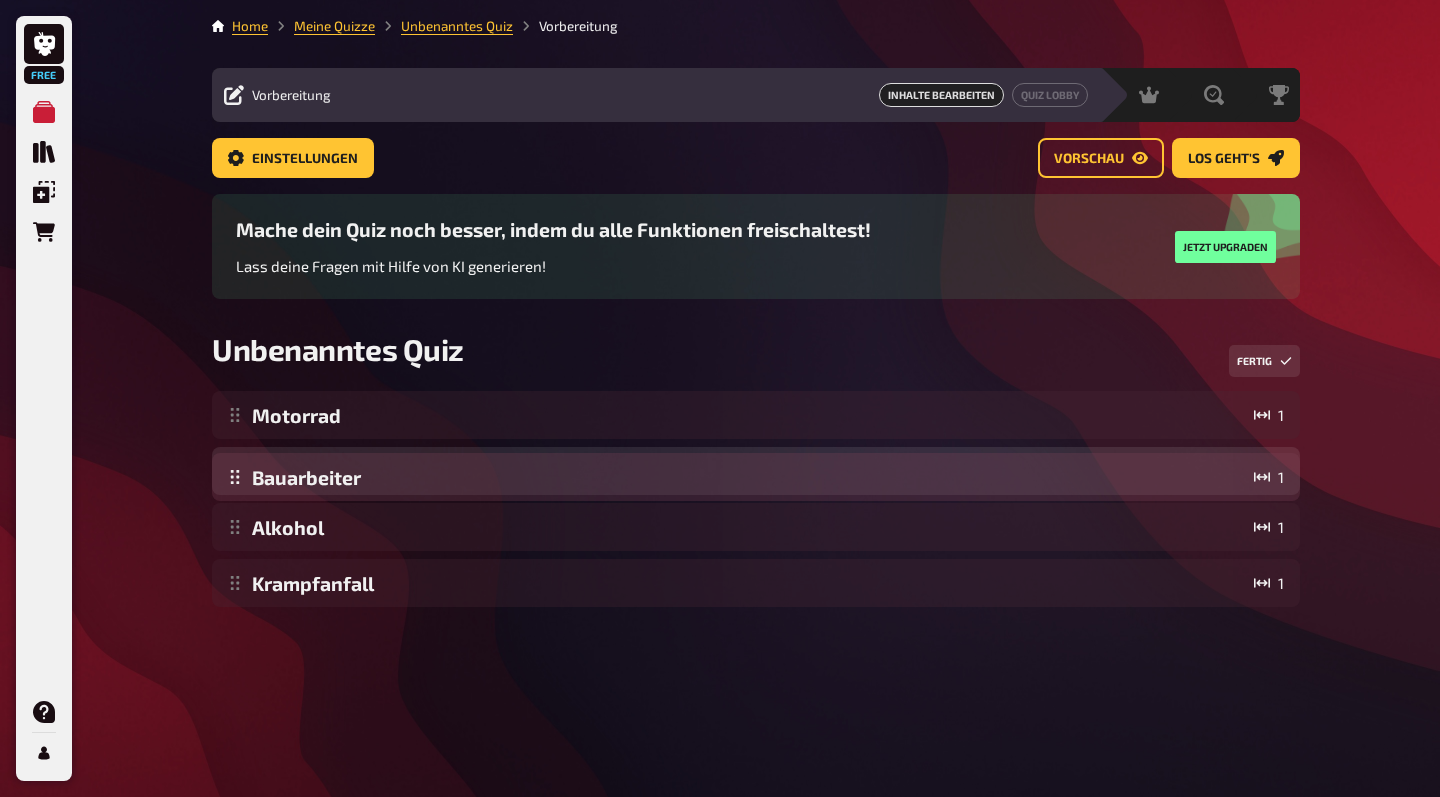 drag, startPoint x: 239, startPoint y: 586, endPoint x: 228, endPoint y: 481, distance: 105.574615 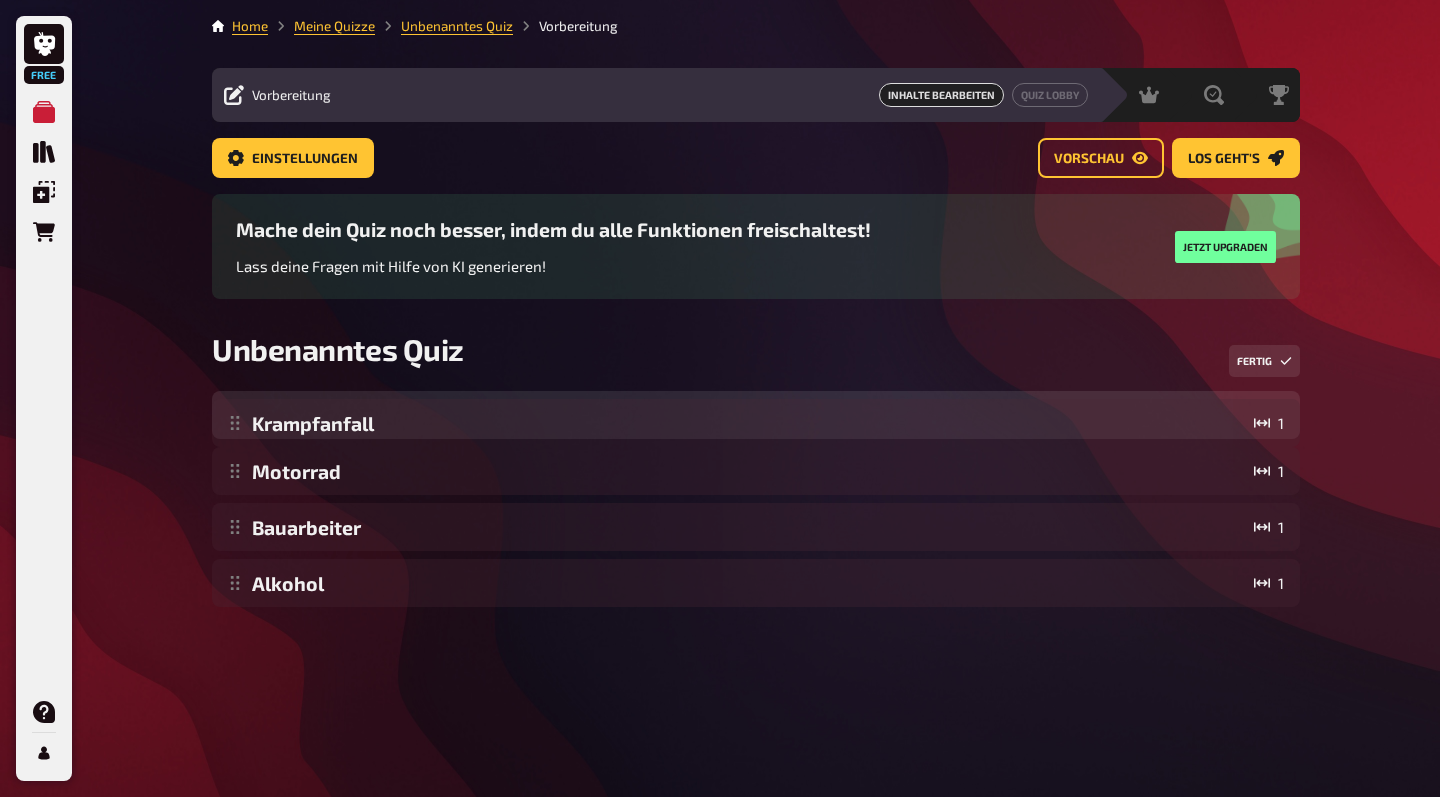drag, startPoint x: 236, startPoint y: 590, endPoint x: 207, endPoint y: 431, distance: 161.62302 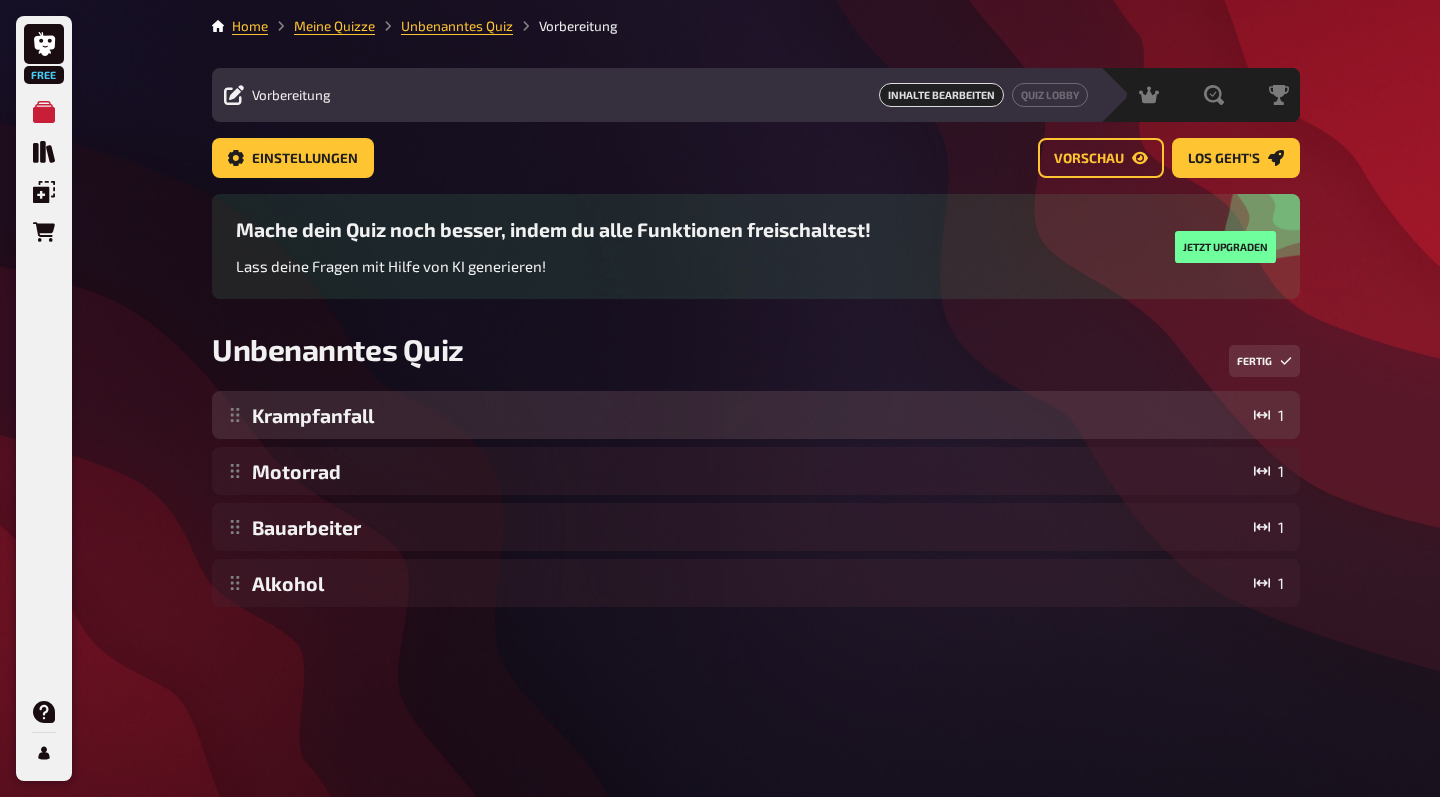 click on "Home Meine Quizze Unbenanntes Quiz Vorbereitung Vorbereitung Inhalte Bearbeiten Quiz Lobby Moderation undefined Auswertung Siegerehrung Einstellungen Vorschau Los geht's Los geht's Mache dein Quiz noch besser, indem du alle Funktionen freischaltest! Lass deine Fragen mit Hilfe von KI generieren! Jetzt upgraden Unbenanntes Quiz Fertig   Motorrad 1 Bauarbeiter 1 Alkohol 1 Krampfanfall 1 Krampfanfall 1
To pick up a draggable item, press the space bar.
While dragging, use the arrow keys to move the item.
Press space again to drop the item in its new position, or press escape to cancel.
Draggable item d45d was moved over droppable area c99f." at bounding box center [756, 398] 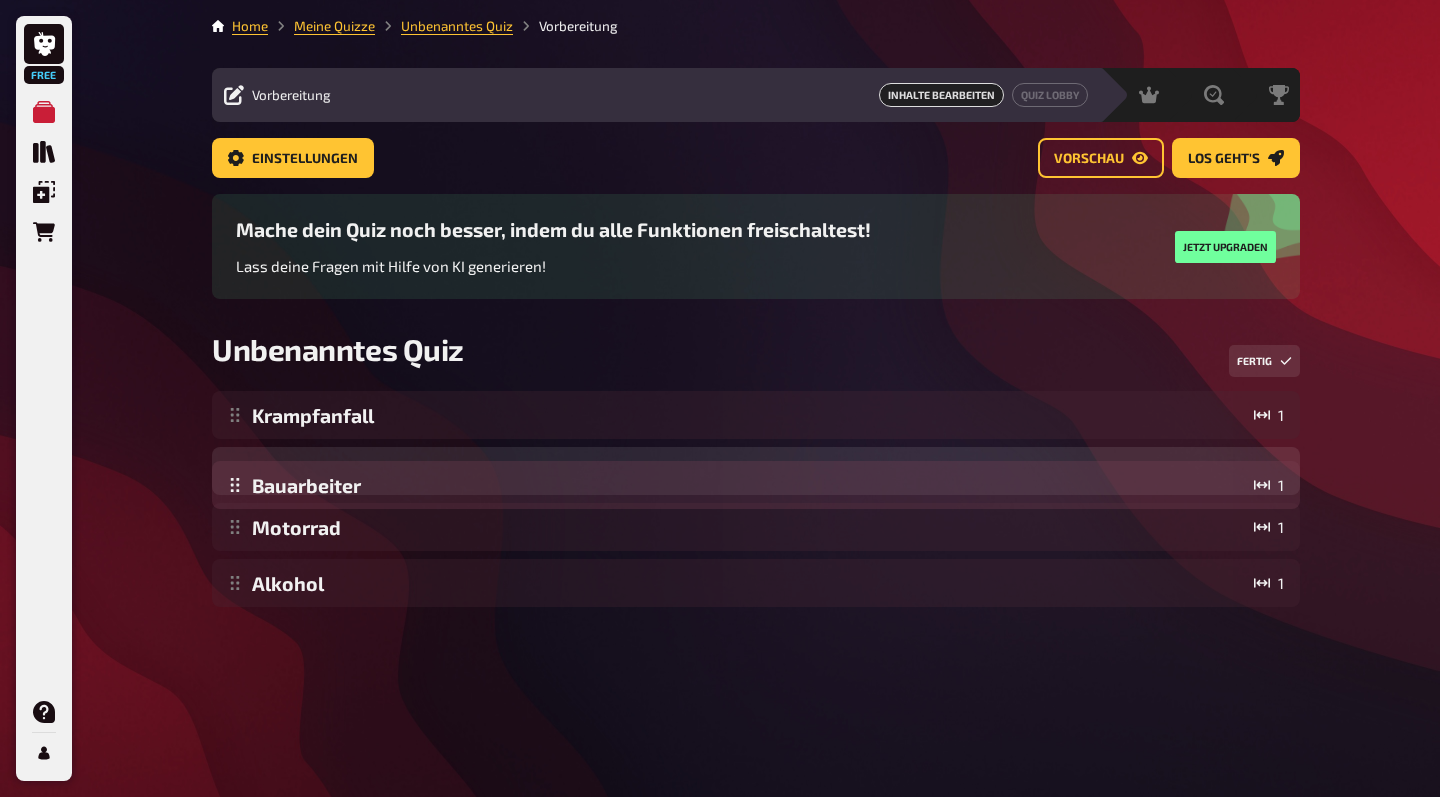 drag, startPoint x: 231, startPoint y: 527, endPoint x: 222, endPoint y: 485, distance: 42.953465 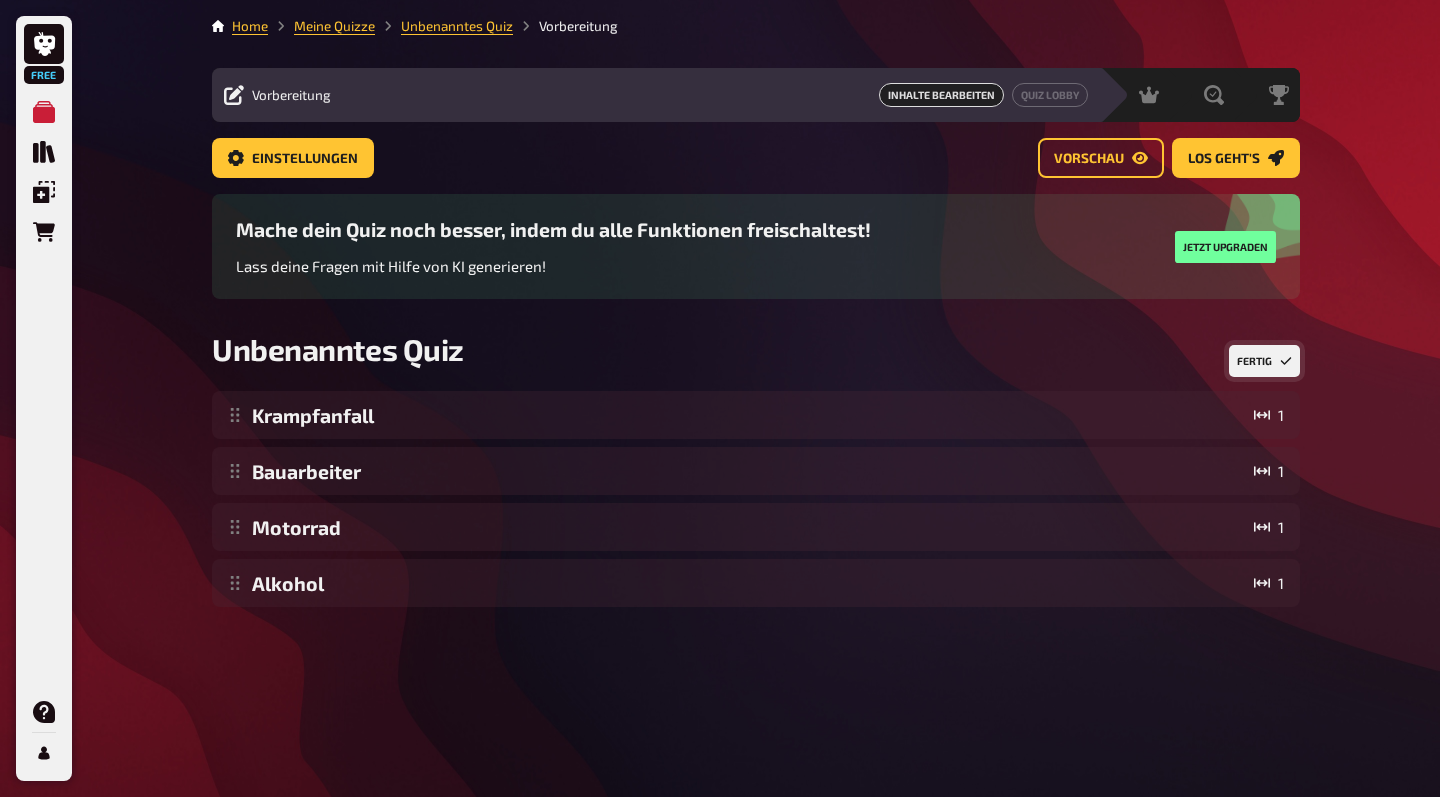 click on "Fertig" at bounding box center [1264, 361] 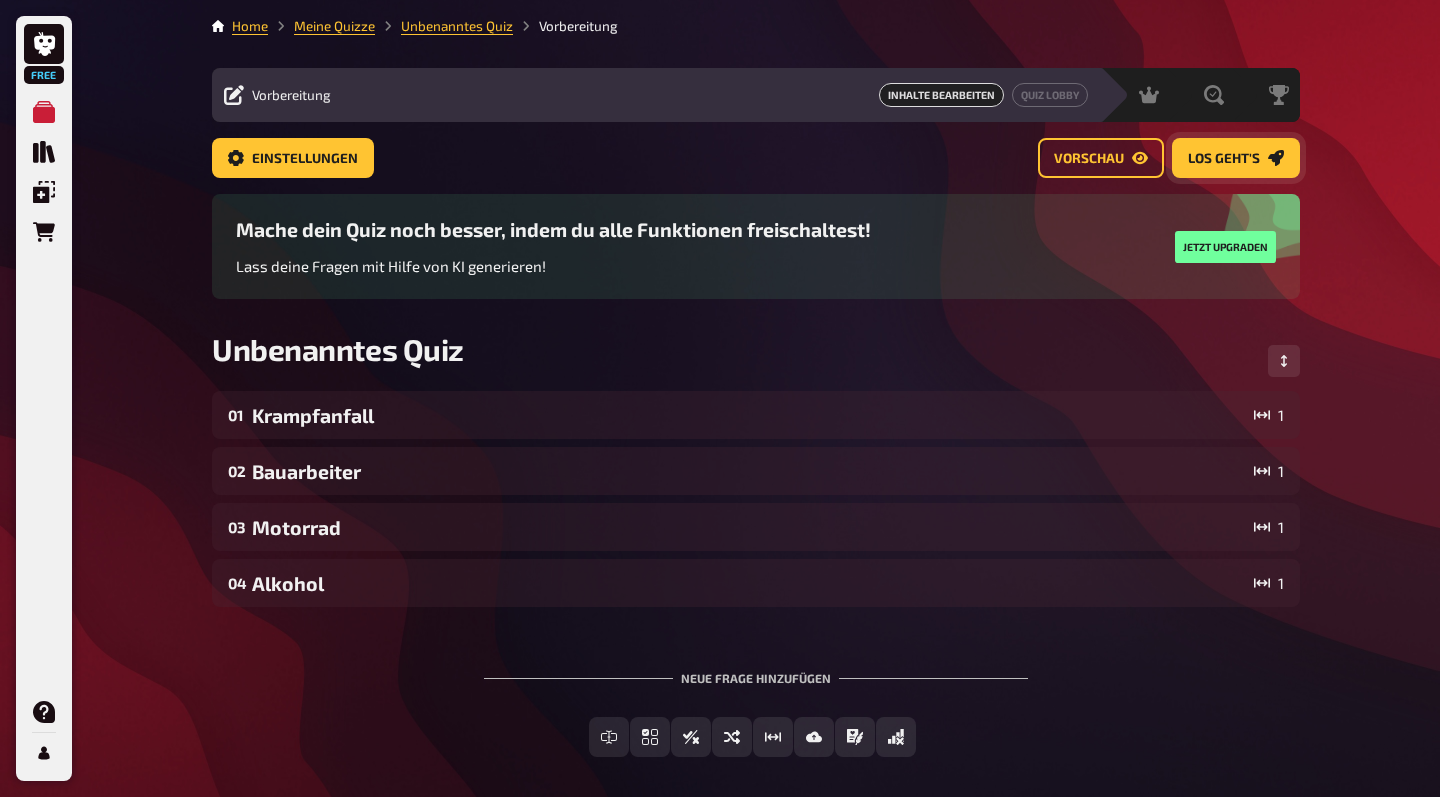 click on "Los geht's" at bounding box center (1224, 159) 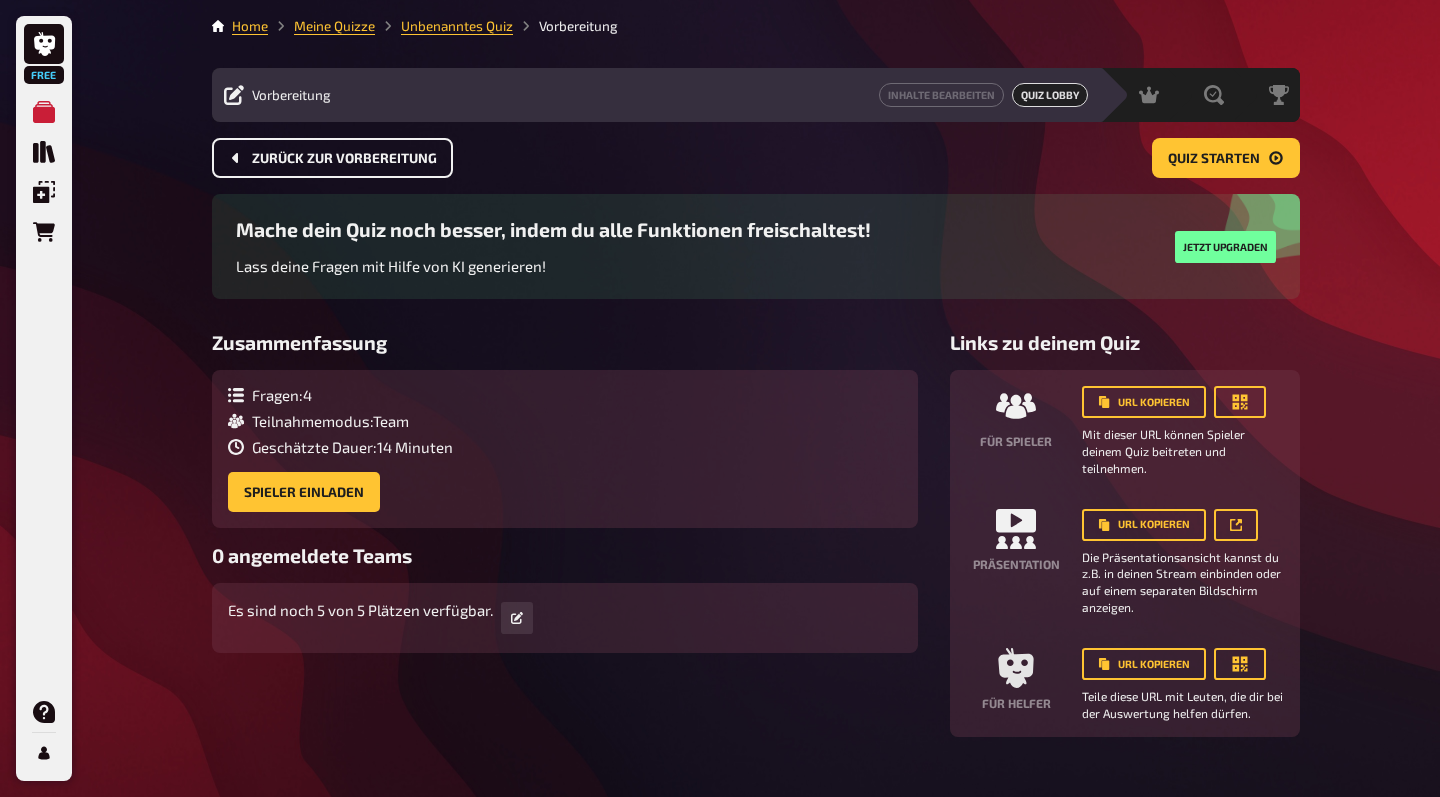 click on "Zurück zur Vorbereitung" at bounding box center (344, 159) 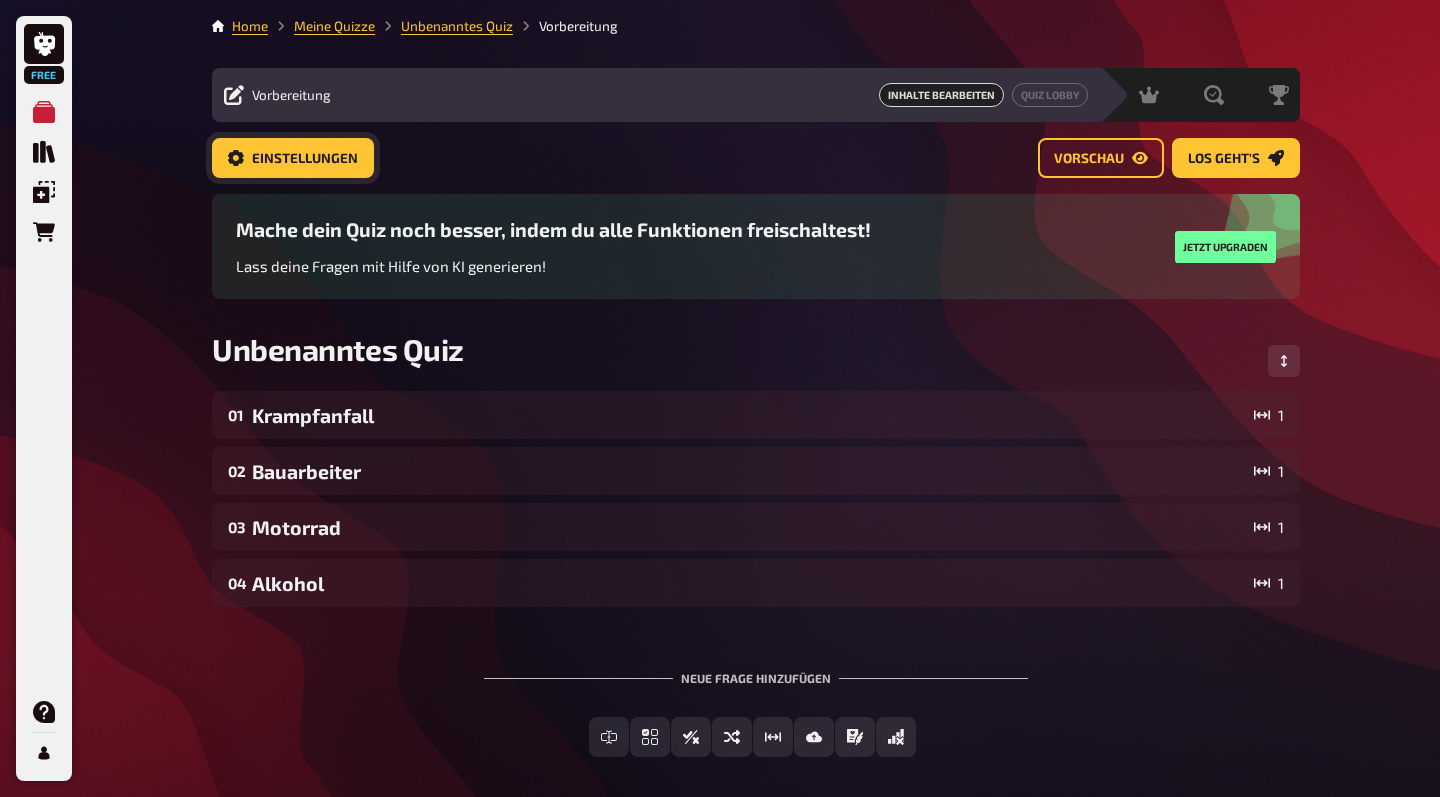 click 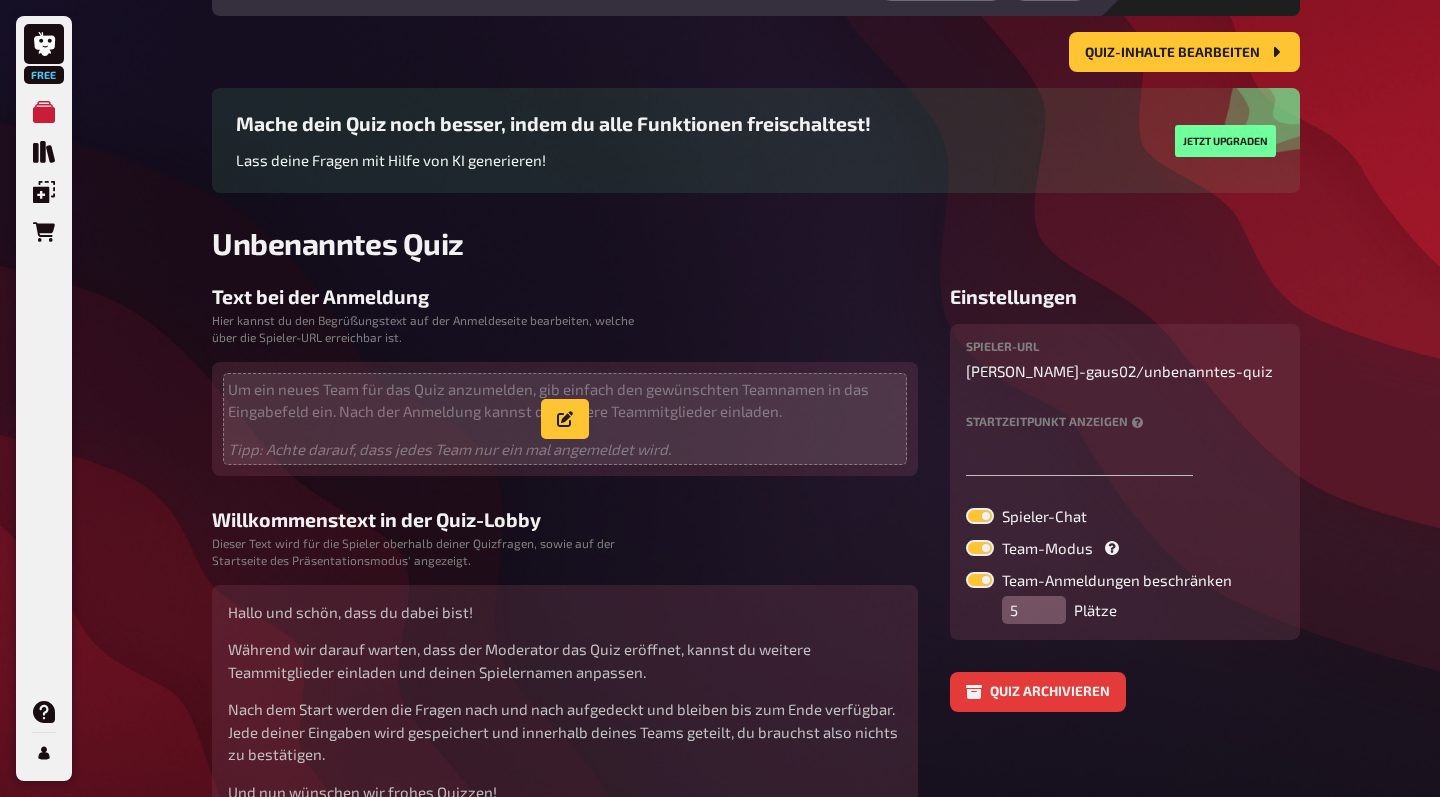 scroll, scrollTop: 108, scrollLeft: 0, axis: vertical 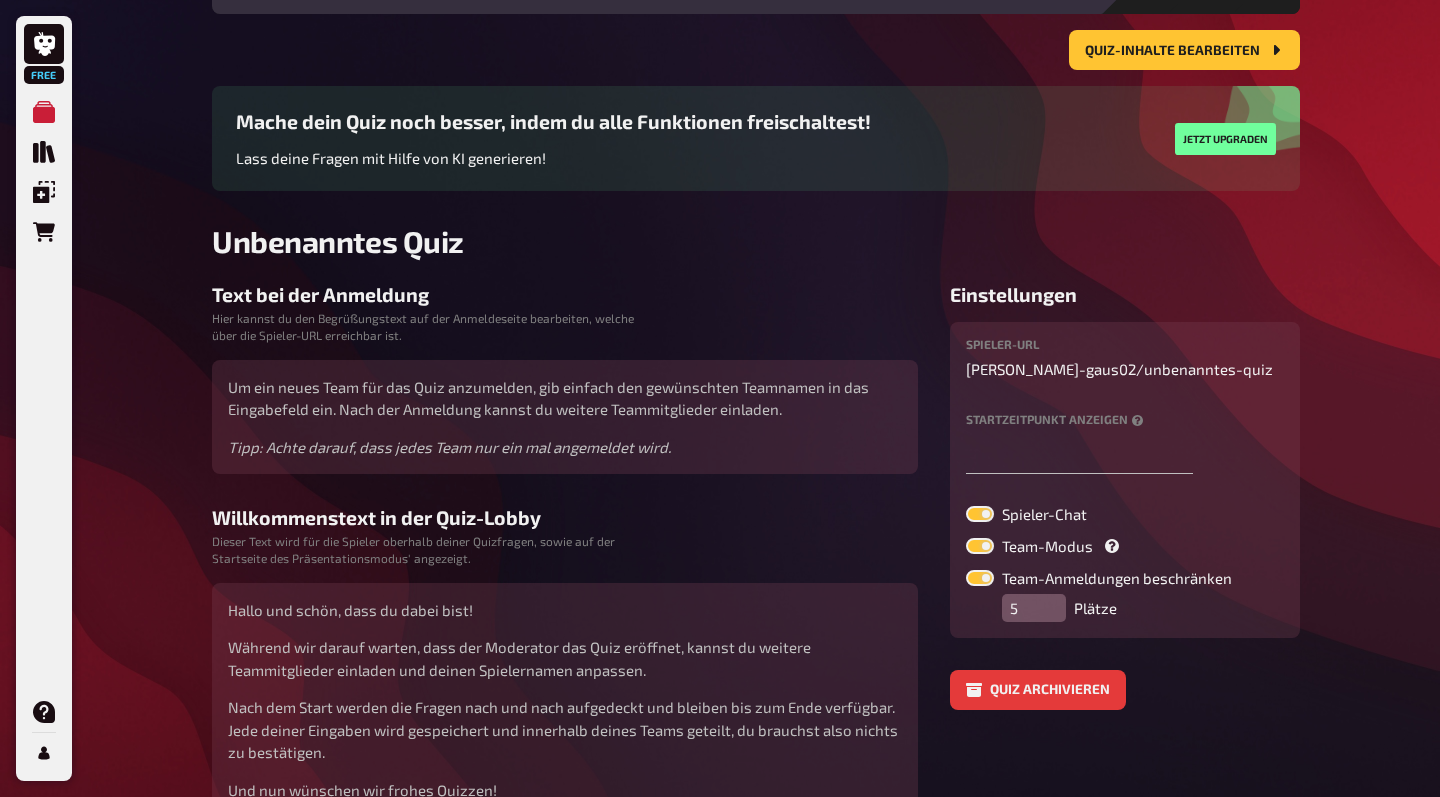 click at bounding box center [980, 546] 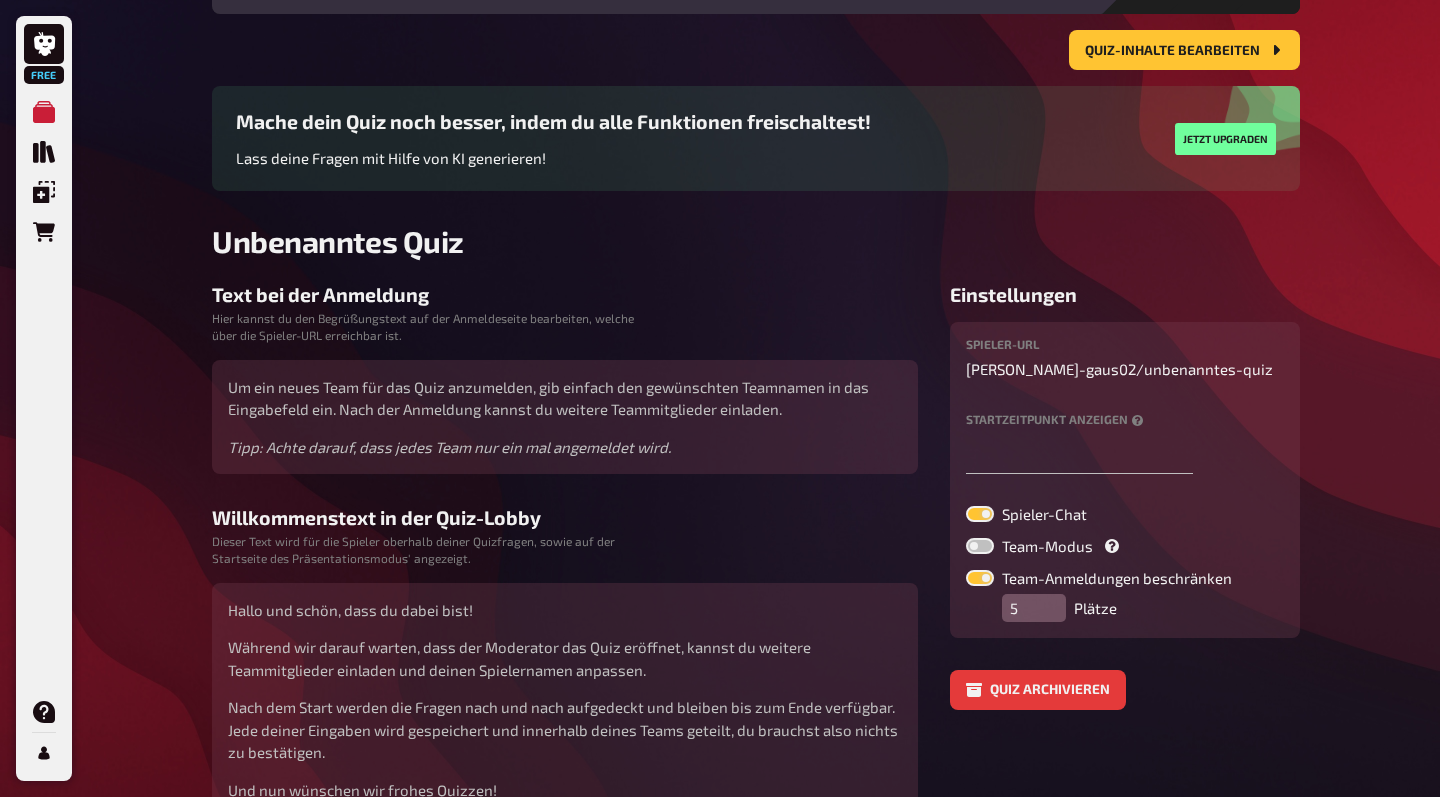 checkbox on "false" 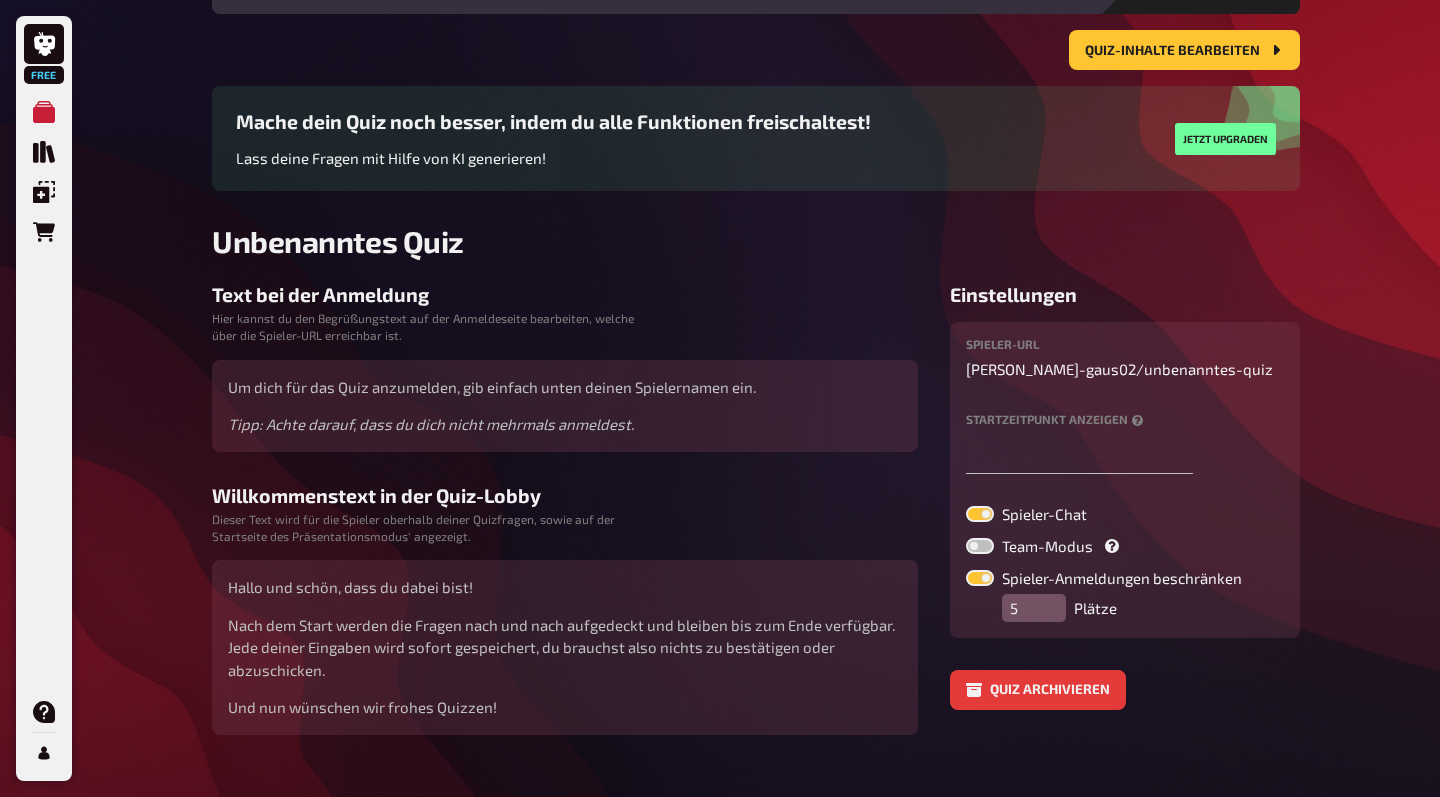 click at bounding box center [980, 578] 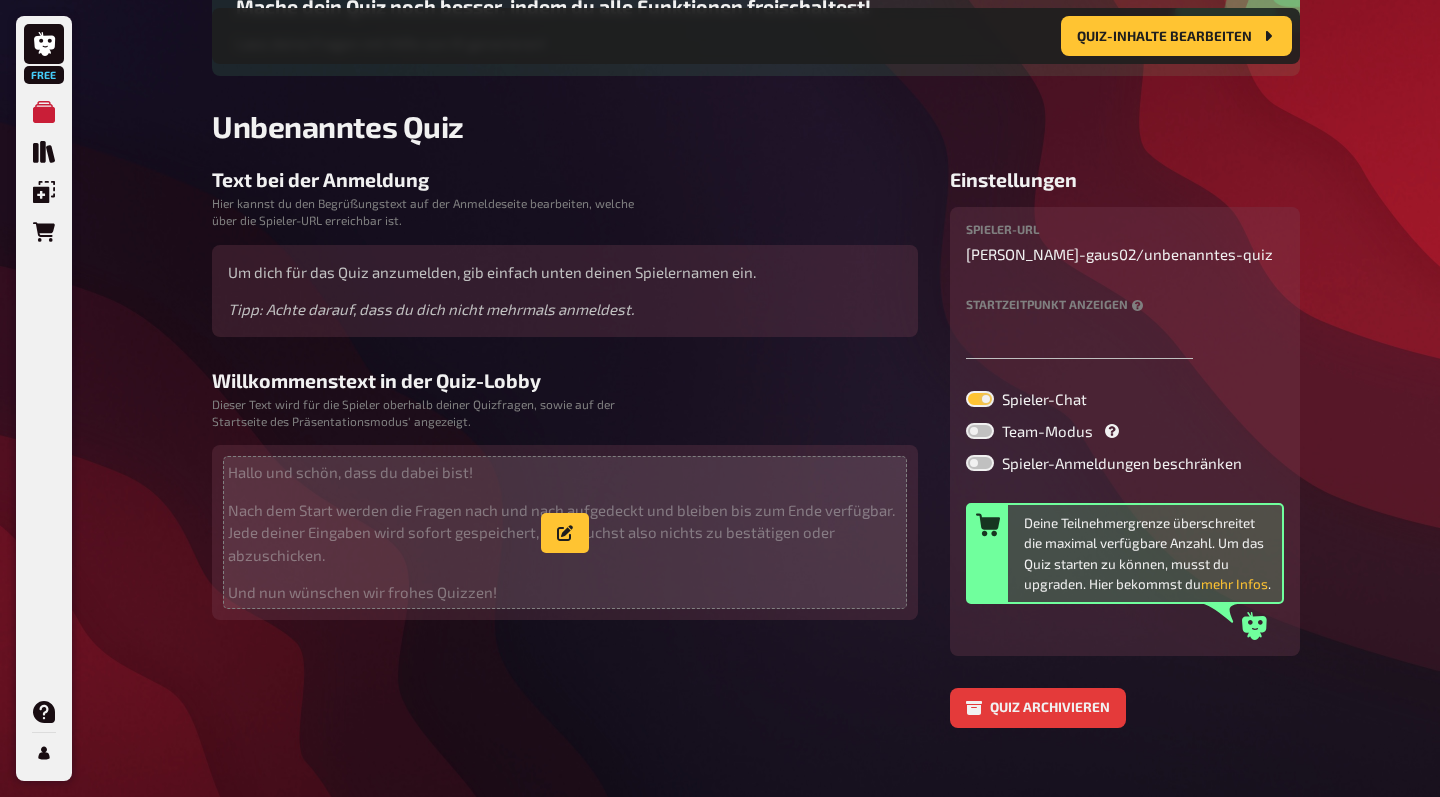 scroll, scrollTop: 242, scrollLeft: 0, axis: vertical 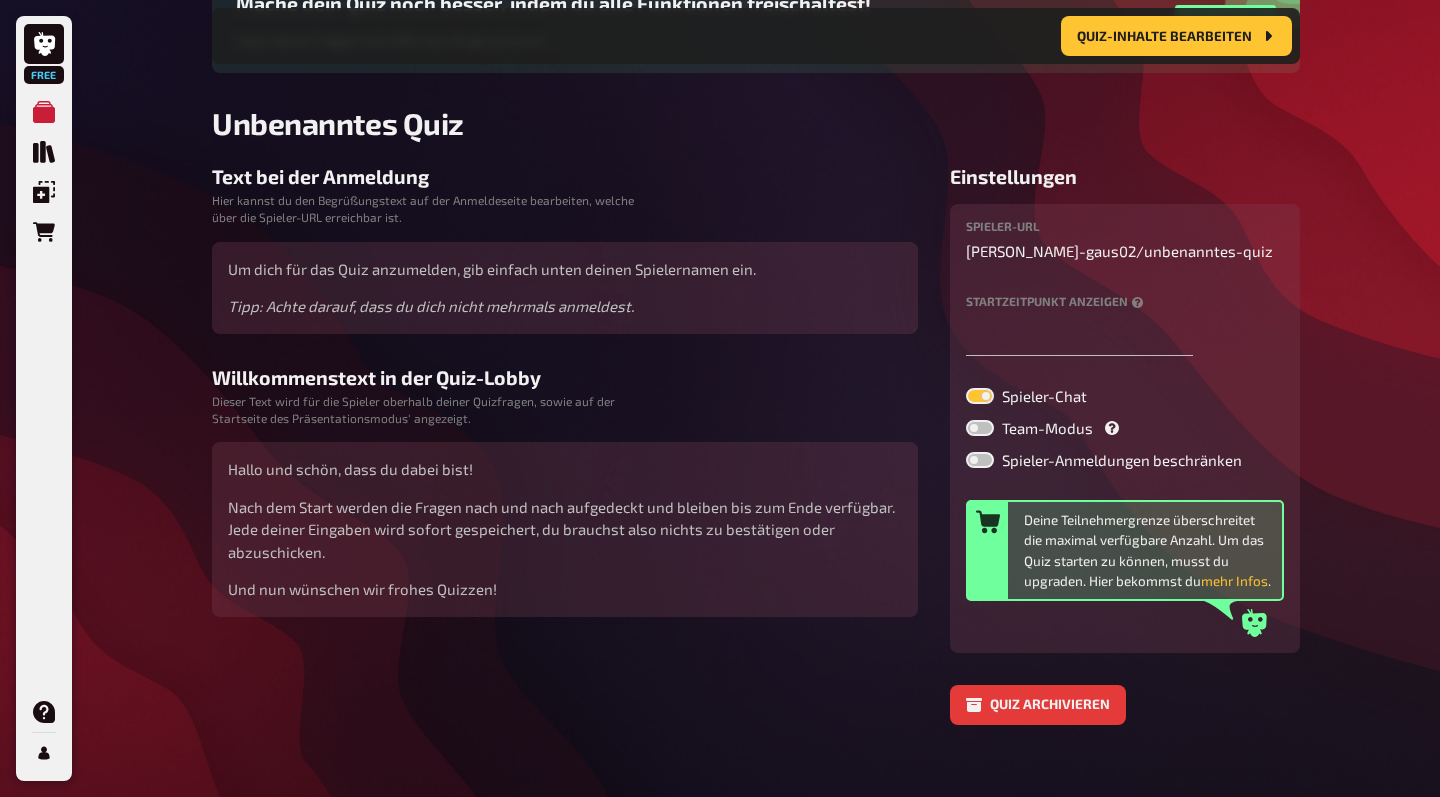 click on "Text bei der Anmeldung Hier kannst du den Begrüßungstext auf der Anmeldeseite bearbeiten, welche über die Spieler-URL erreichbar ist. Um dich für das Quiz anzumelden, gib einfach unten deinen Spielernamen ein. Tipp: Achte darauf, dass du dich nicht mehrmals anmeldest. Willkommenstext in der Quiz-Lobby Dieser Text wird für die Spieler oberhalb deiner Quizfragen, sowie auf der Startseite des Präsentationsmodus' angezeigt. Hallo und schön, dass du dabei bist! Nach dem Start werden die Fragen nach und nach aufgedeckt und bleiben bis zum Ende verfügbar. Jede deiner Eingaben wird sofort gespeichert, du brauchst also nichts zu bestätigen oder abzuschicken. Und nun wünschen wir frohes Quizzen!" at bounding box center (565, 445) 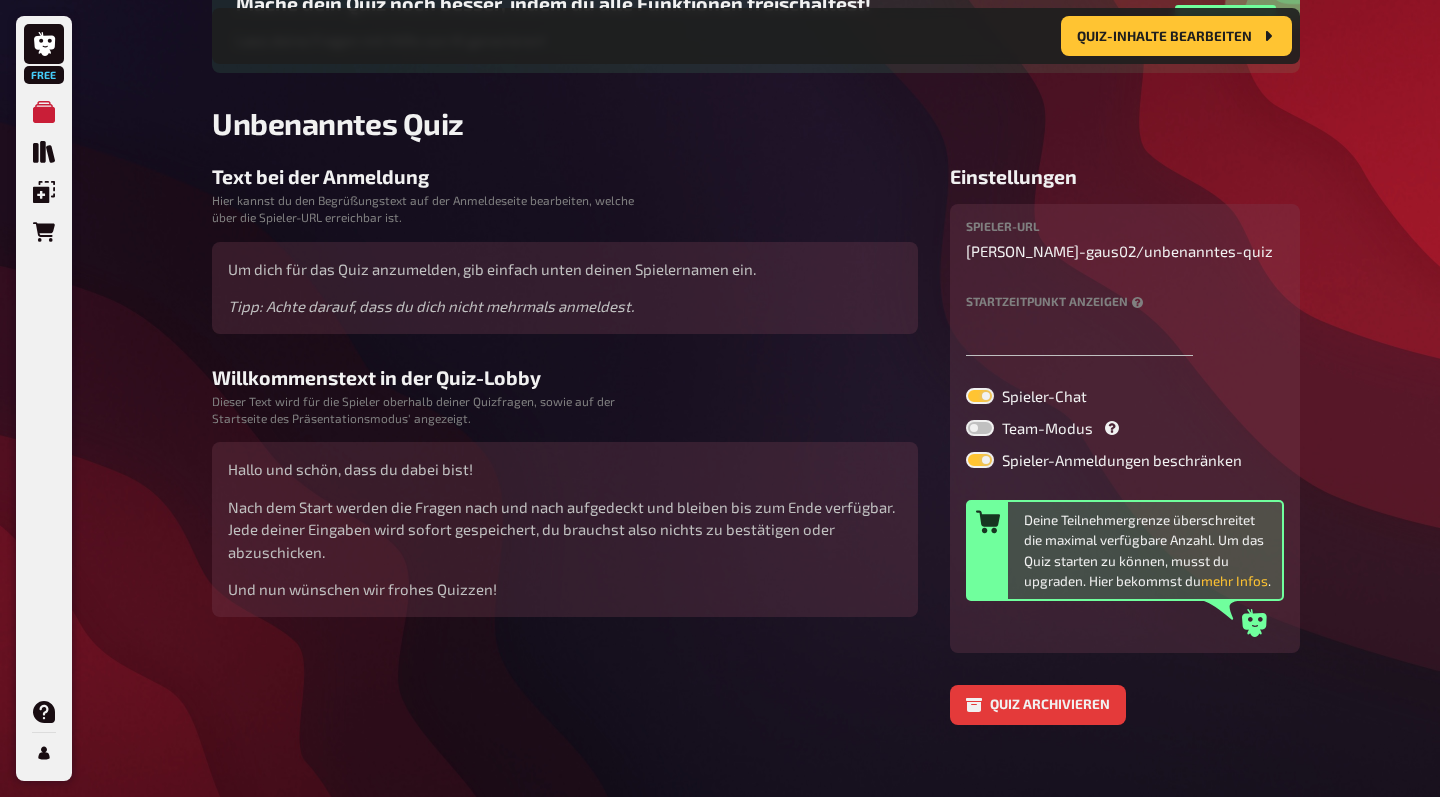 checkbox on "true" 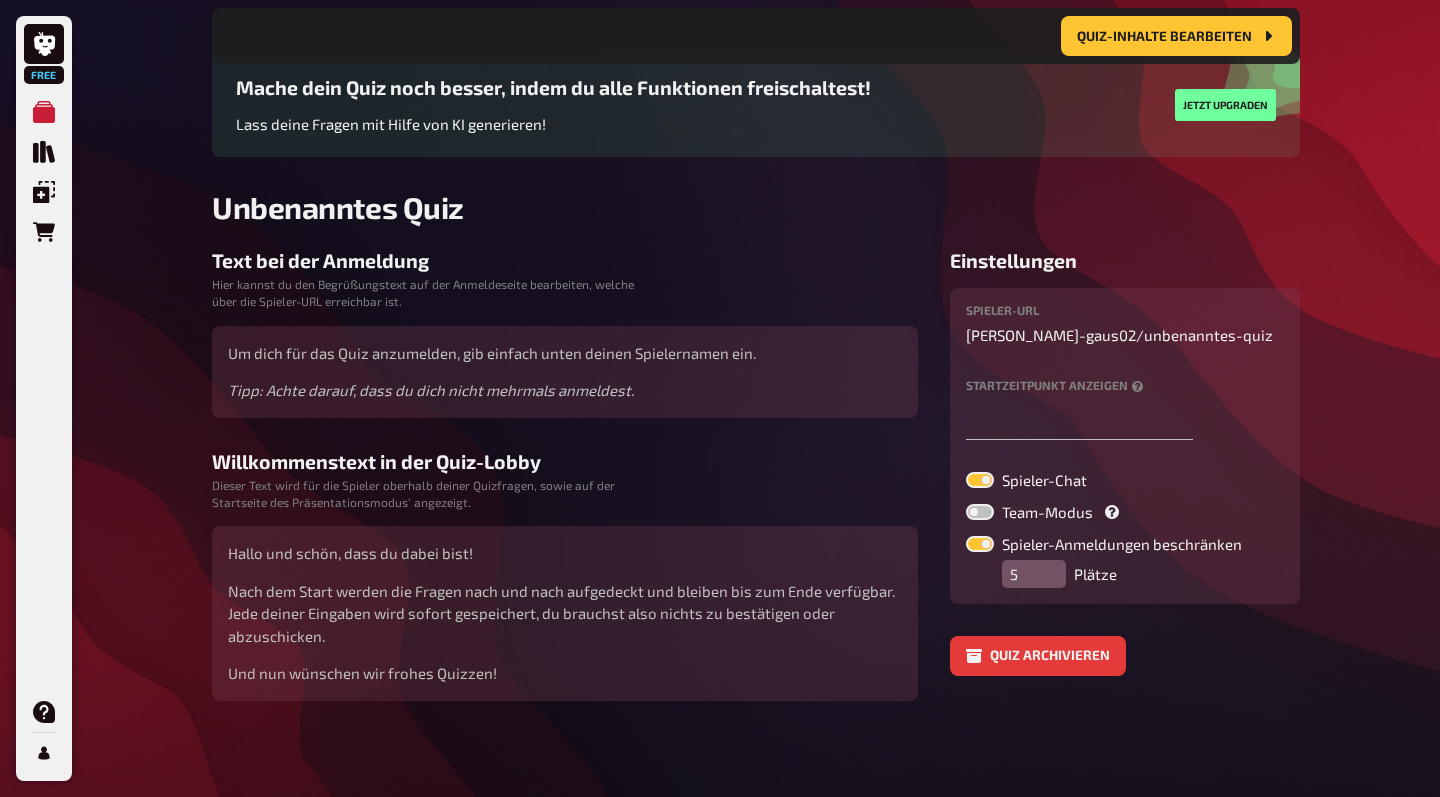 scroll, scrollTop: 151, scrollLeft: 0, axis: vertical 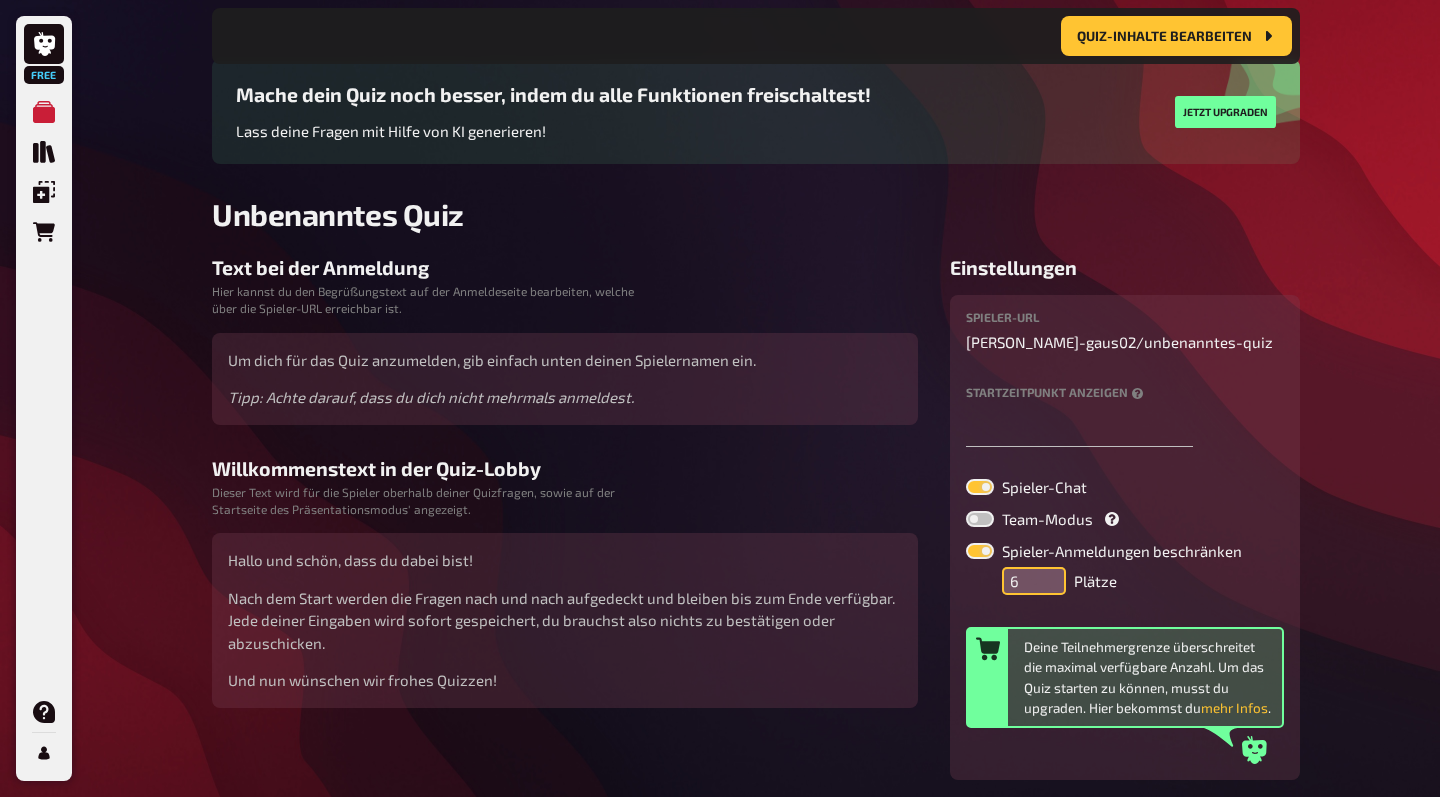 click on "6" at bounding box center (1034, 581) 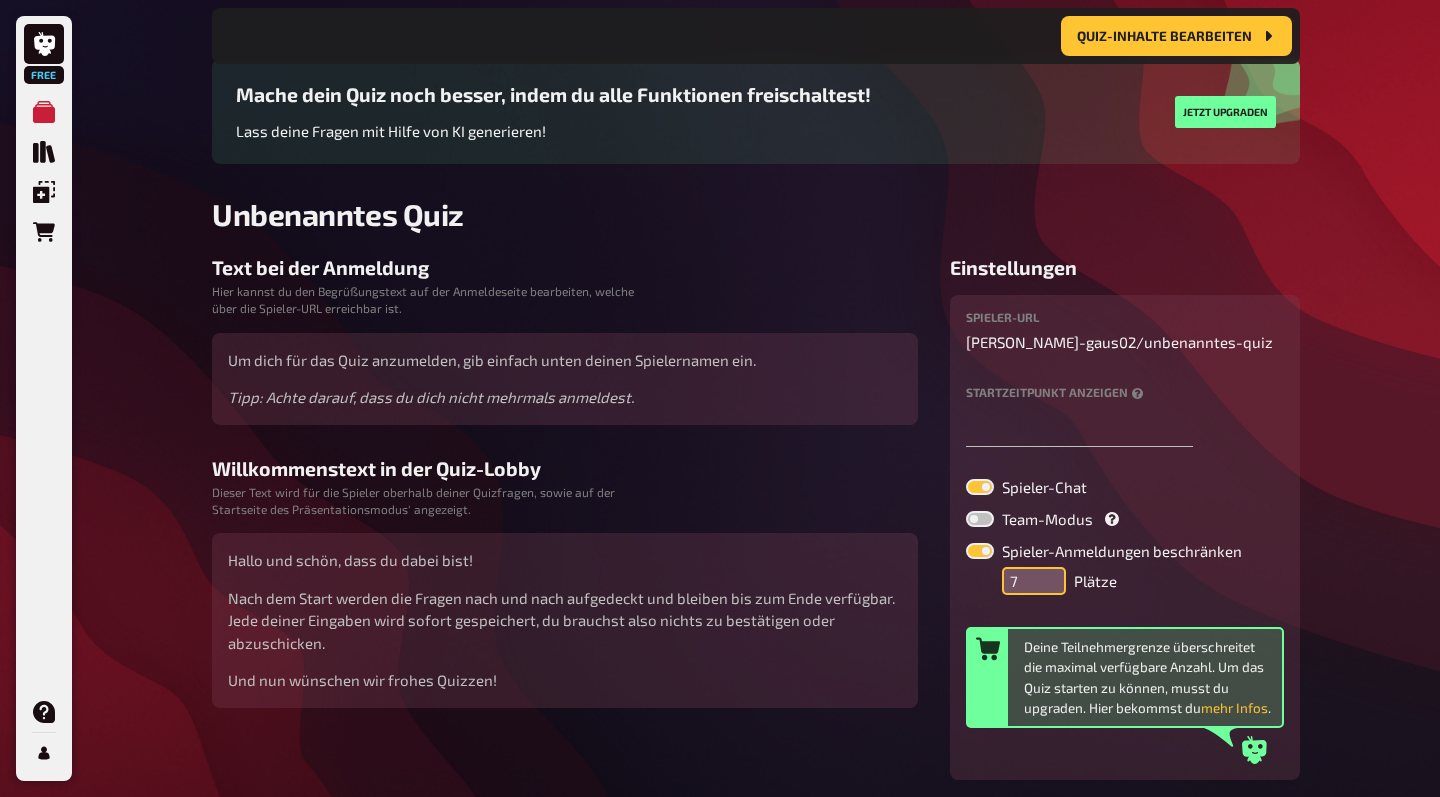 click on "7" at bounding box center [1034, 581] 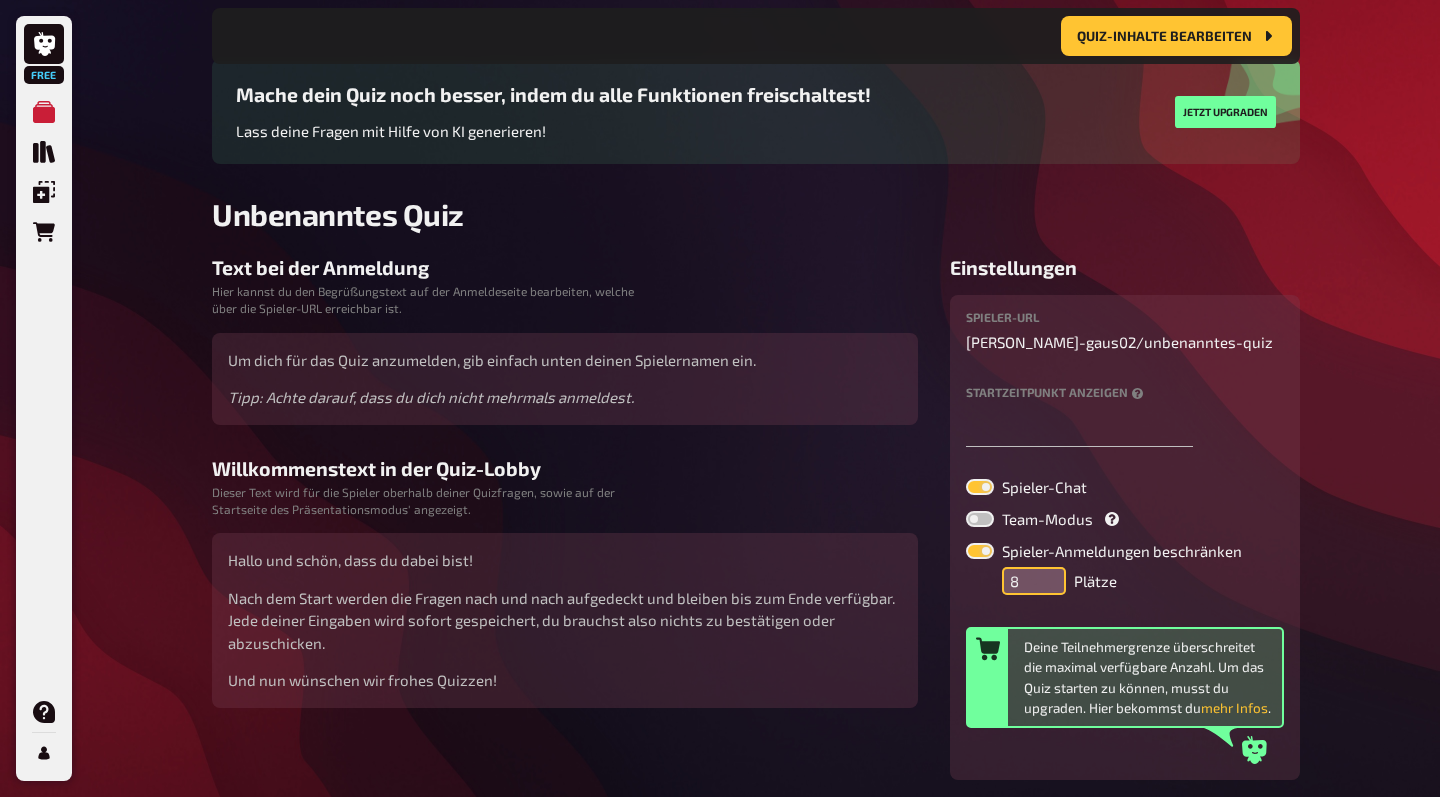 click on "8" at bounding box center (1034, 581) 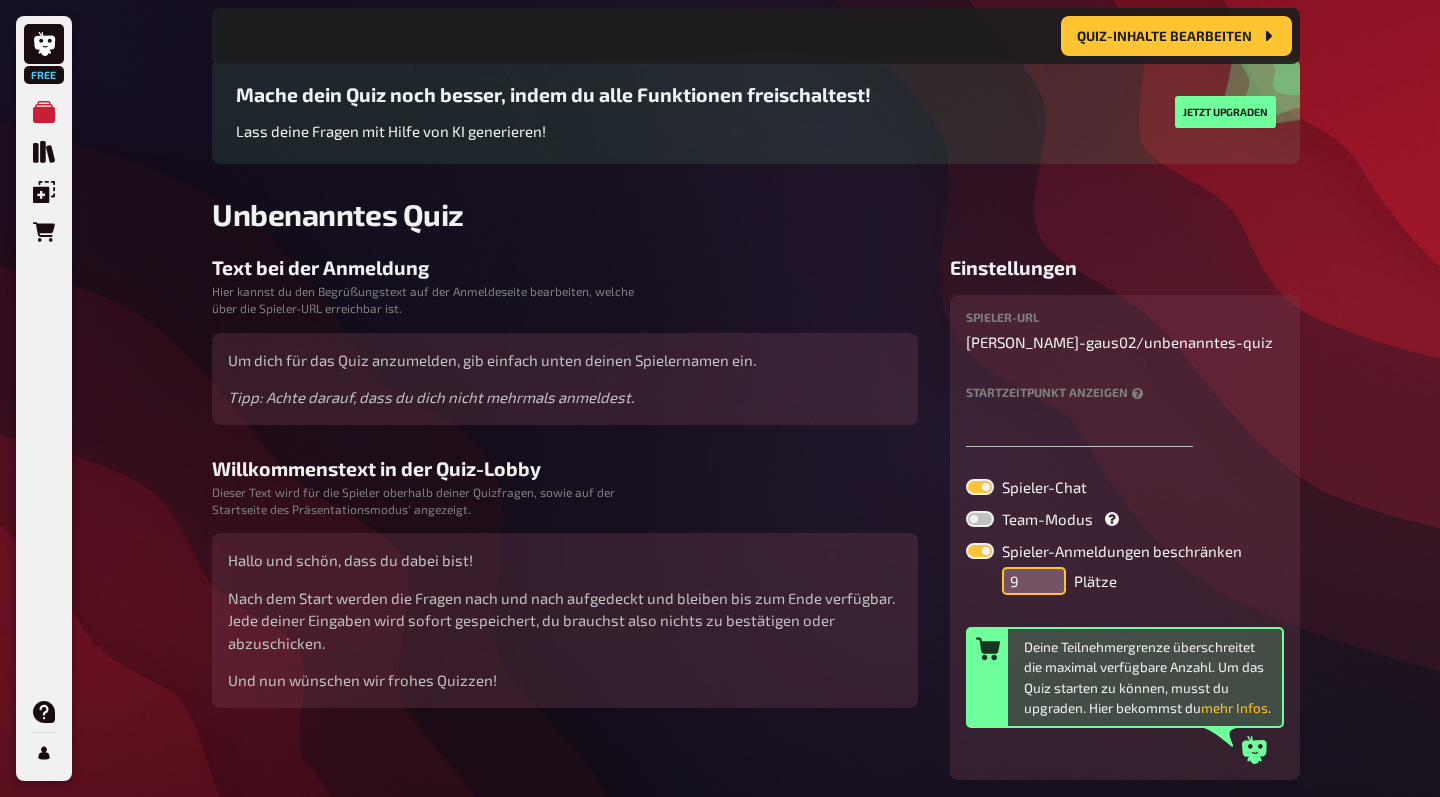 click on "9" at bounding box center [1034, 581] 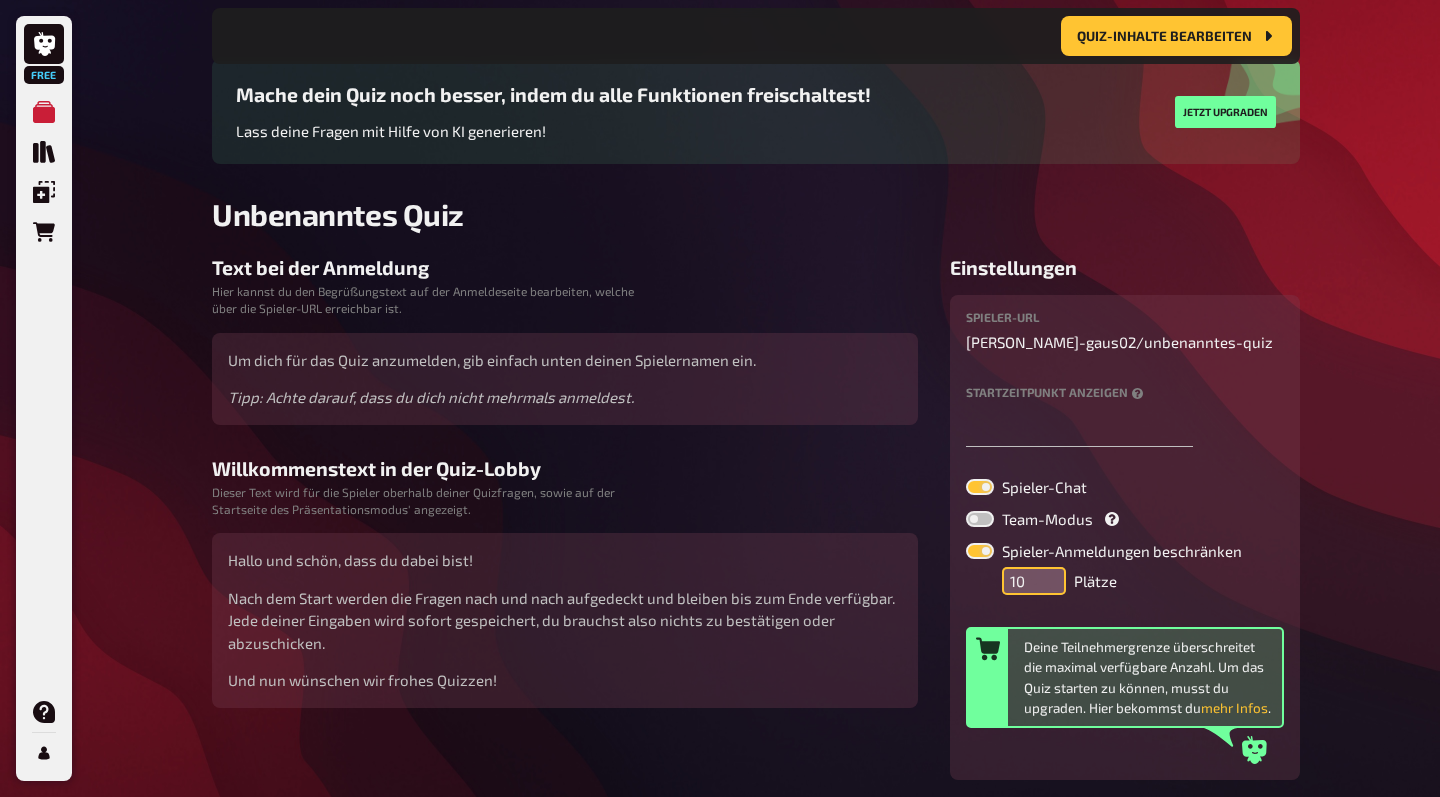 click on "10" at bounding box center (1034, 581) 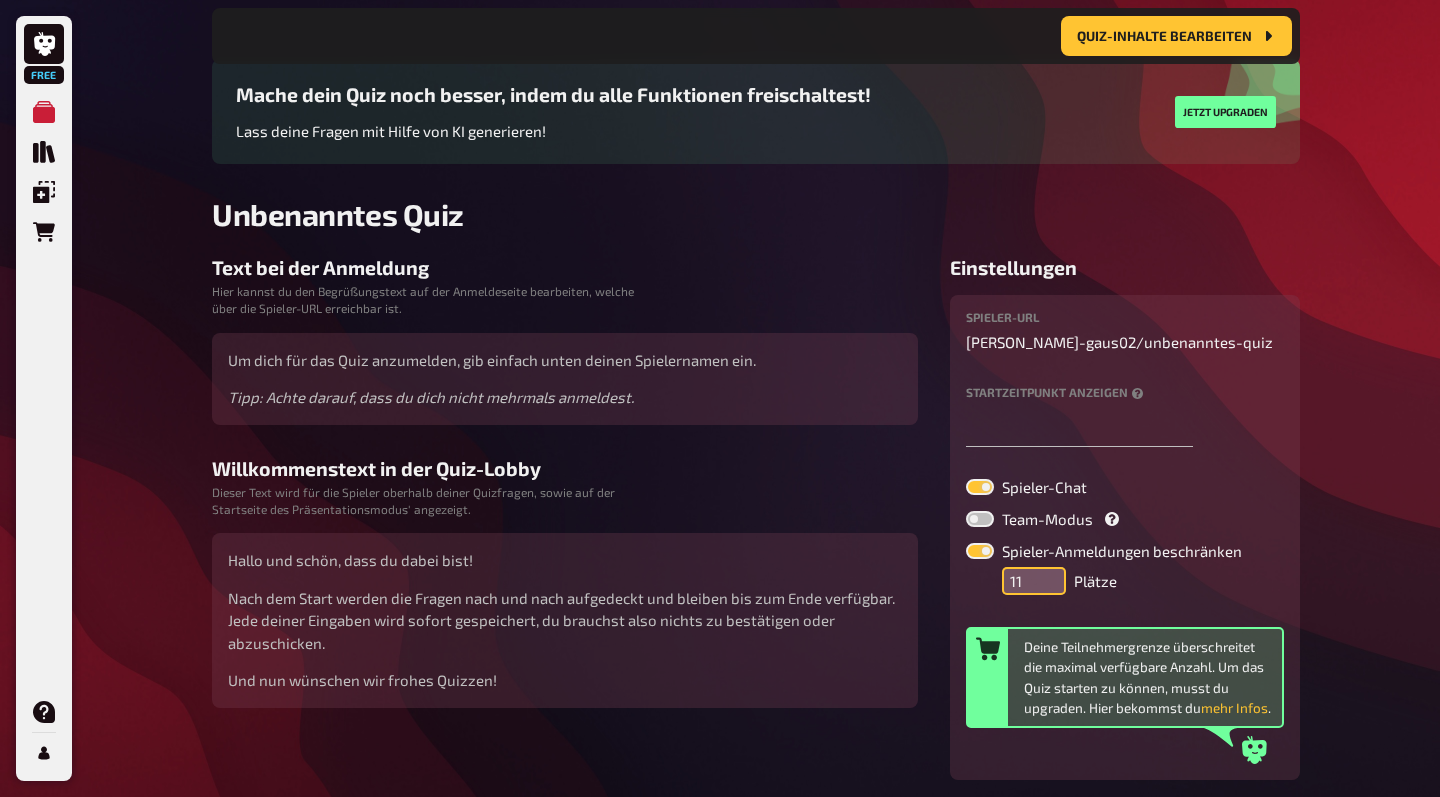 click on "11" at bounding box center [1034, 581] 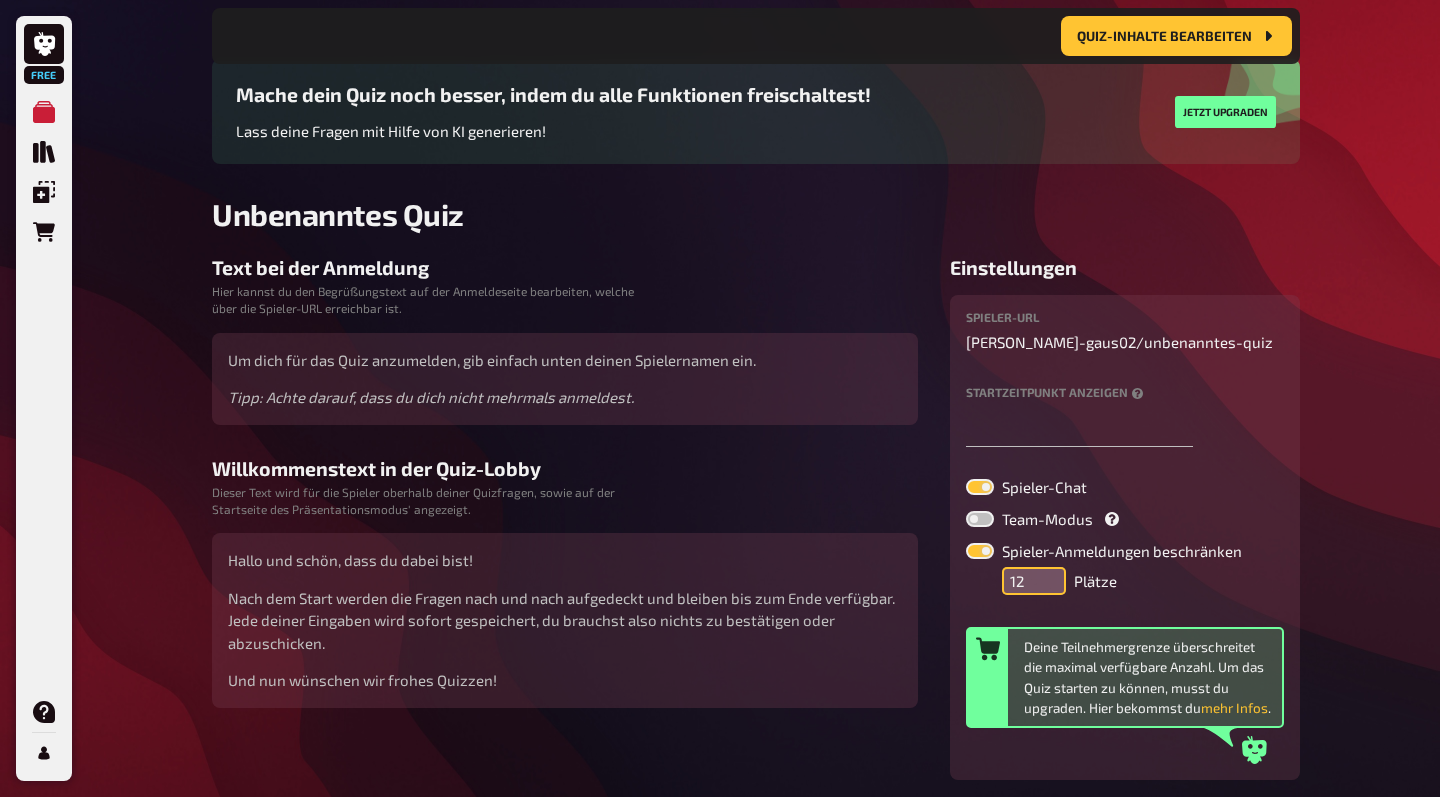 click on "12" at bounding box center [1034, 581] 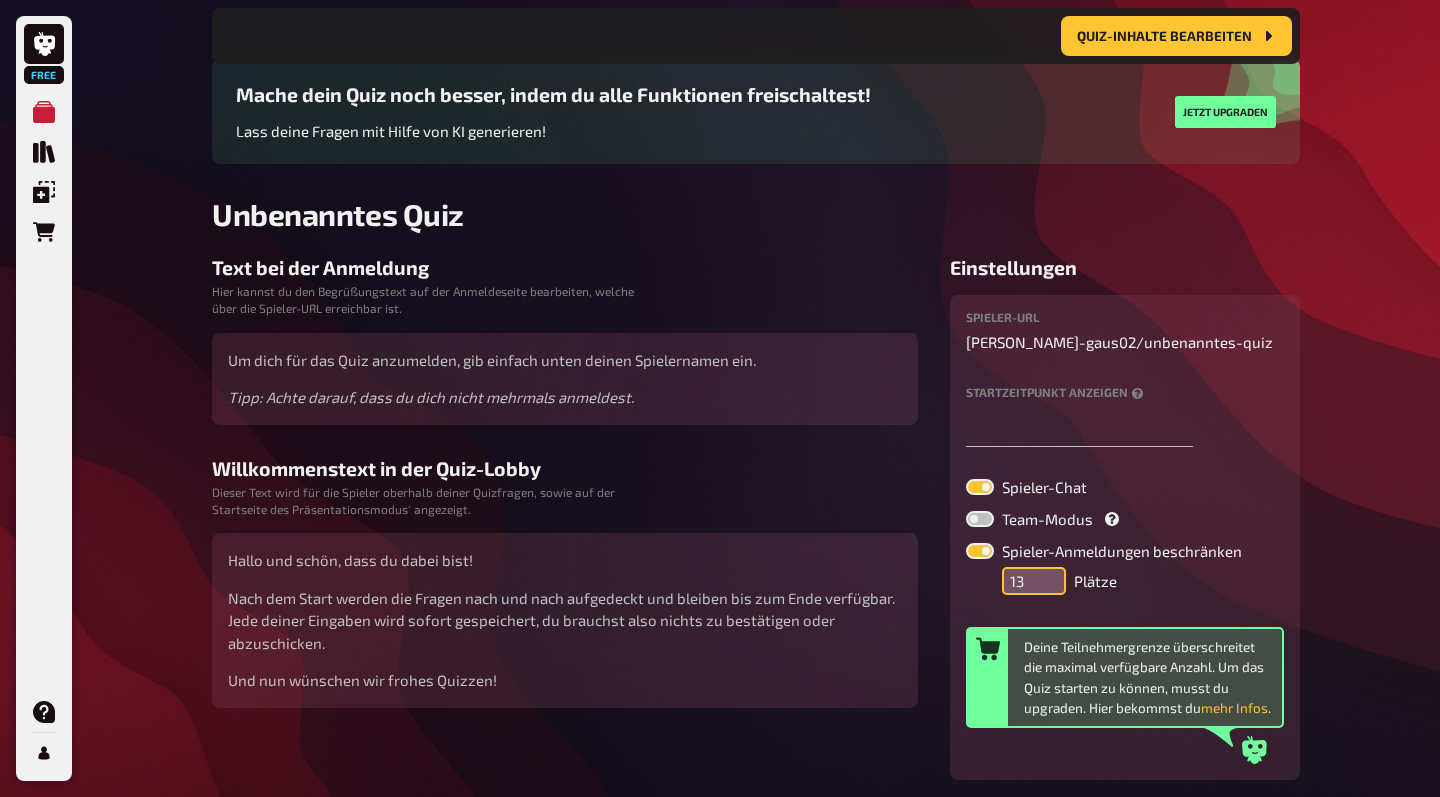 click on "13" at bounding box center (1034, 581) 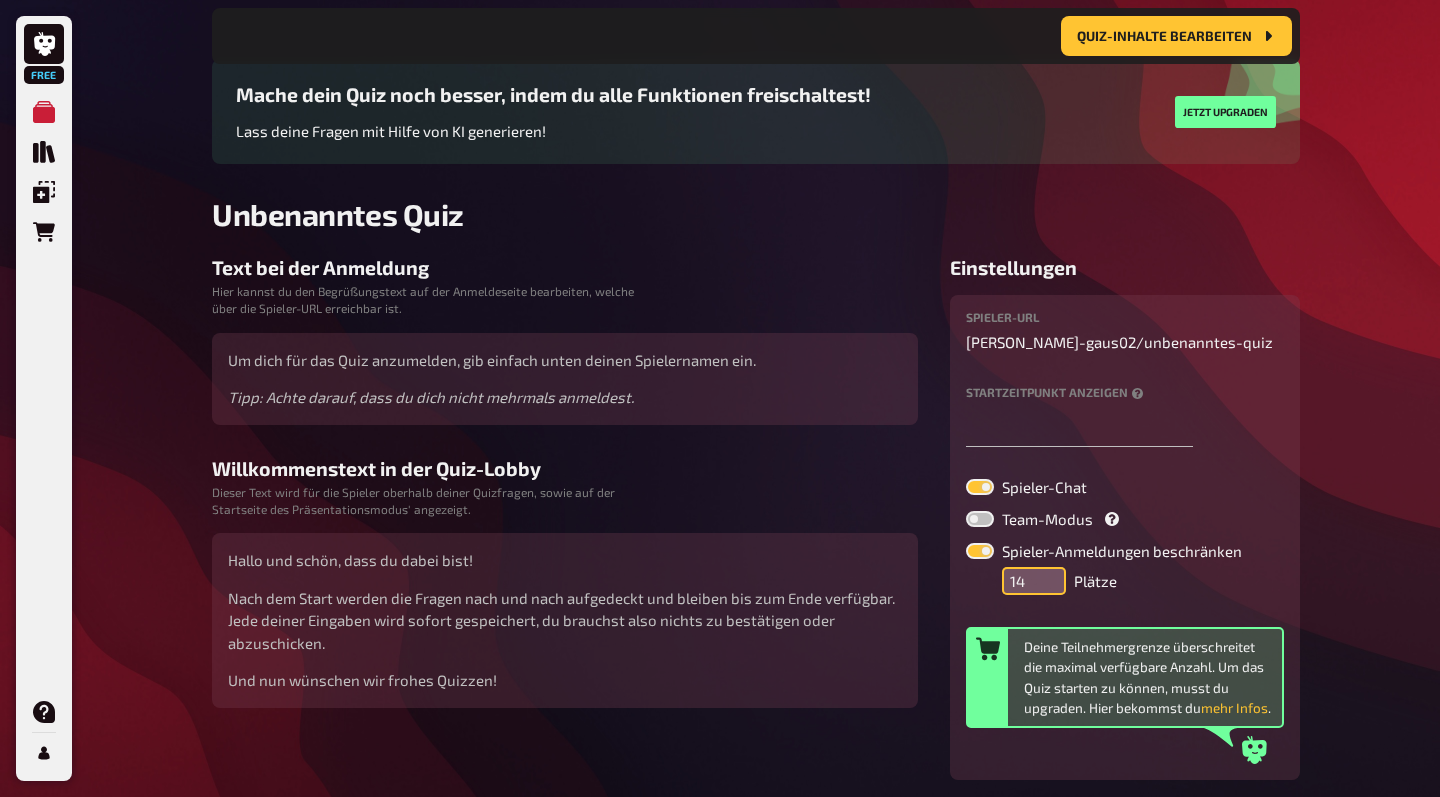 click on "14" at bounding box center (1034, 581) 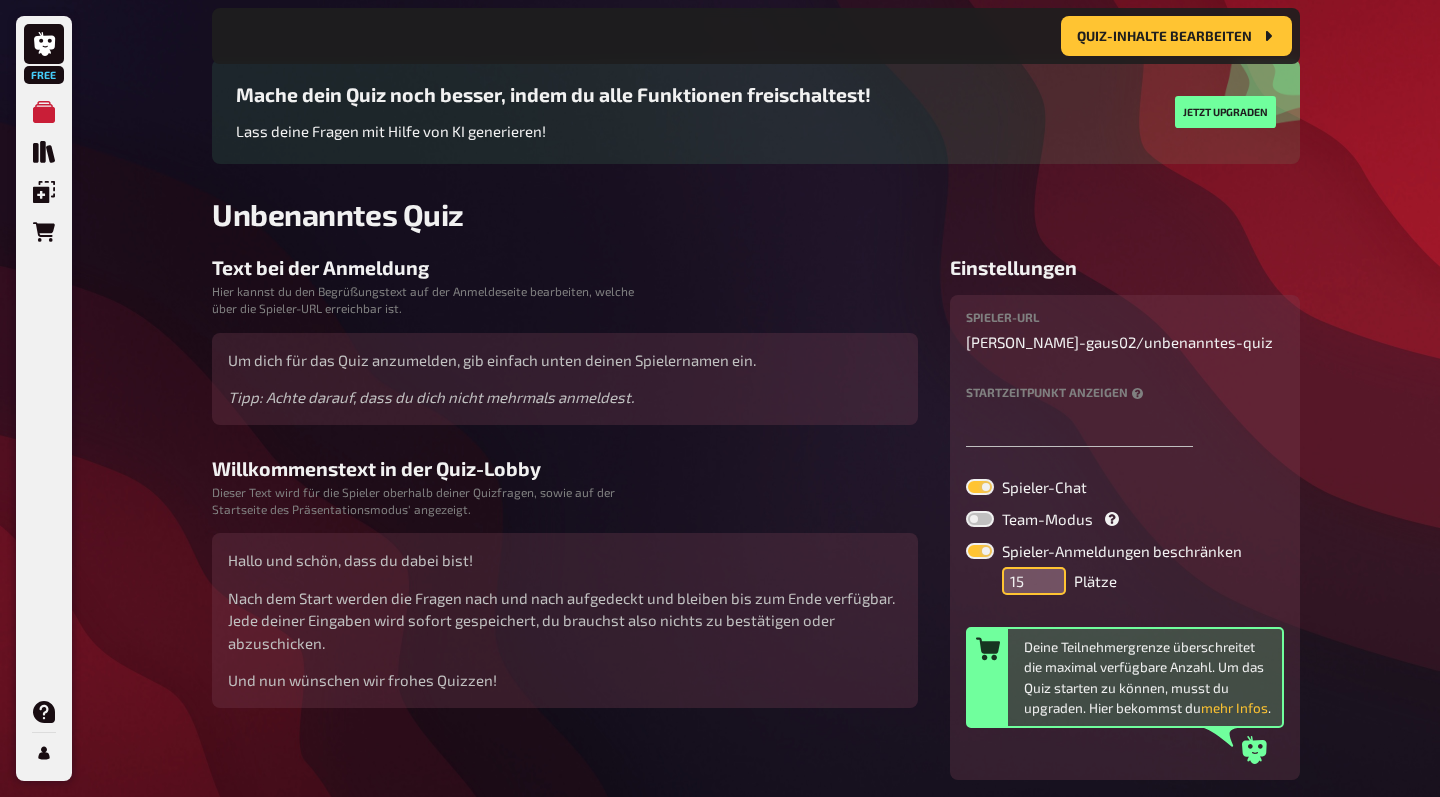 click on "15" at bounding box center [1034, 581] 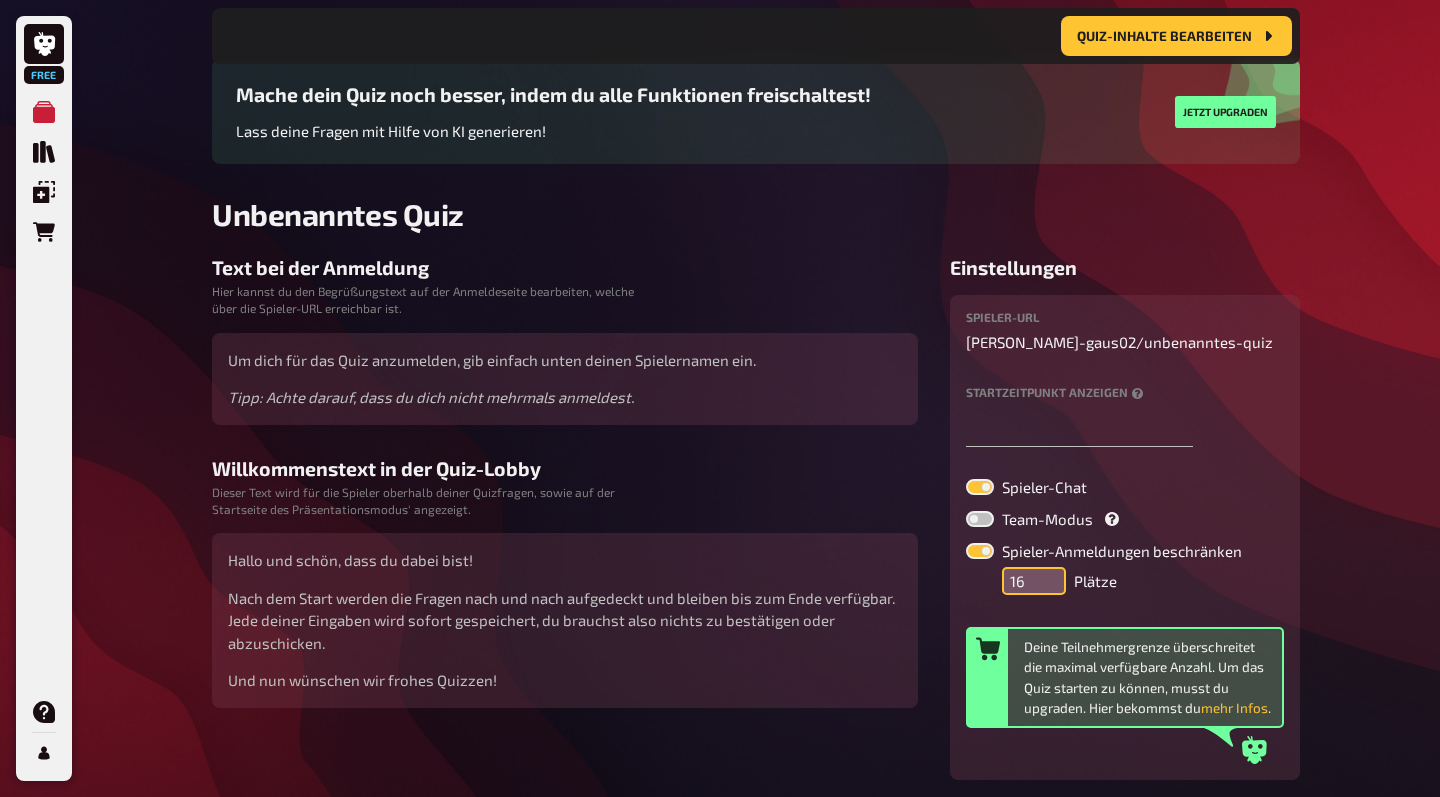 click on "16" at bounding box center (1034, 581) 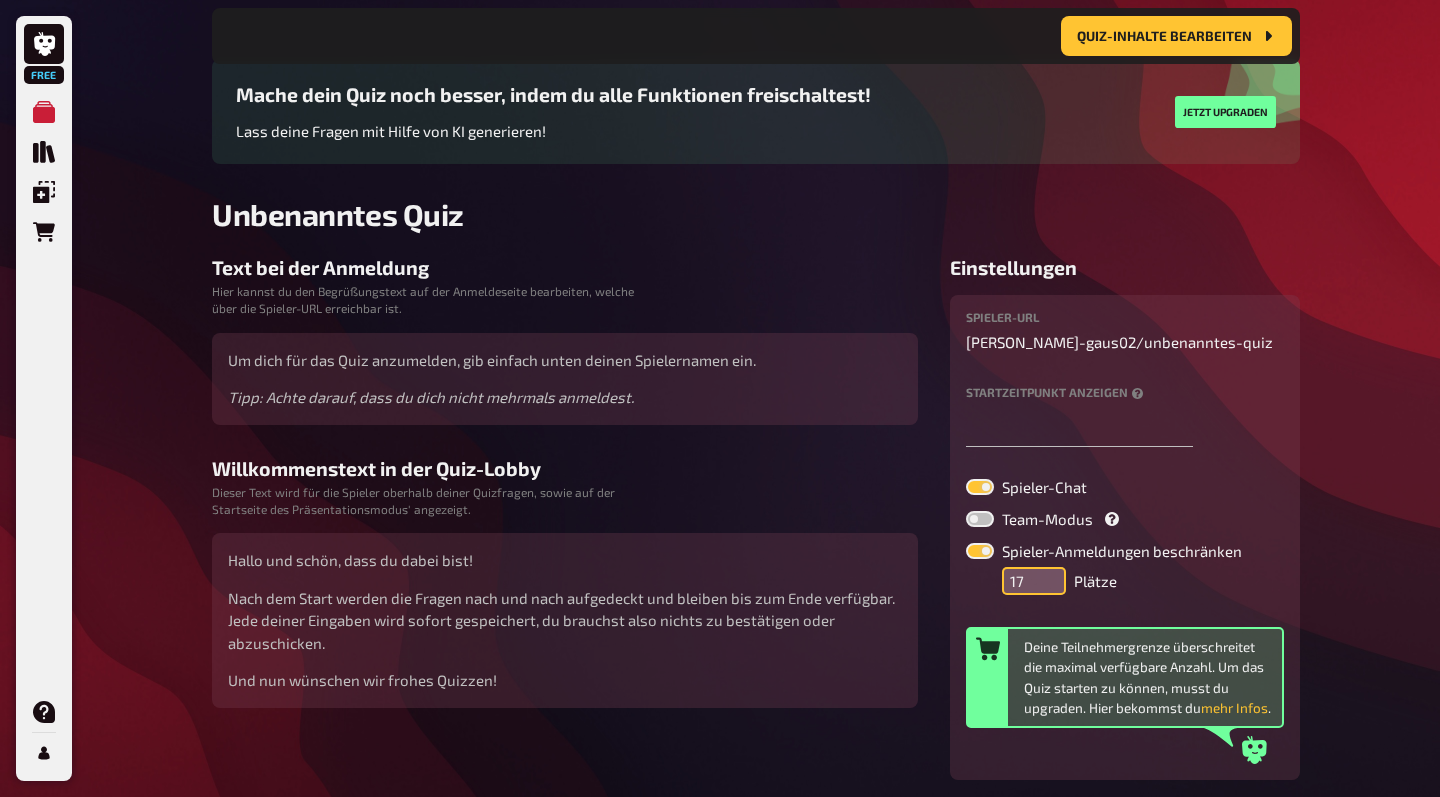 click on "17" at bounding box center [1034, 581] 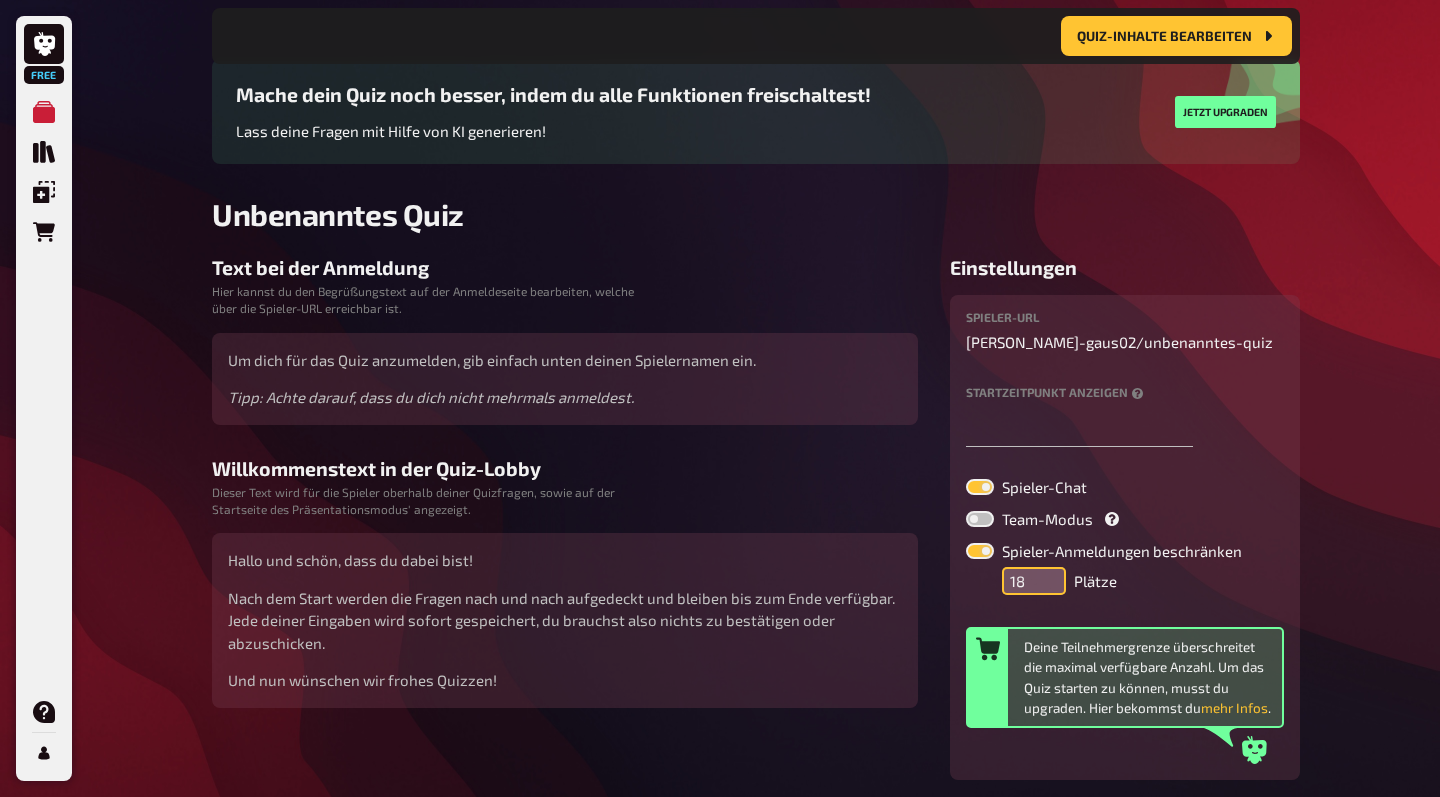 click on "18" at bounding box center (1034, 581) 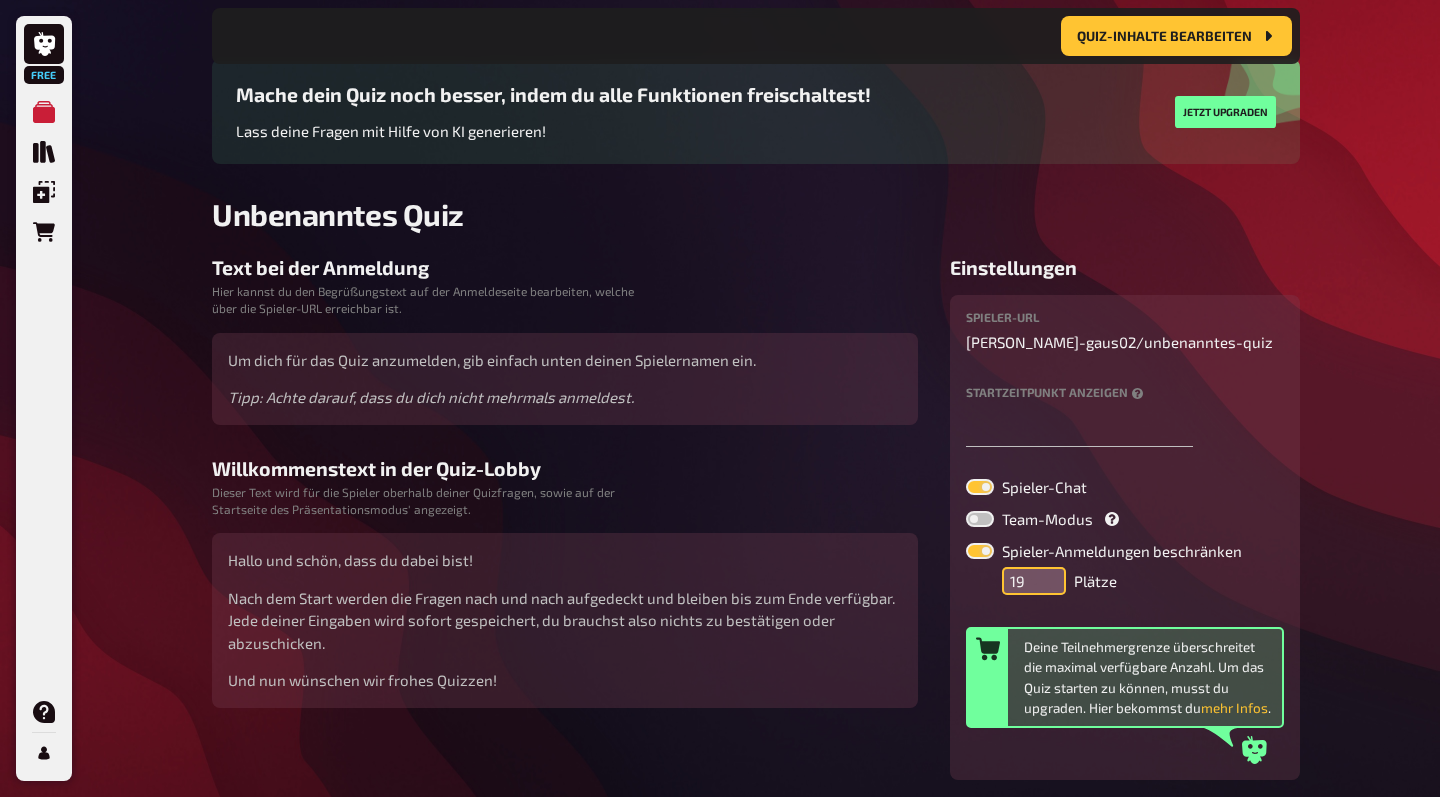 click on "19" at bounding box center [1034, 581] 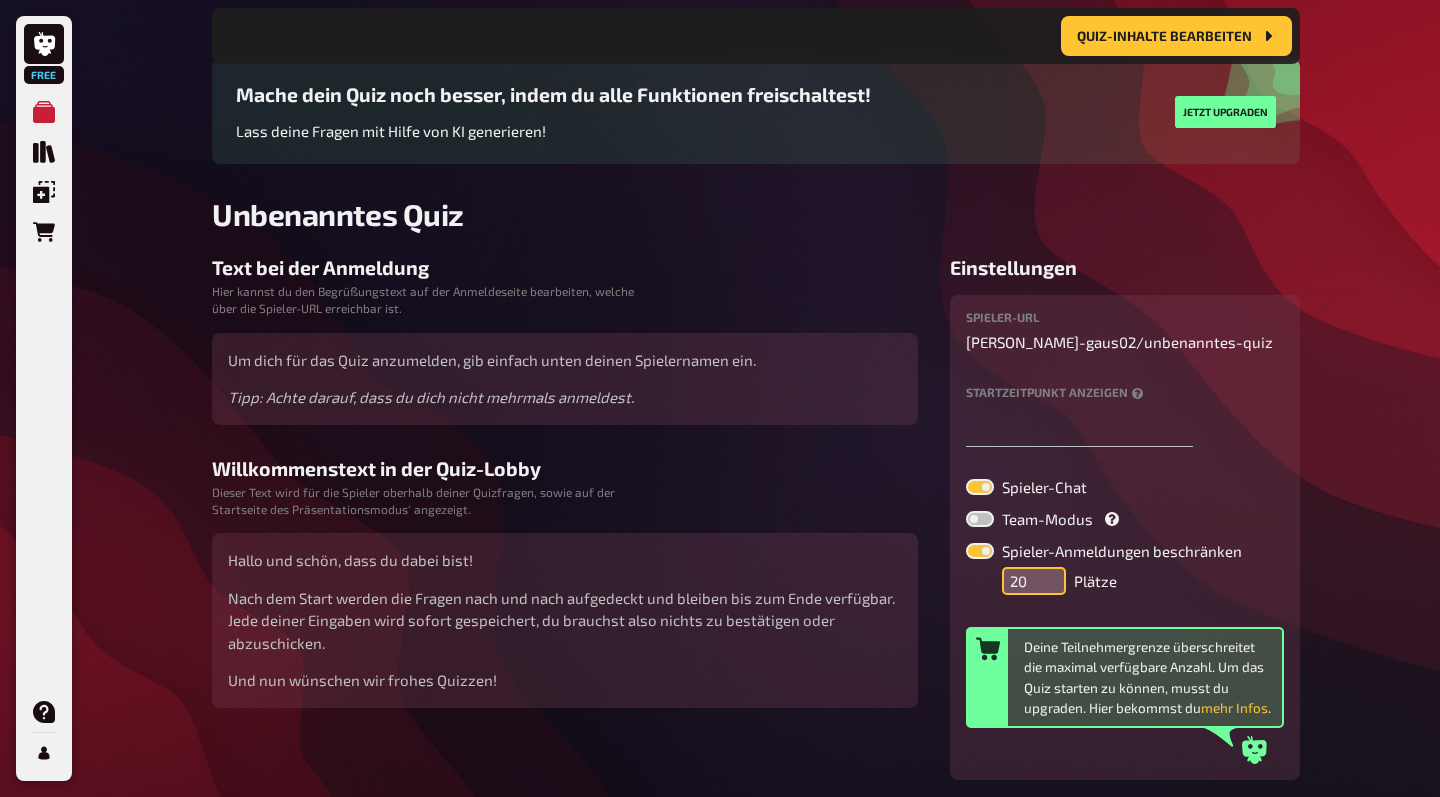 click on "20" at bounding box center [1034, 581] 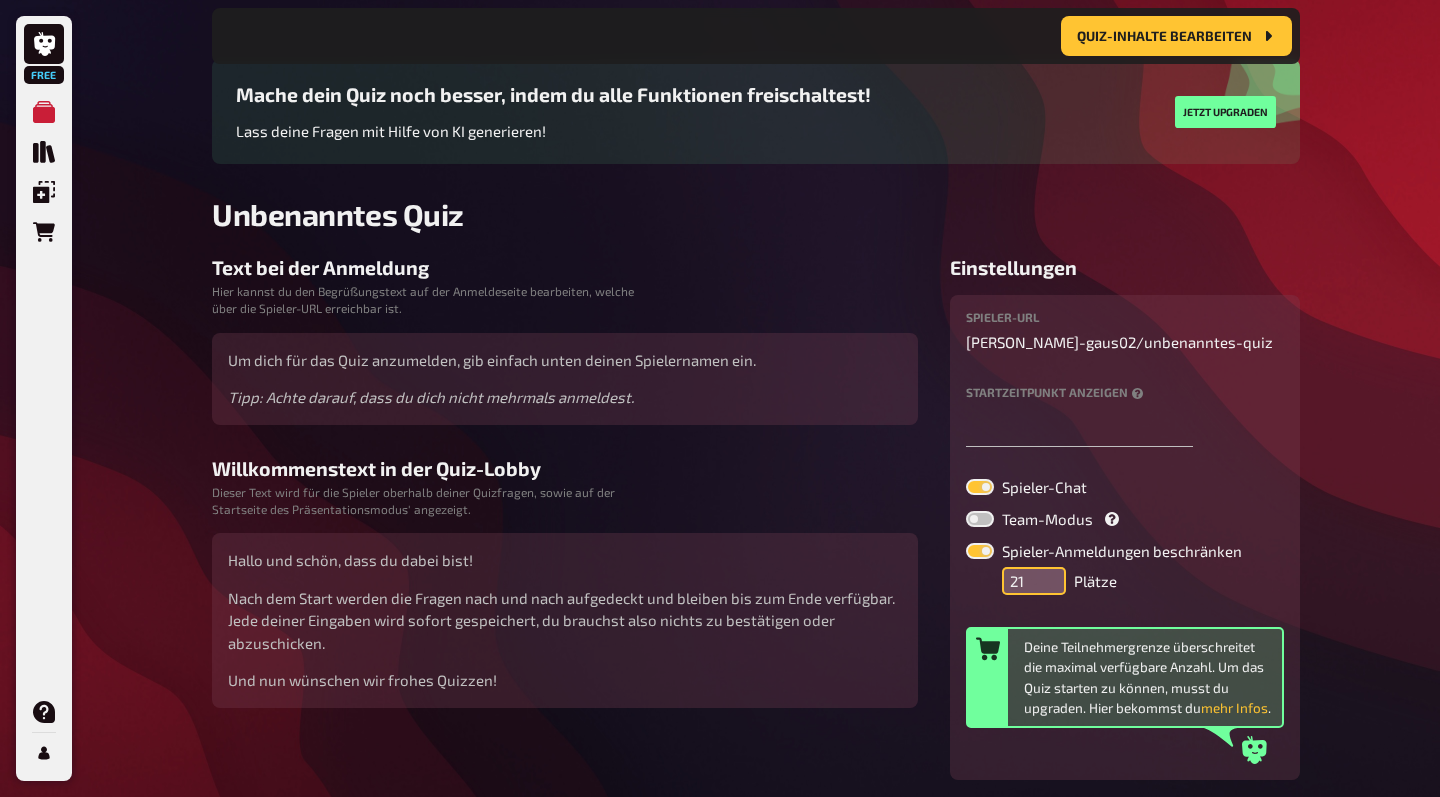 click on "21" at bounding box center (1034, 581) 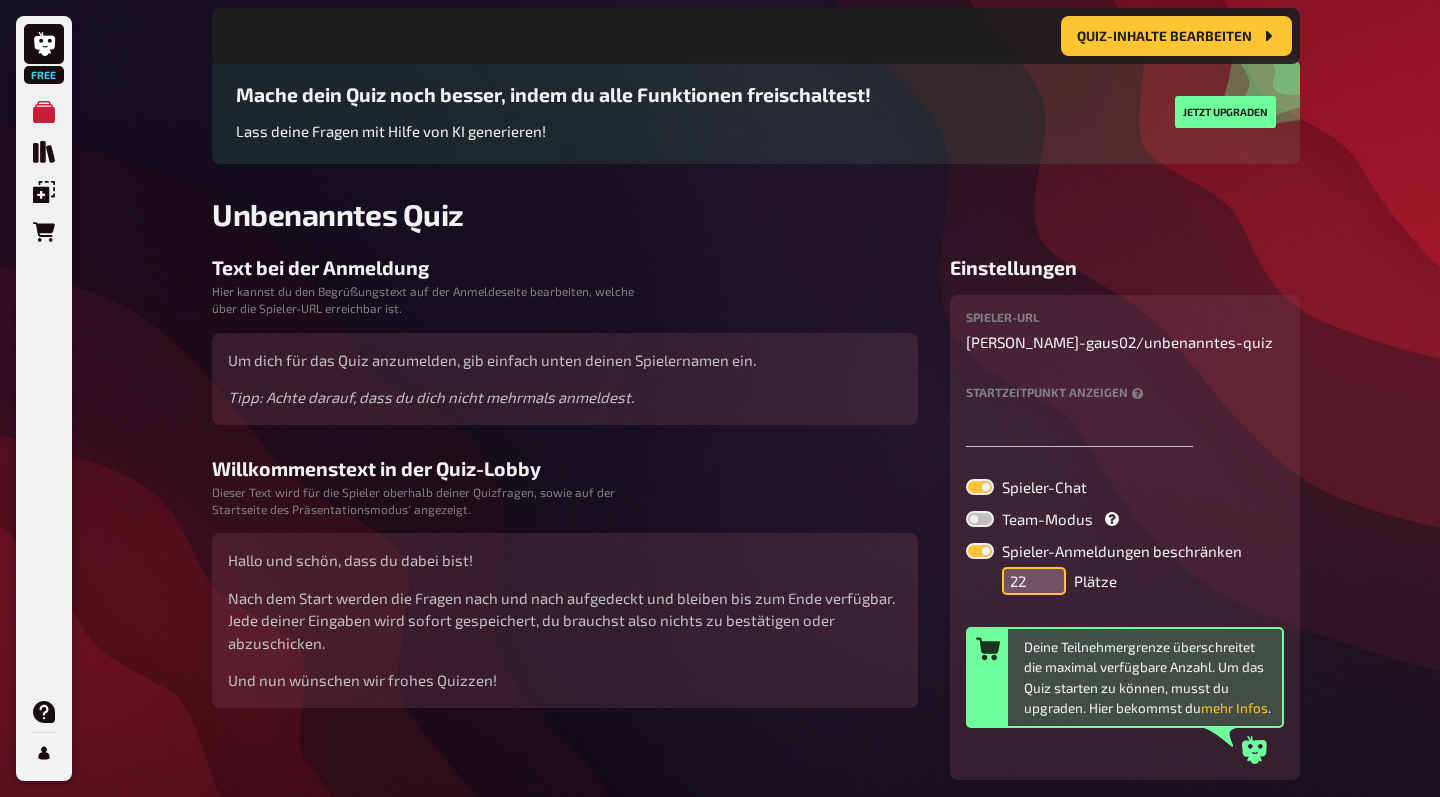 click on "22" at bounding box center [1034, 581] 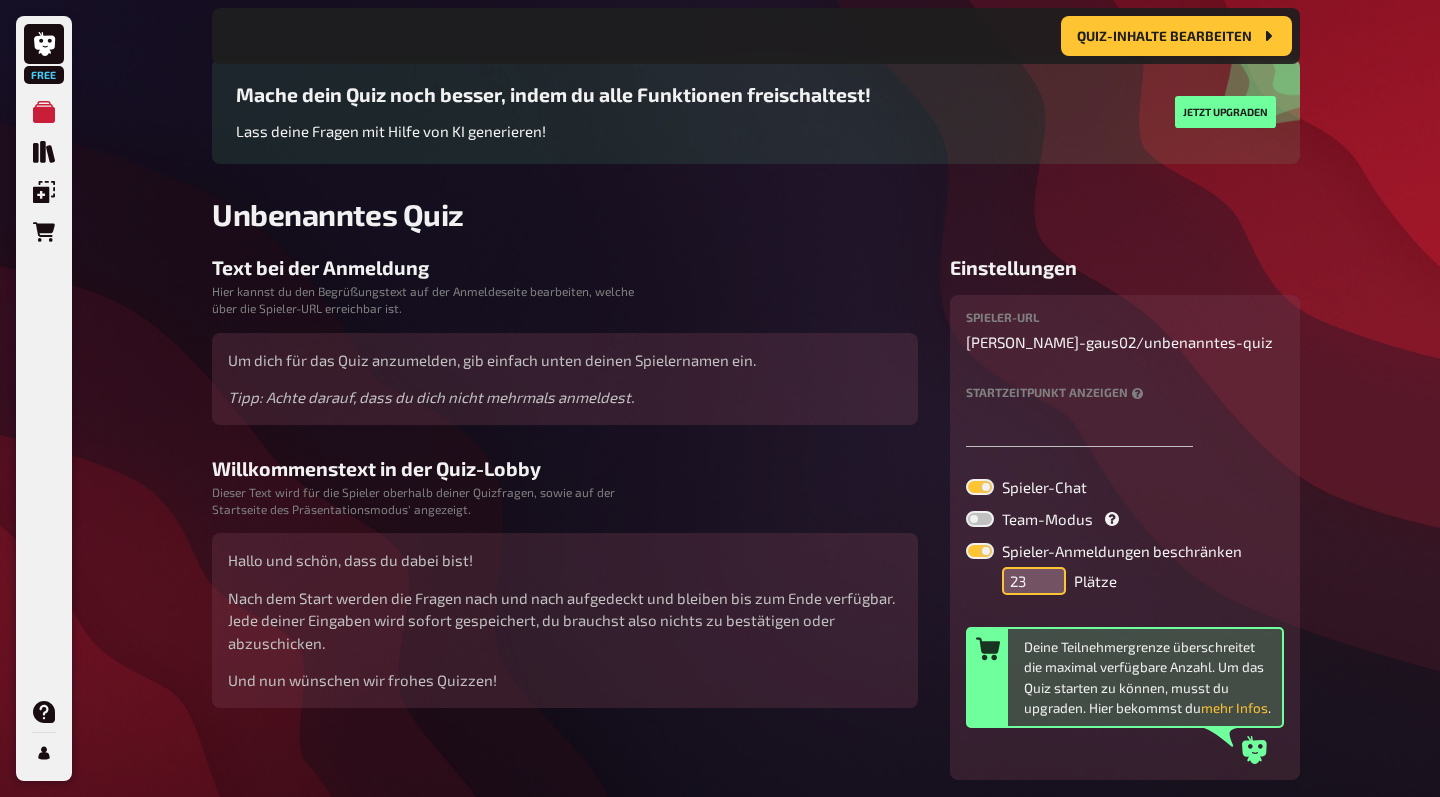 click on "23" at bounding box center (1034, 581) 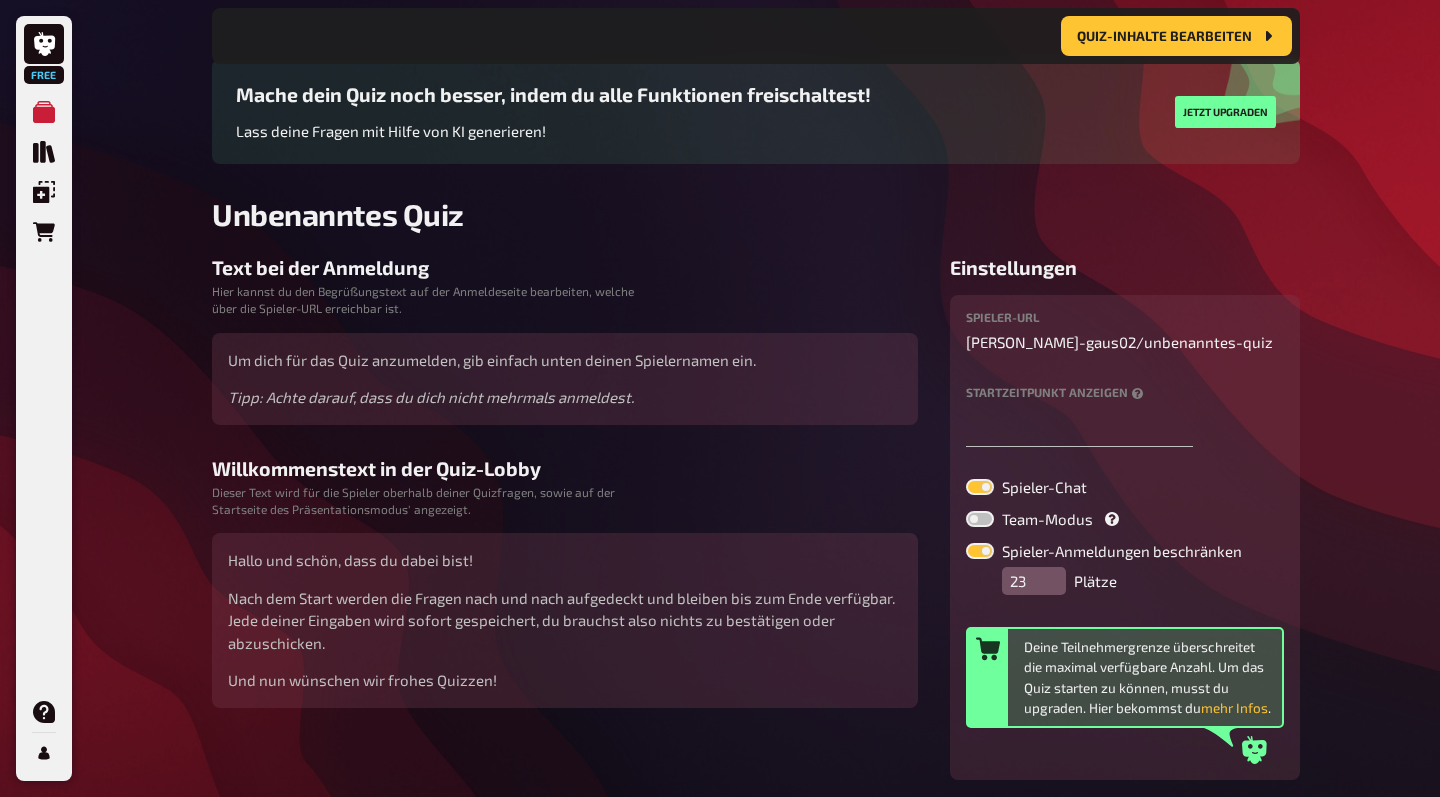 click on "Hallo und schön, dass du dabei bist! Nach dem Start werden die Fragen nach und nach aufgedeckt und bleiben bis zum Ende verfügbar. Jede deiner Eingaben wird sofort gespeichert, du brauchst also nichts zu bestätigen oder abzuschicken. Und nun wünschen wir frohes Quizzen!" at bounding box center [565, 620] 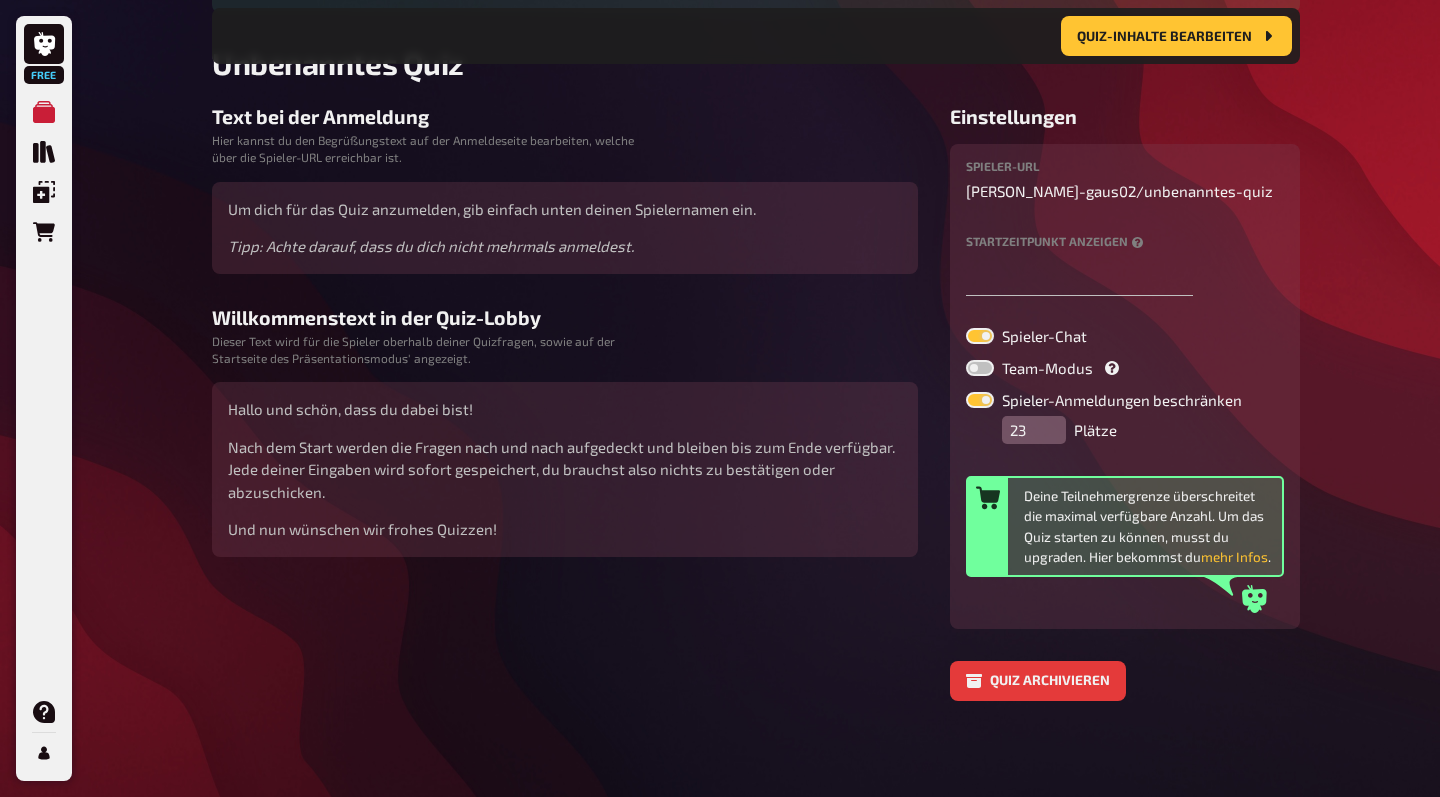 scroll, scrollTop: 301, scrollLeft: 0, axis: vertical 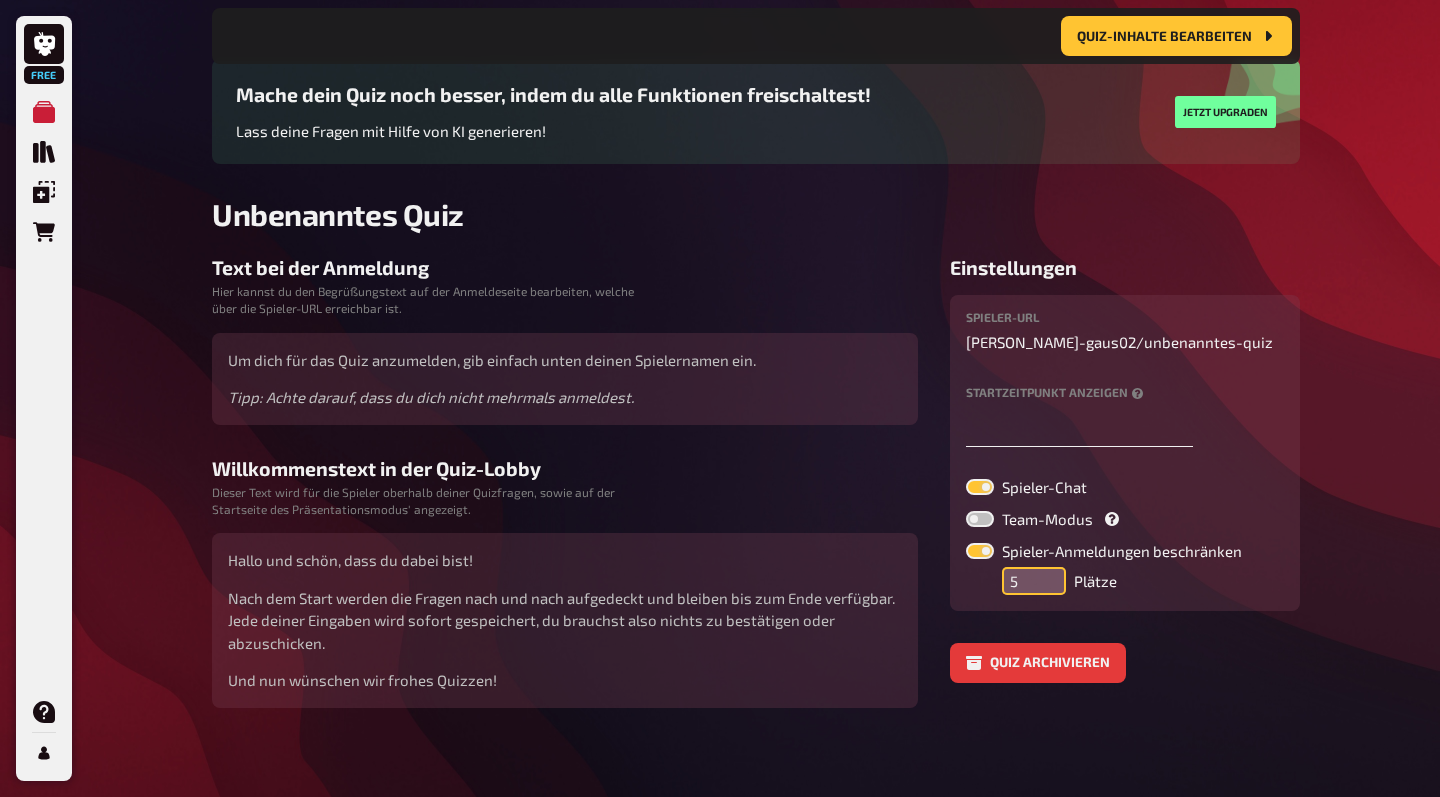 click on "Spieler-URL   katharina-gaus02 / unbenanntes-quiz Startzeitpunkt anzeigen Spieler-Chat Team-Modus Spieler-Anmeldungen beschränken 5 Plätze" at bounding box center (1125, 453) 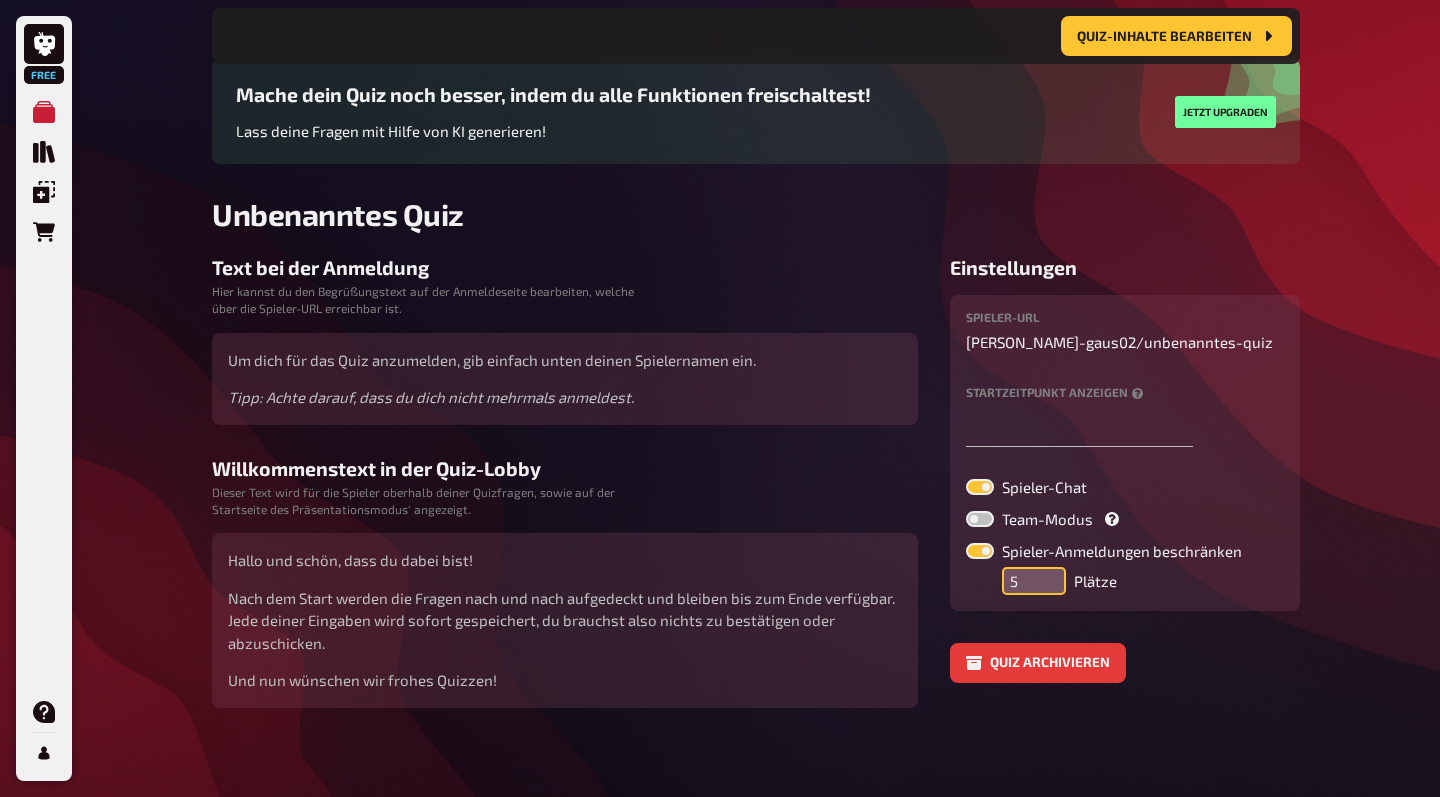 type on "6" 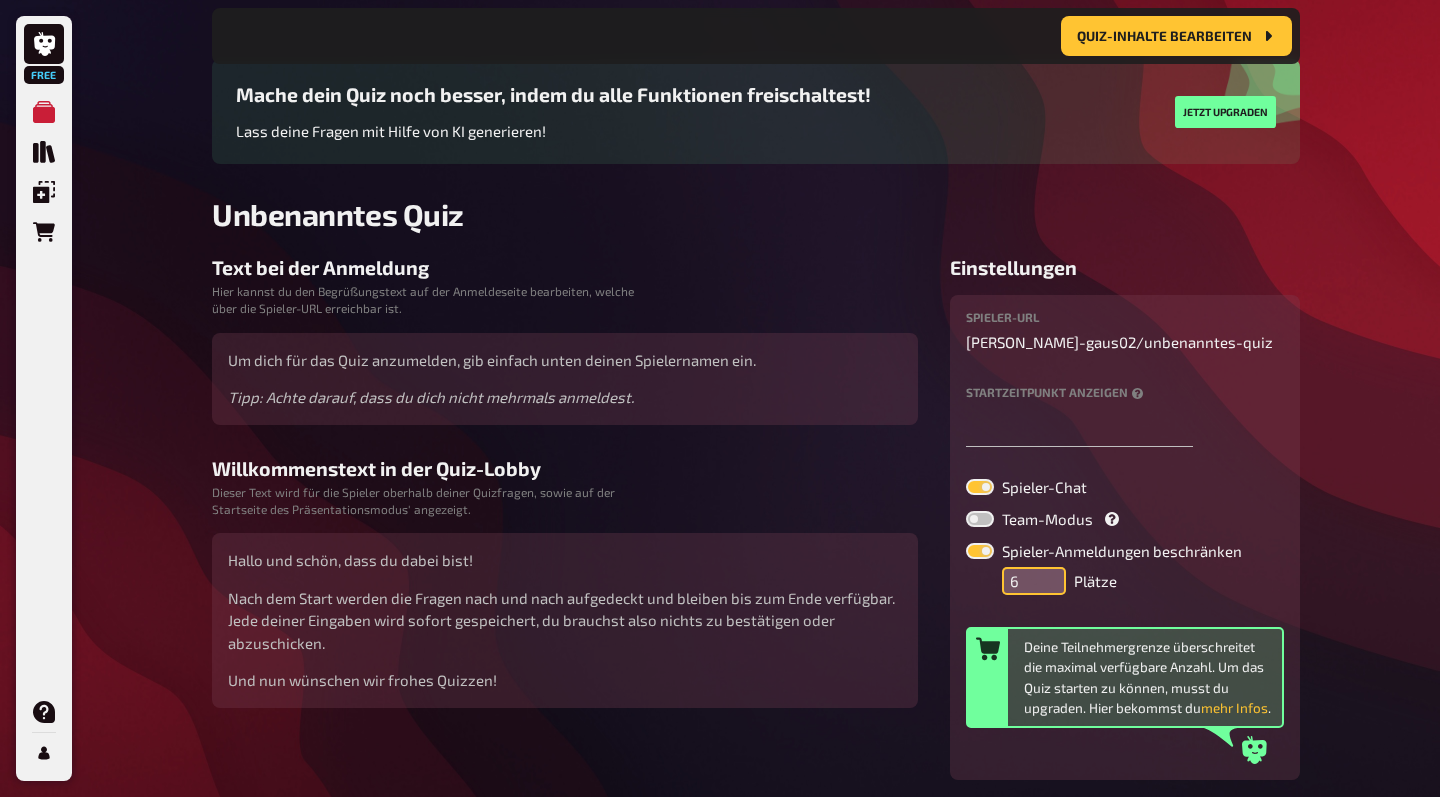 click on "6" at bounding box center [1034, 581] 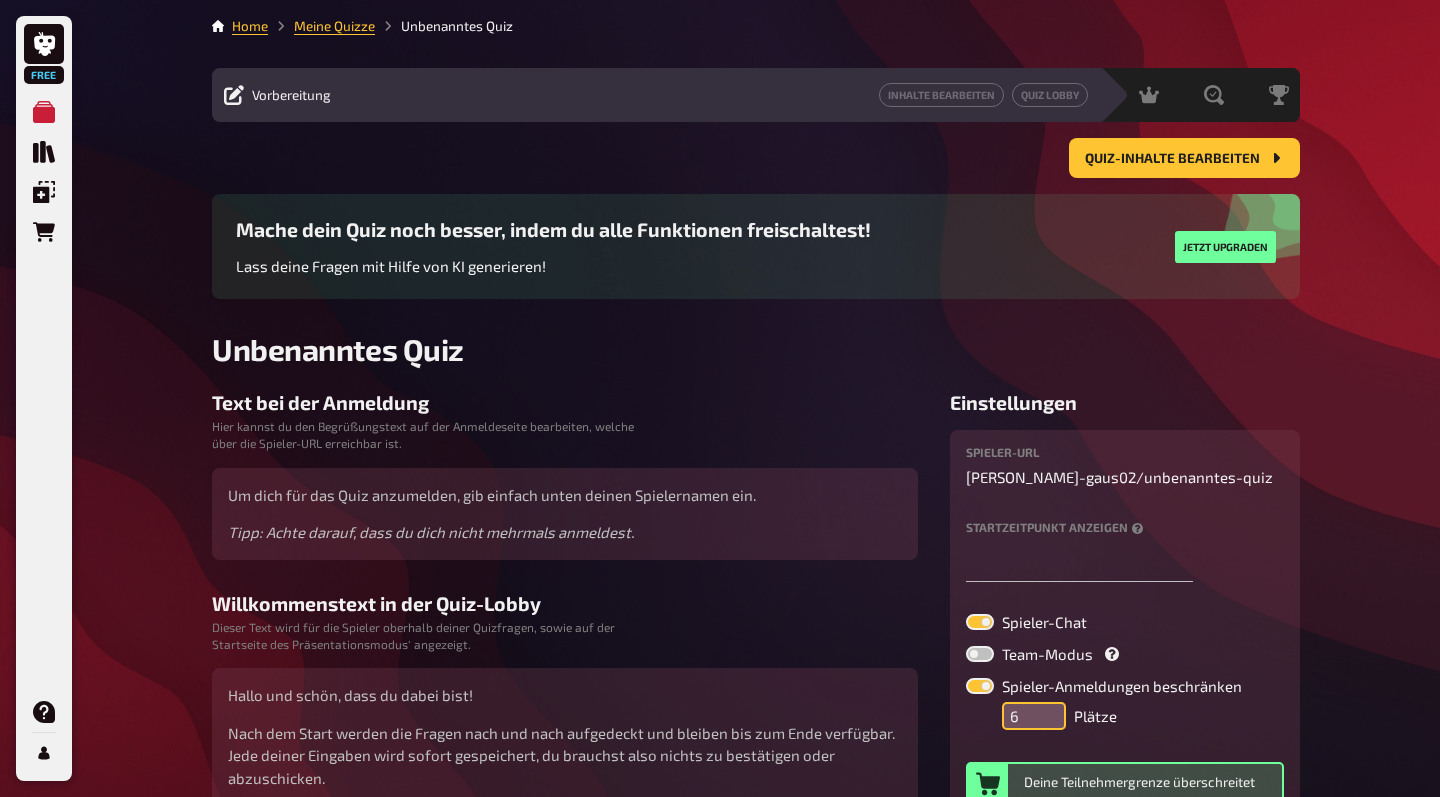 scroll, scrollTop: 0, scrollLeft: 0, axis: both 